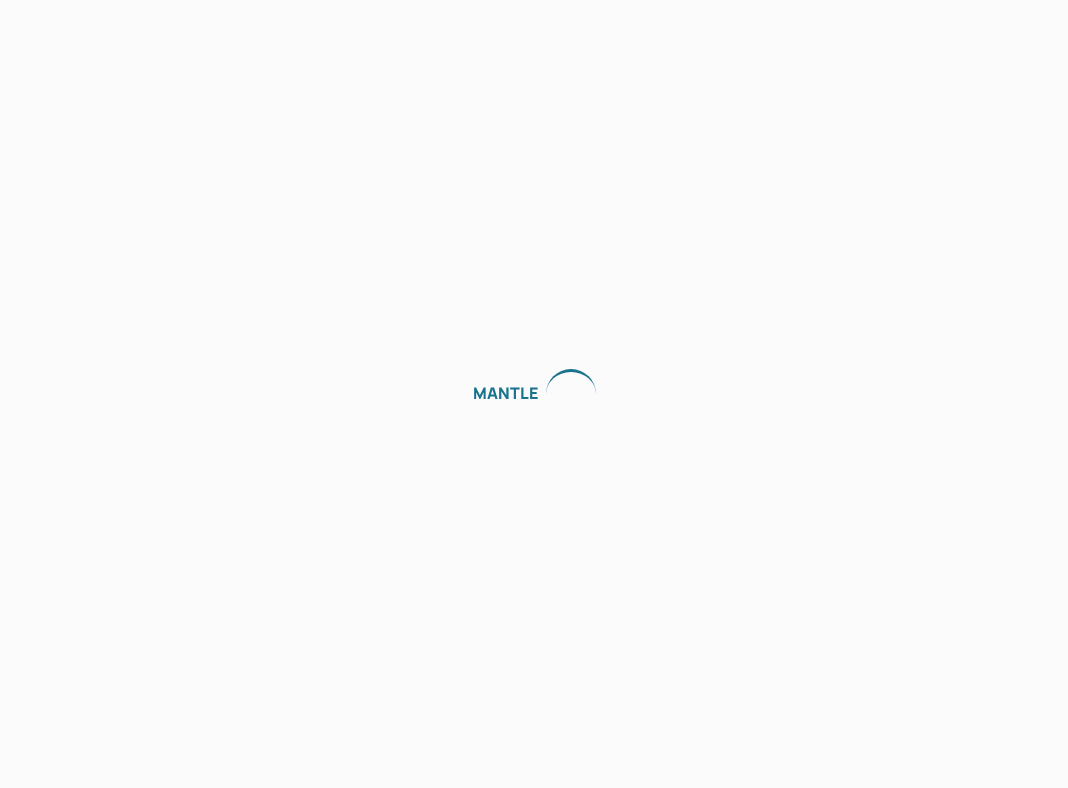 scroll, scrollTop: 0, scrollLeft: 0, axis: both 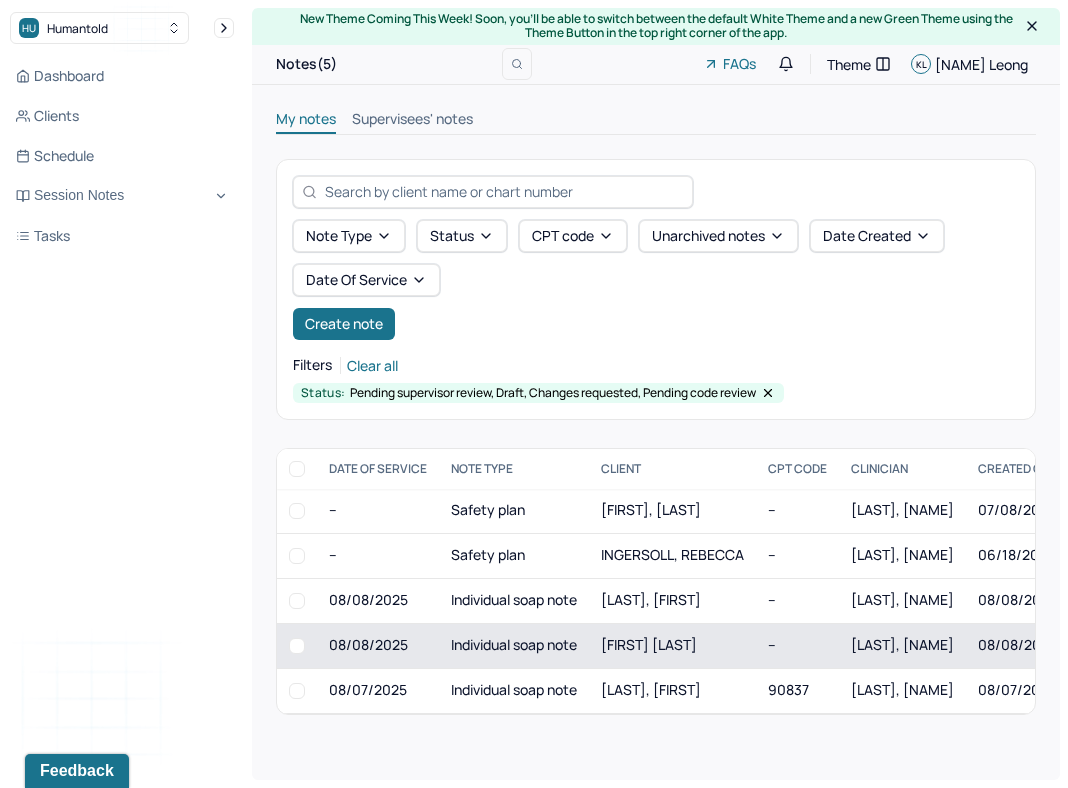 click on "[FIRST] [LAST]" at bounding box center (672, 645) 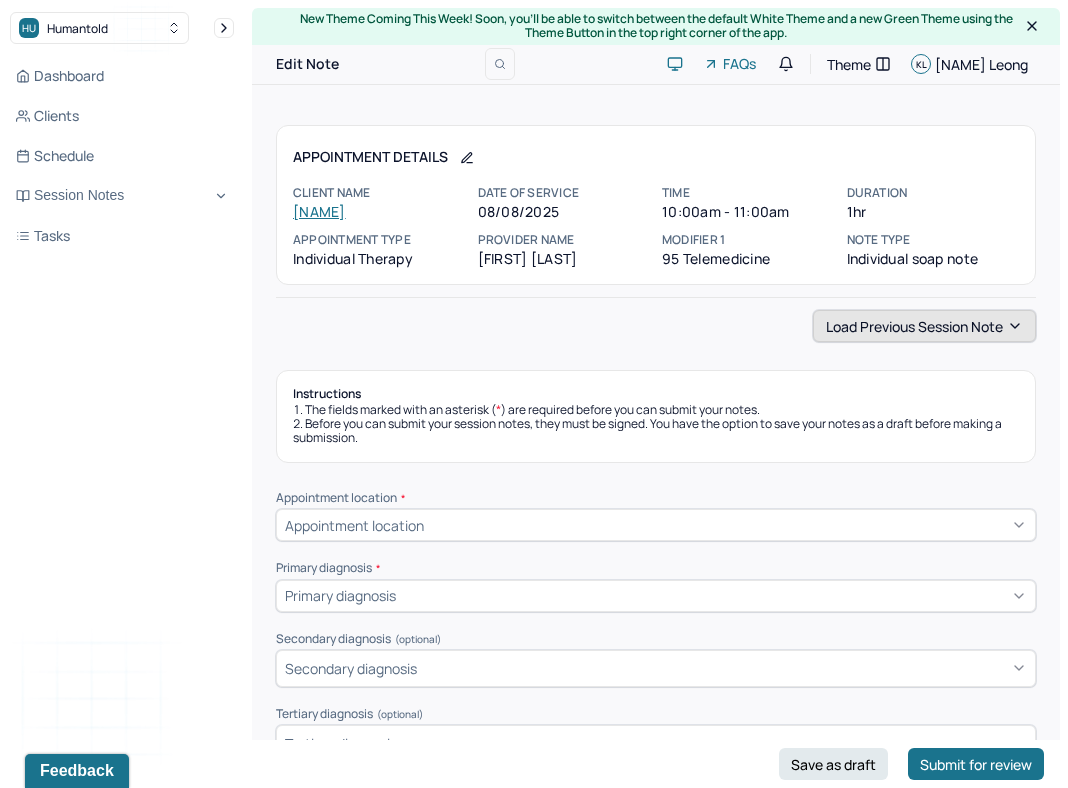 click on "Load previous session note" at bounding box center [924, 326] 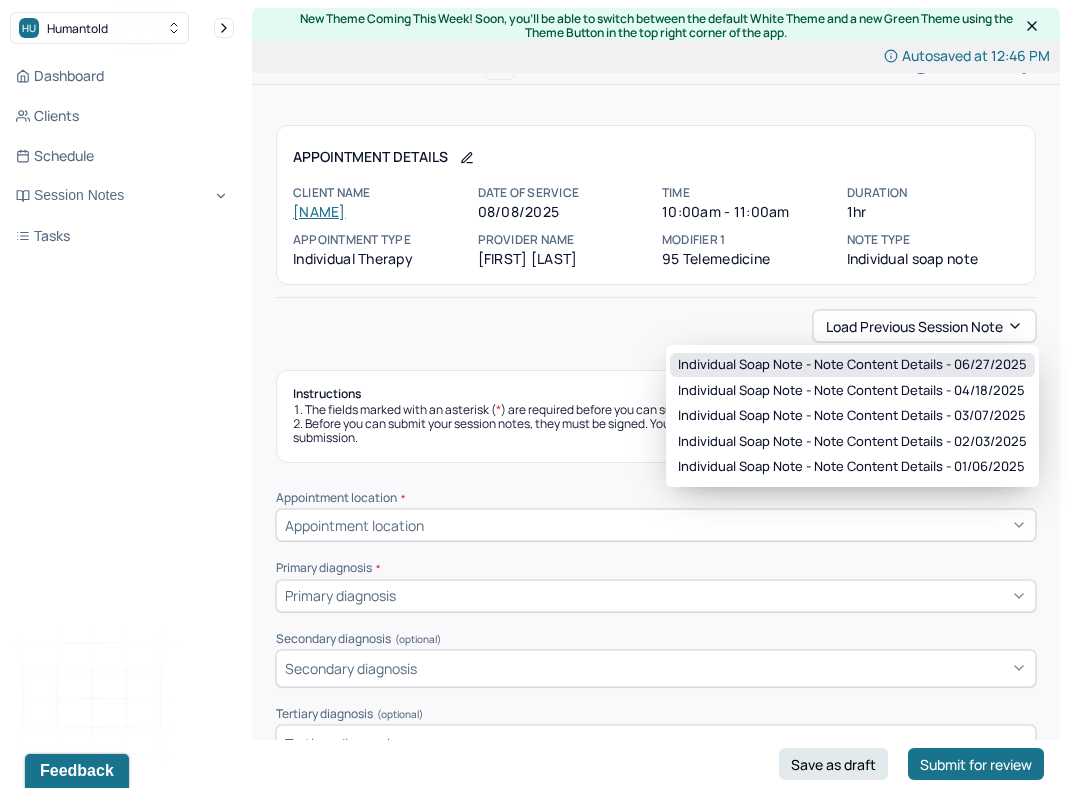 click on "Individual soap note   - Note content Details -   [DATE]" at bounding box center [852, 365] 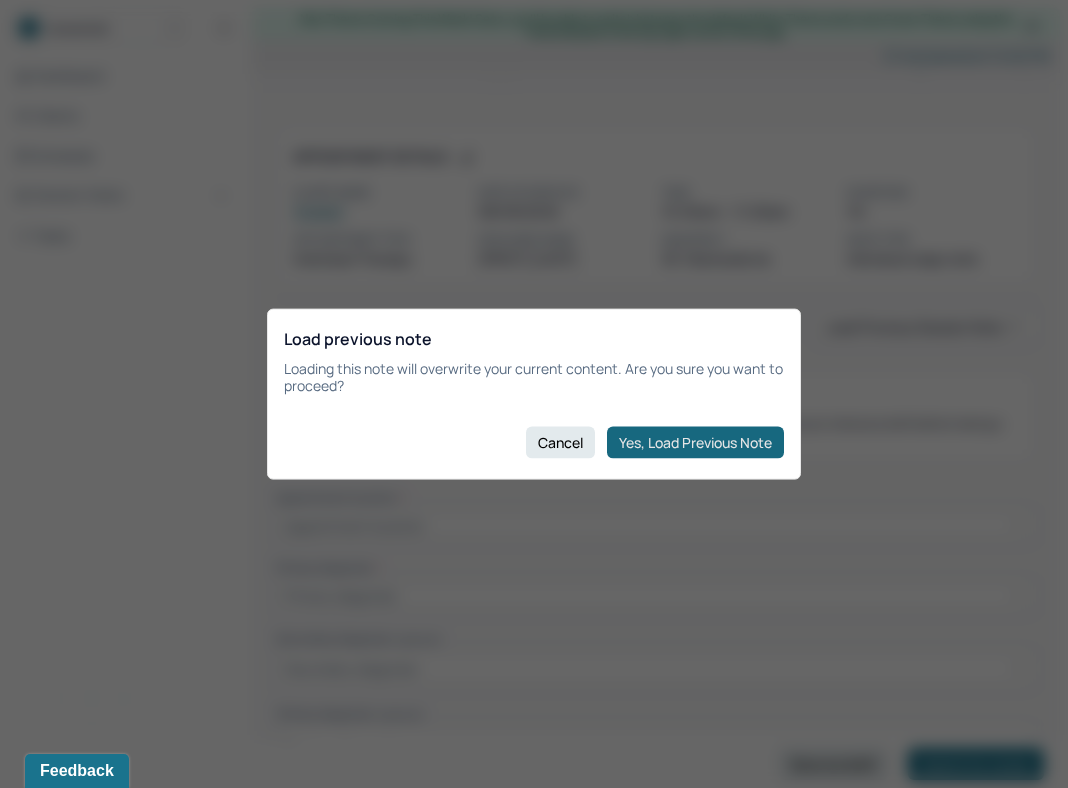click on "Yes, Load Previous Note" at bounding box center (695, 442) 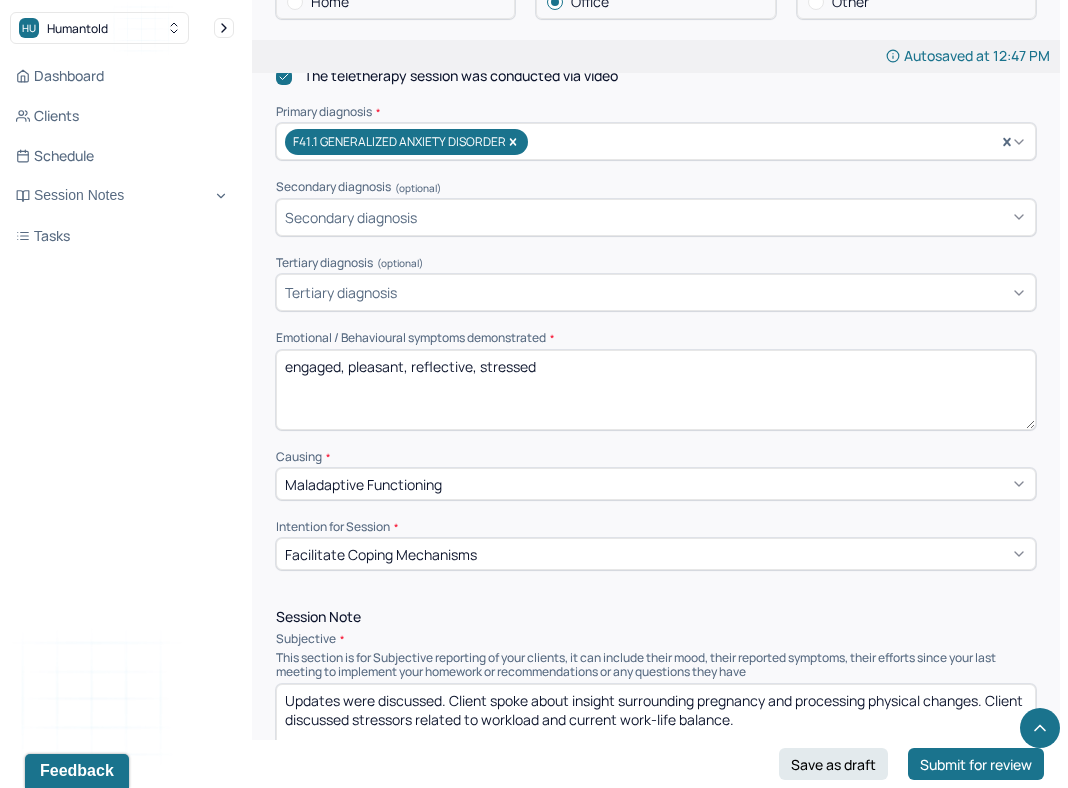 scroll, scrollTop: 671, scrollLeft: 0, axis: vertical 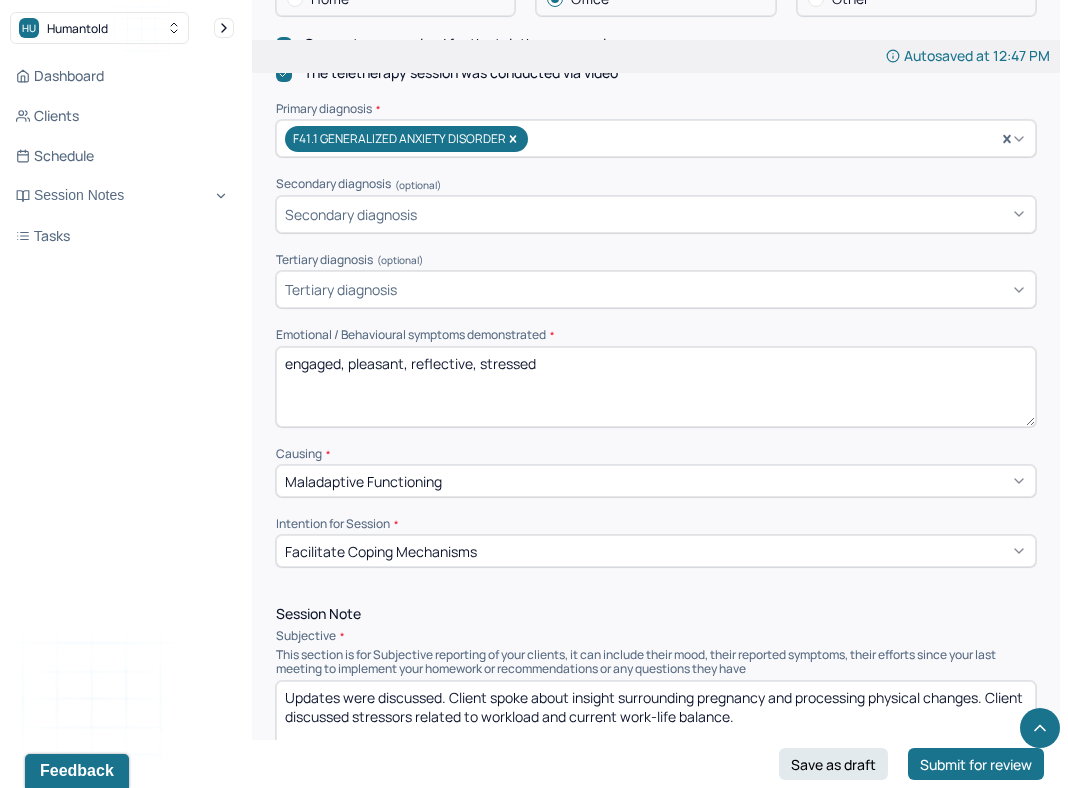 click on "engaged, pleasant, reflective, stressed" at bounding box center (656, 387) 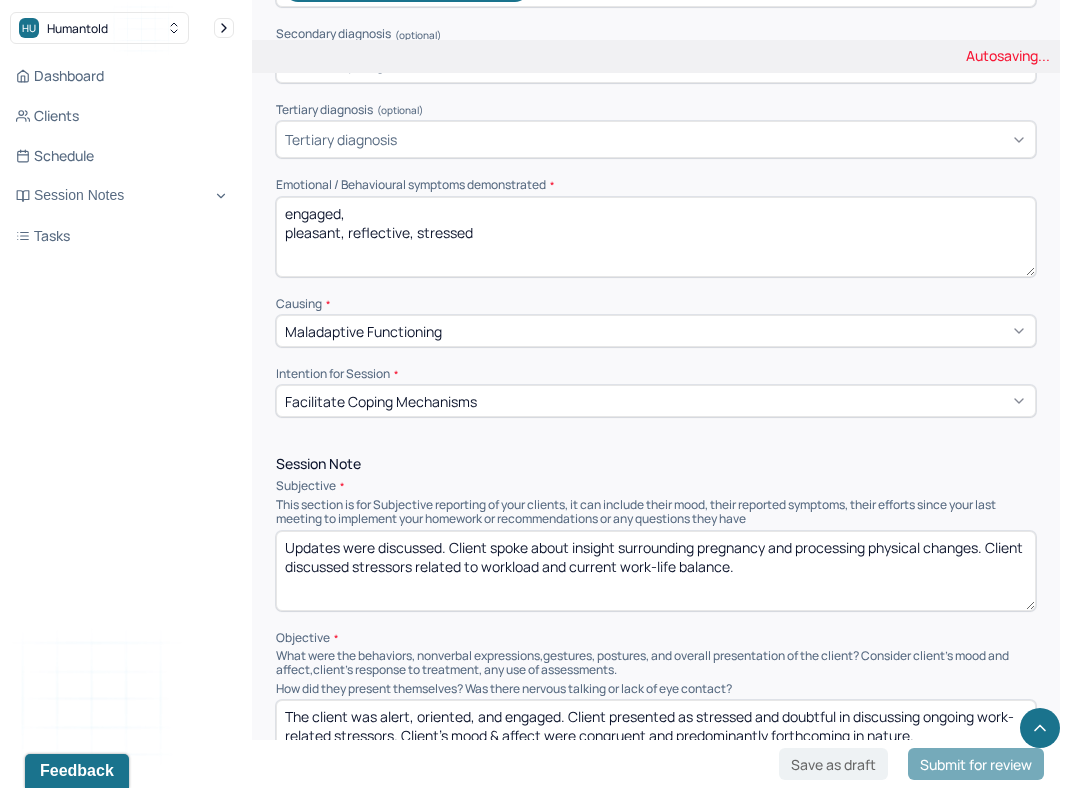 scroll, scrollTop: 851, scrollLeft: 0, axis: vertical 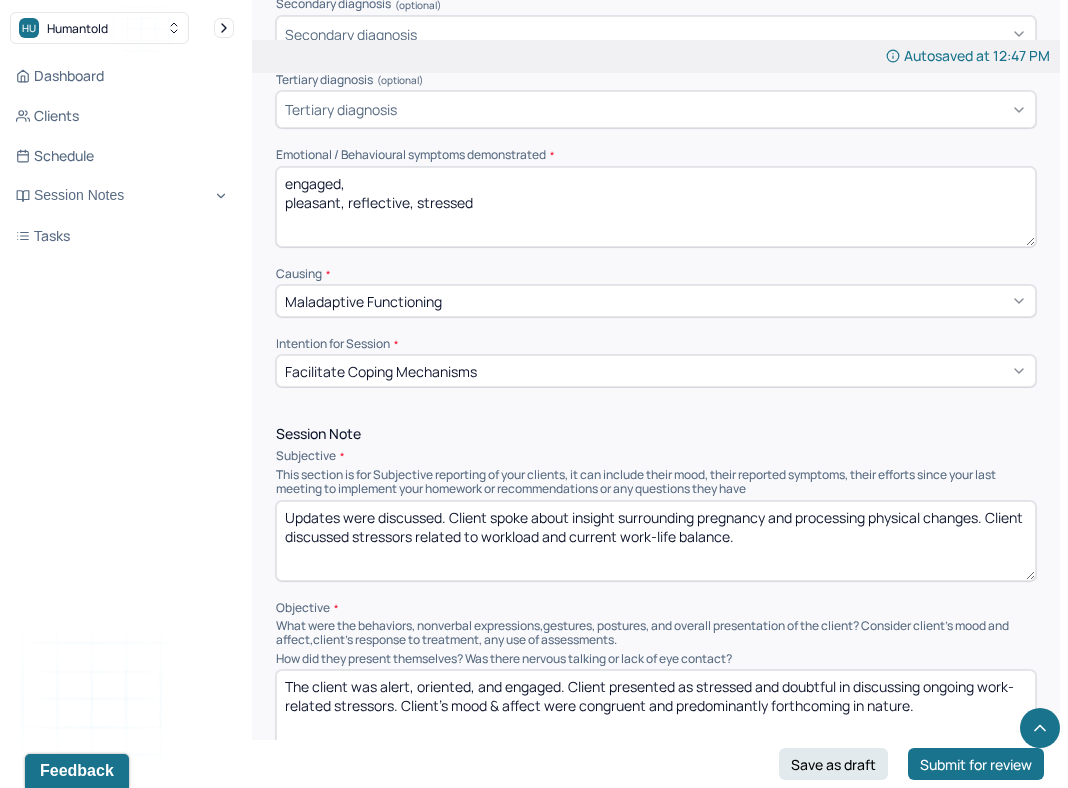 type on "engaged,
pleasant, reflective, stressed" 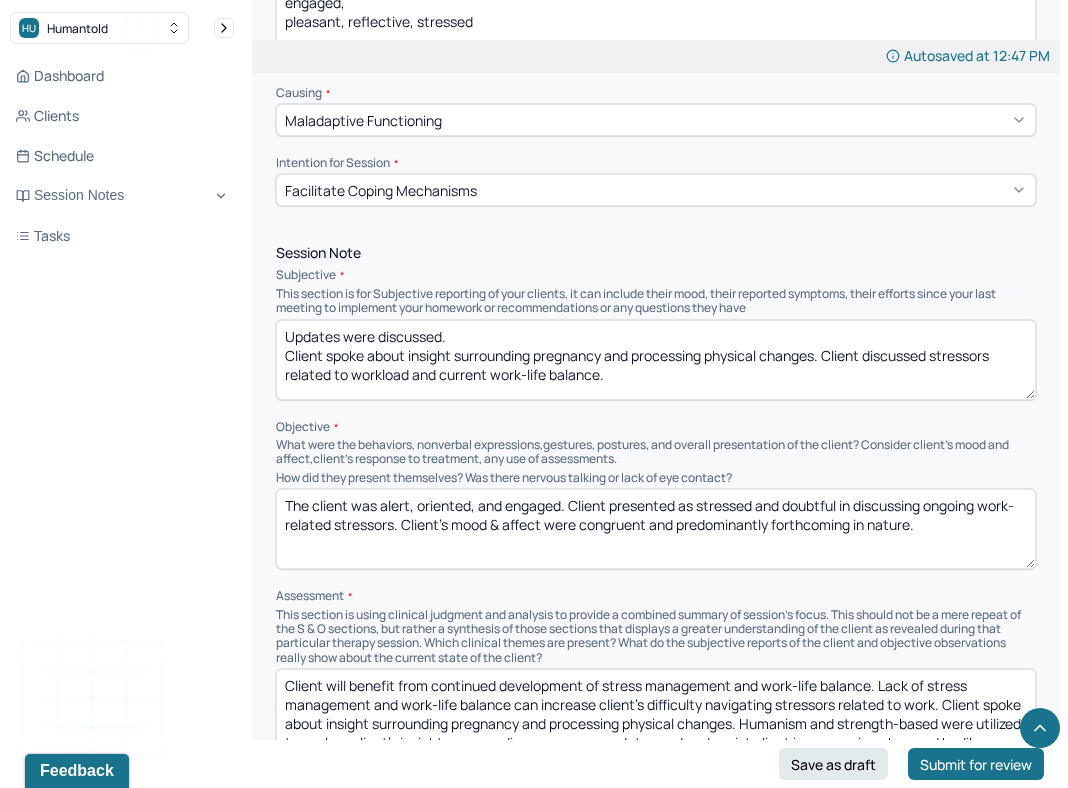 scroll, scrollTop: 1064, scrollLeft: 0, axis: vertical 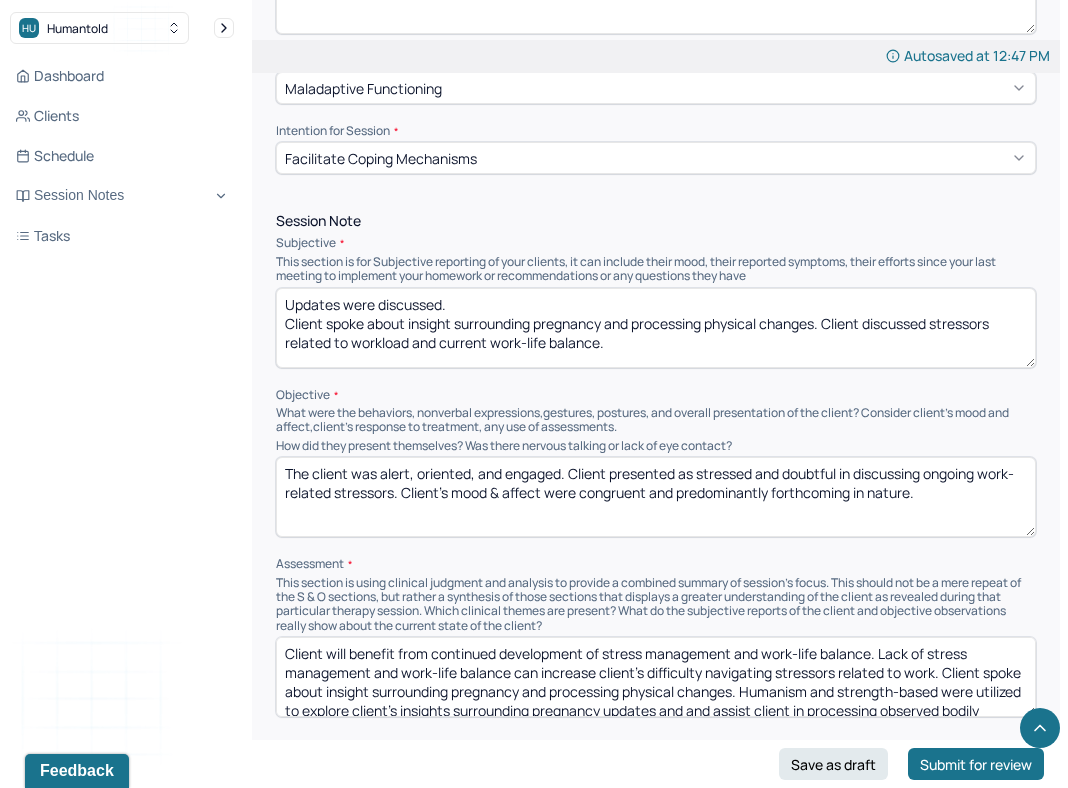 type on "Updates were discussed.
Client spoke about insight surrounding pregnancy and processing physical changes. Client discussed stressors related to workload and current work-life balance." 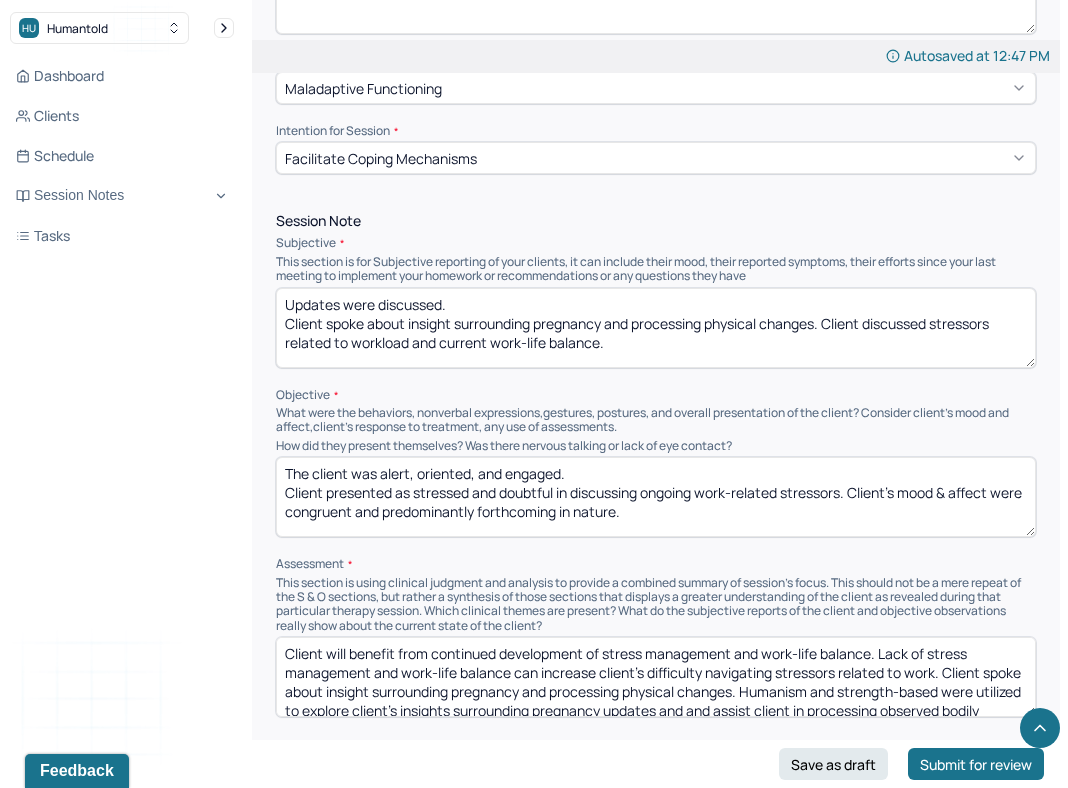 scroll, scrollTop: 0, scrollLeft: 0, axis: both 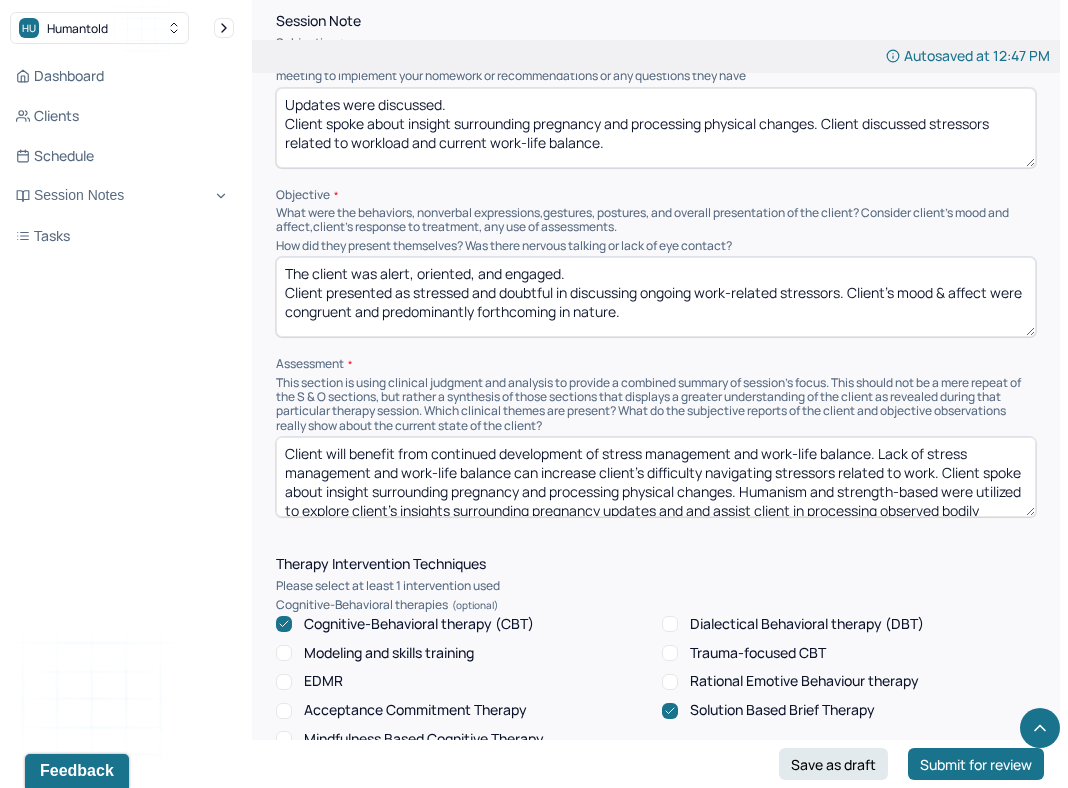 type on "The client was alert, oriented, and engaged.
Client presented as stressed and doubtful in discussing ongoing work-related stressors. Client's mood & affect were congruent and predominantly forthcoming in nature." 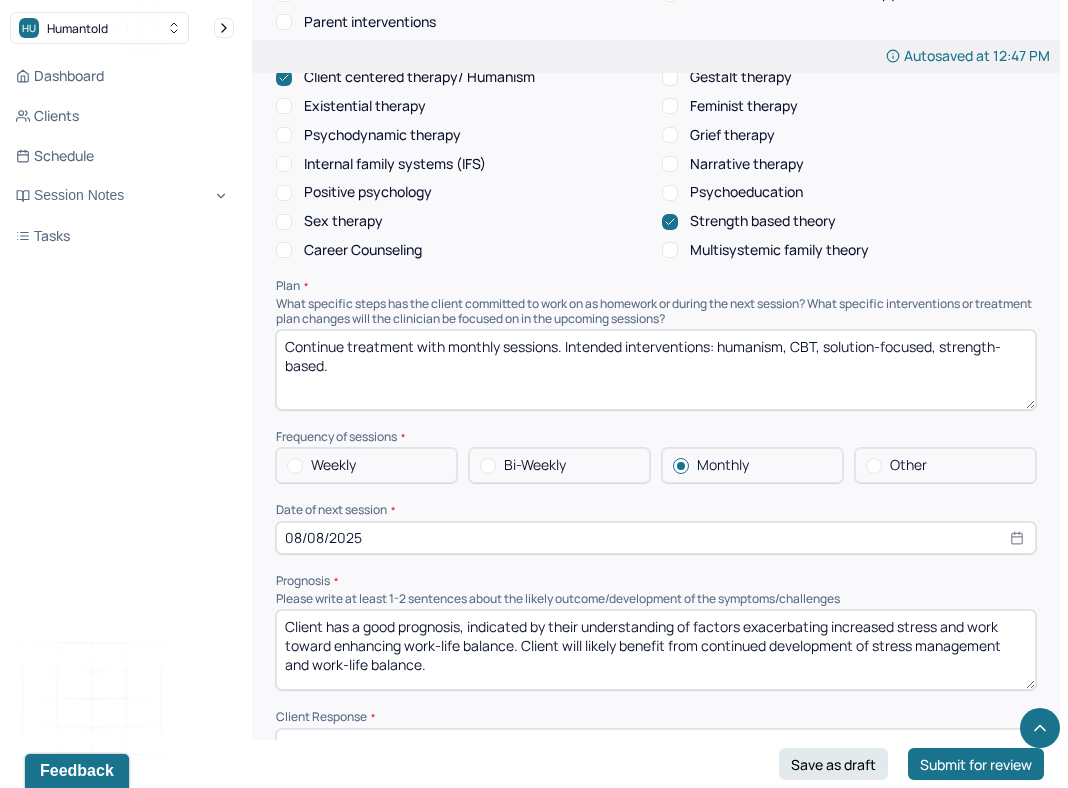 scroll, scrollTop: 2080, scrollLeft: 0, axis: vertical 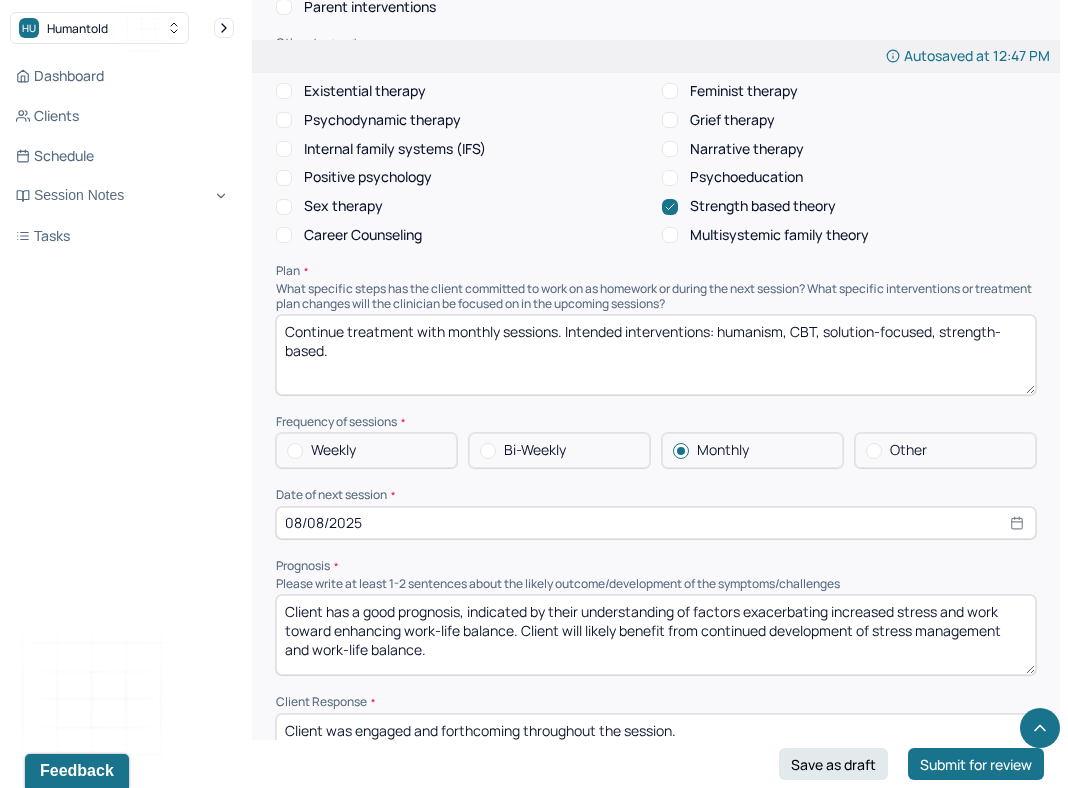 type 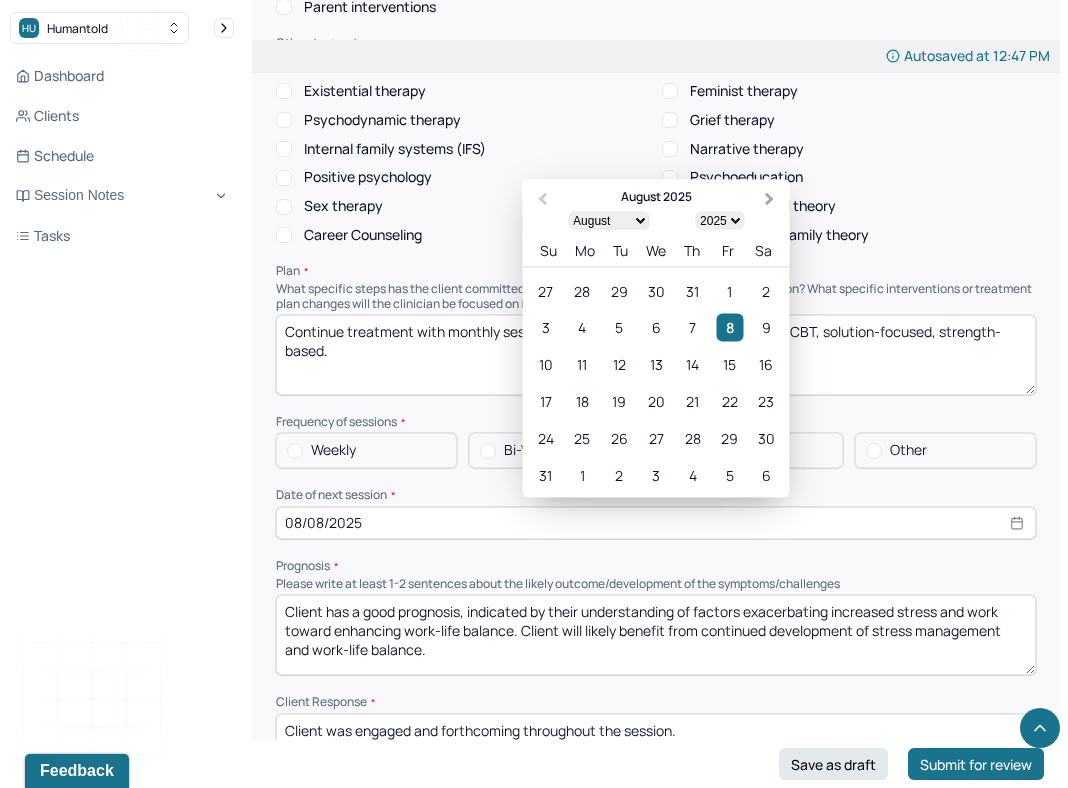 click on "Next Month" at bounding box center (770, 199) 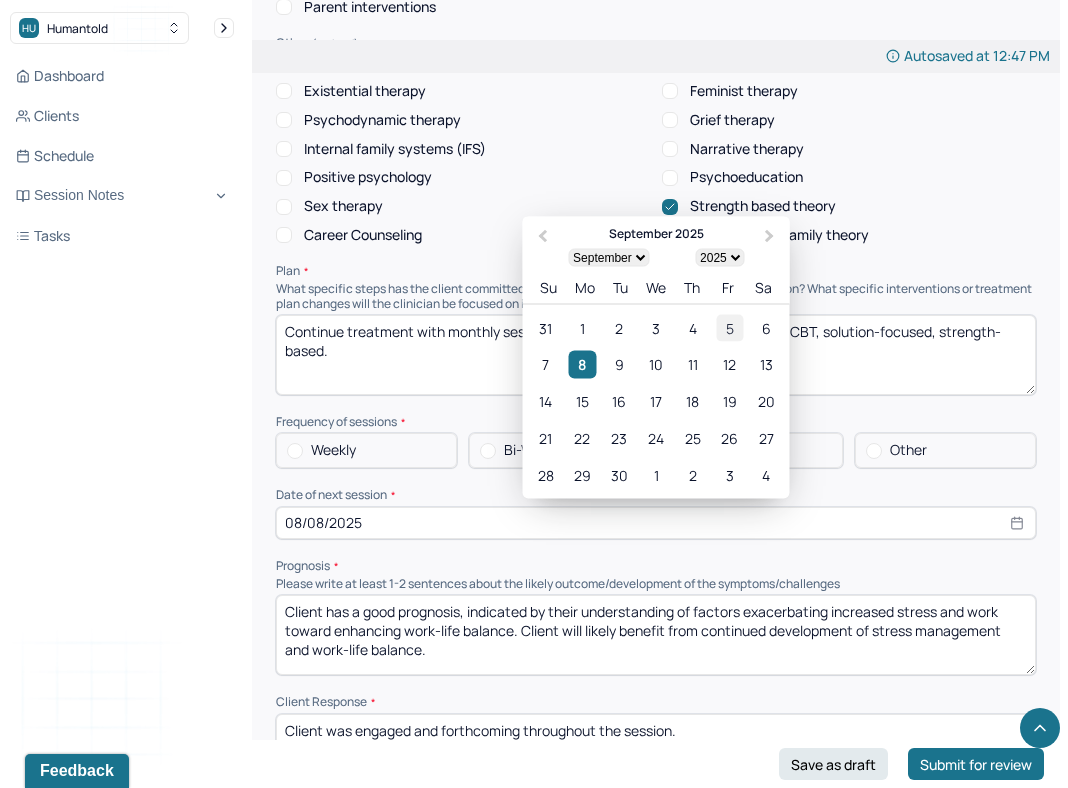 click on "5" at bounding box center [729, 327] 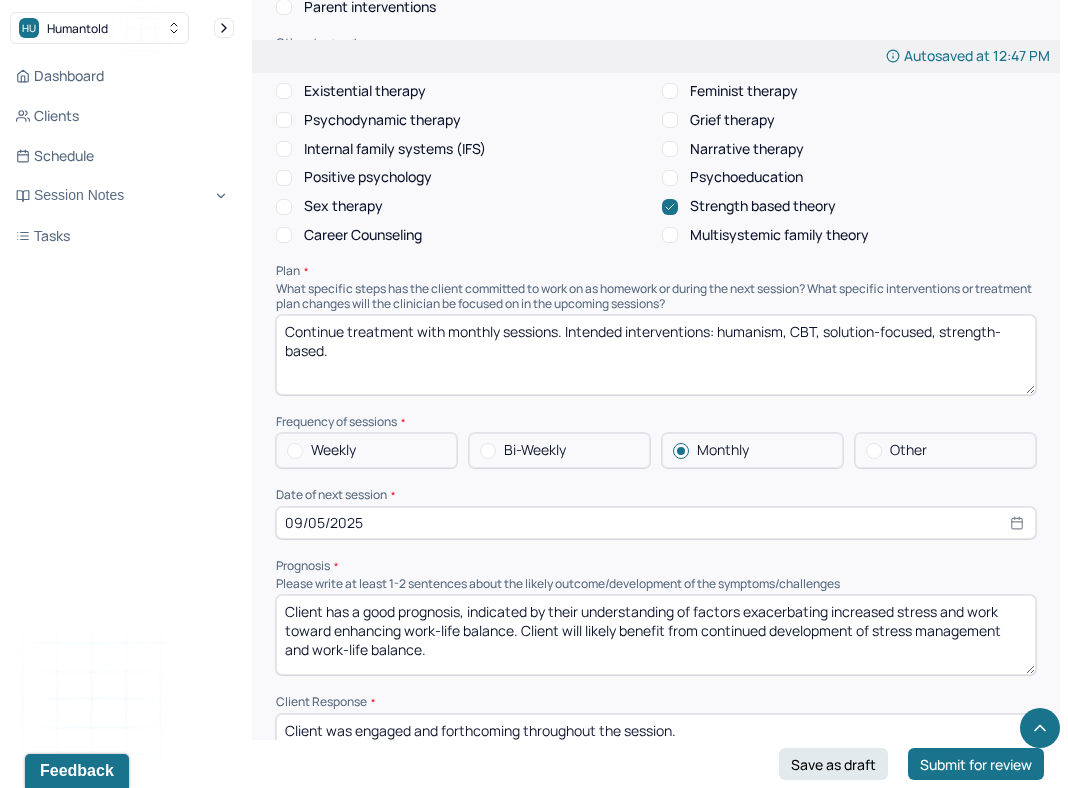 select on "8" 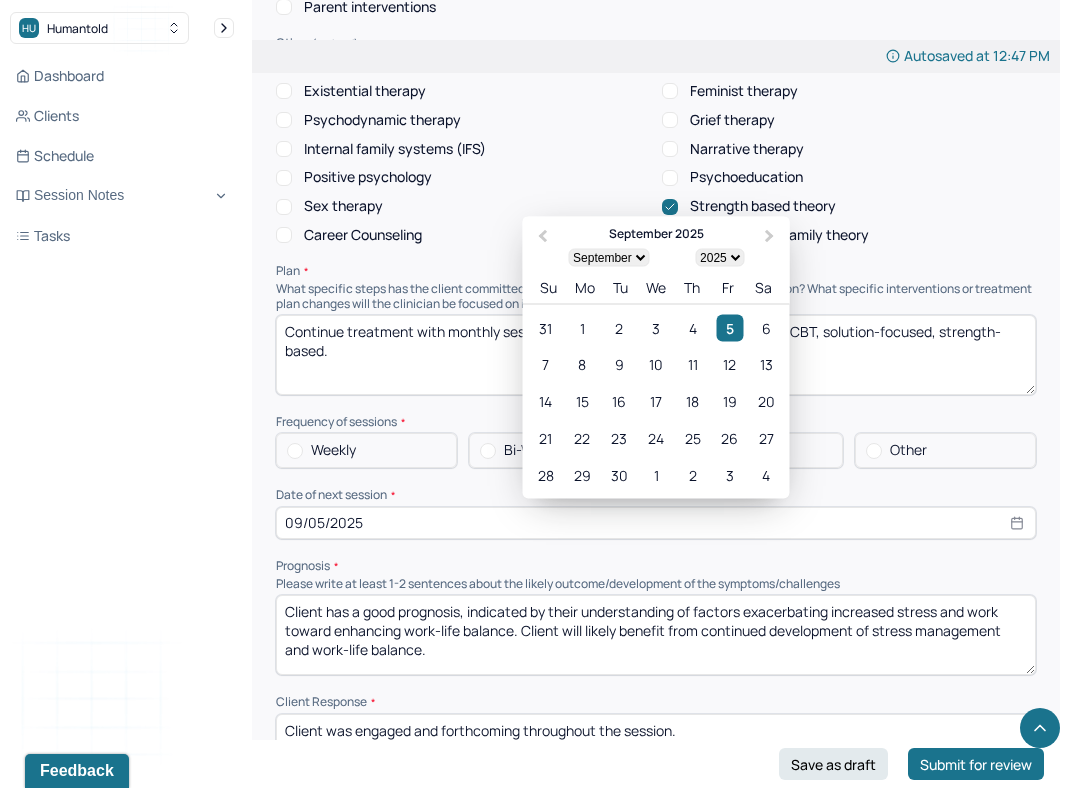 click on "Dashboard Clients Schedule Session Notes Tasks [NAME] provider Logout" at bounding box center [122, 414] 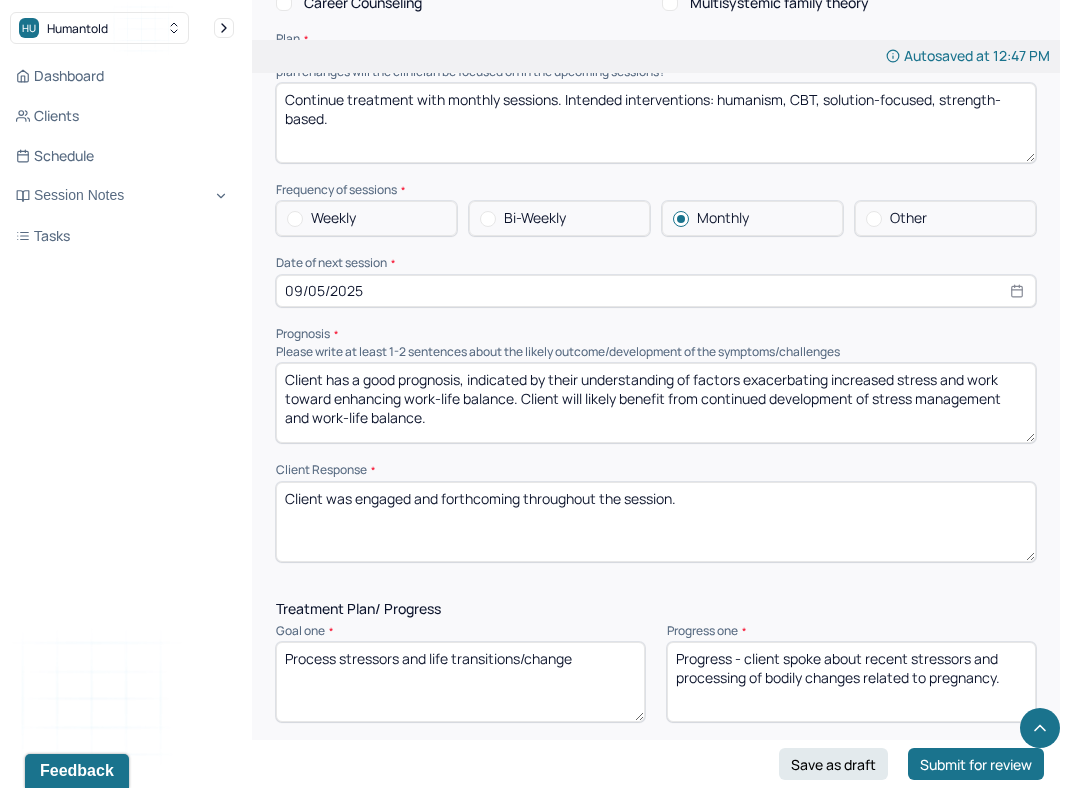 scroll, scrollTop: 2339, scrollLeft: 0, axis: vertical 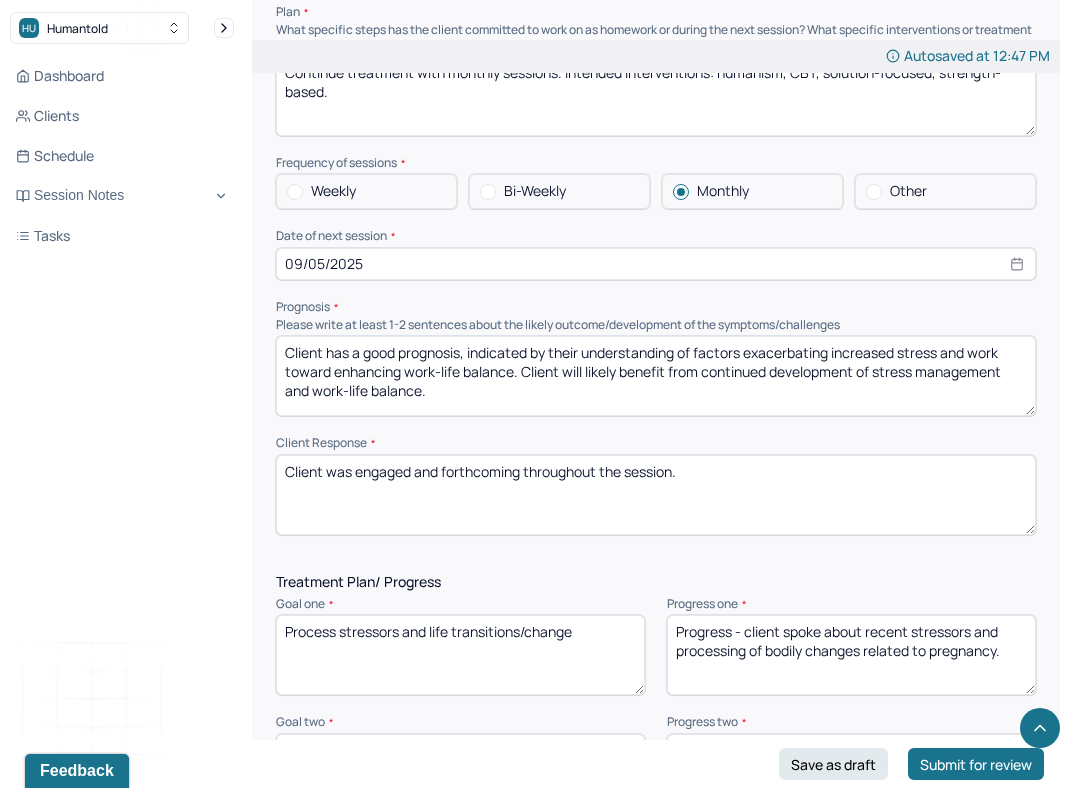 click on "Client has a good prognosis, indicated by their understanding of factors exacerbating increased stress and work toward enhancing work-life balance. Client will likely benefit from continued development of stress management and work-life balance." at bounding box center (656, 376) 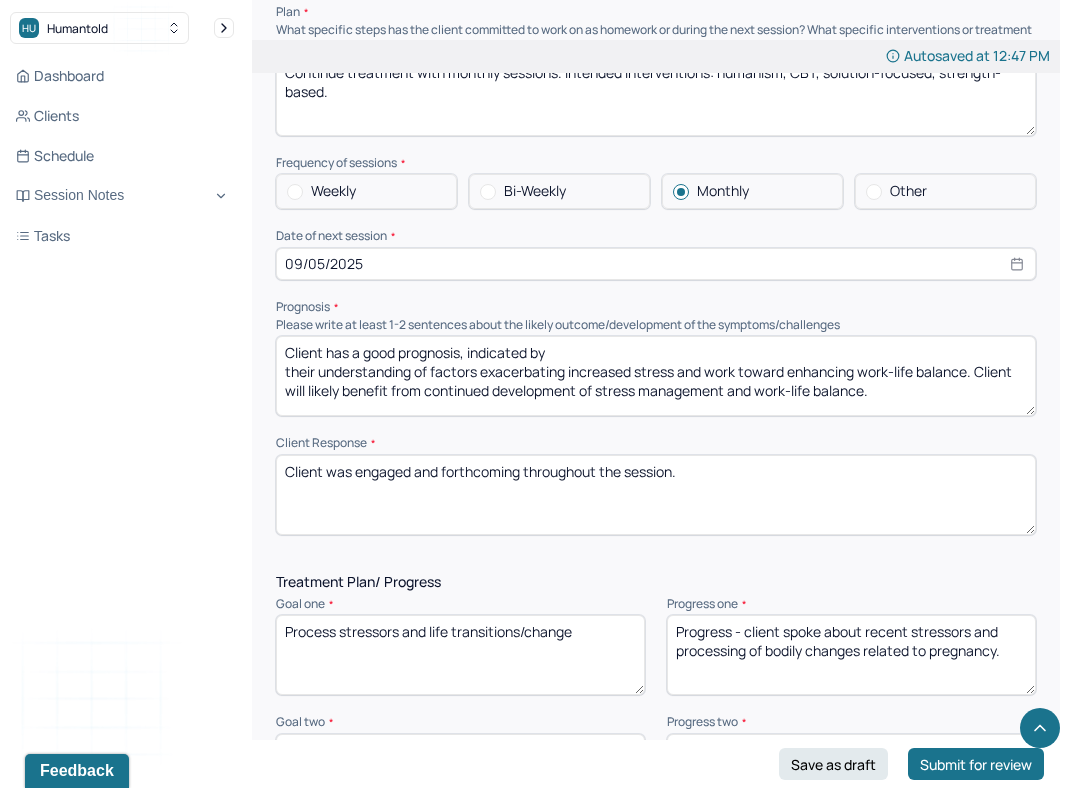 type on "Client has a good prognosis, indicated by
their understanding of factors exacerbating increased stress and work toward enhancing work-life balance. Client will likely benefit from continued development of stress management and work-life balance." 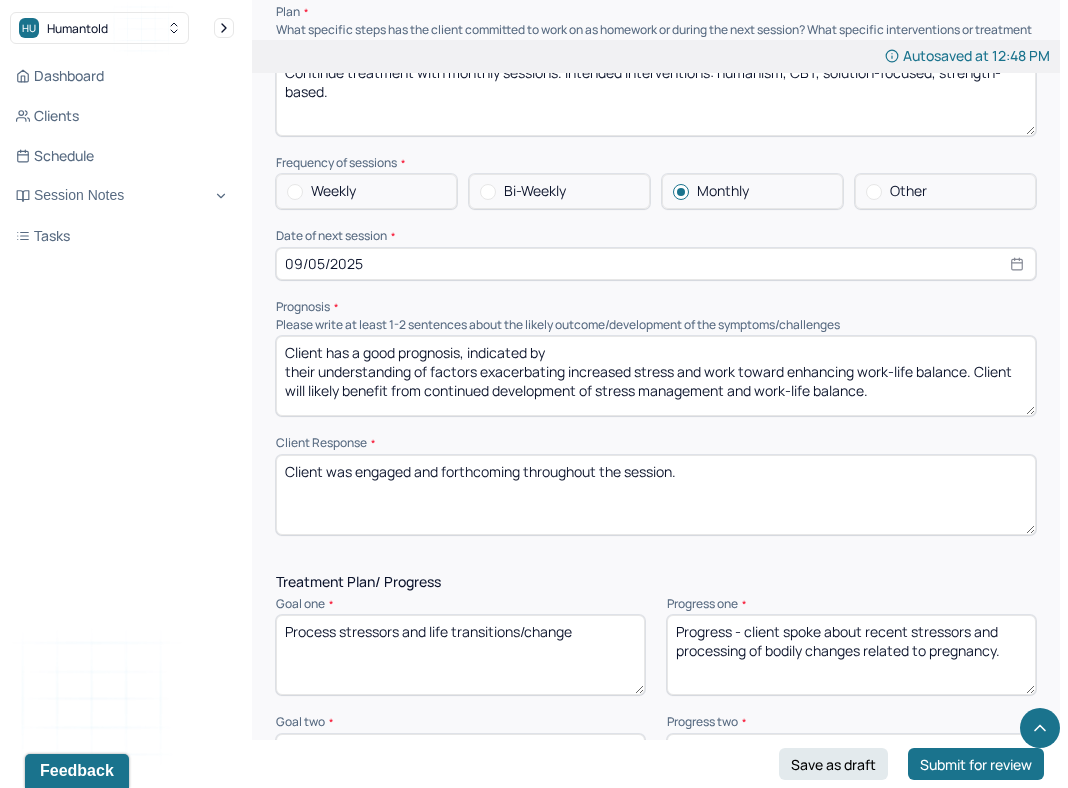 click on "Client was engaged and forthcoming throughout the session." at bounding box center (656, 495) 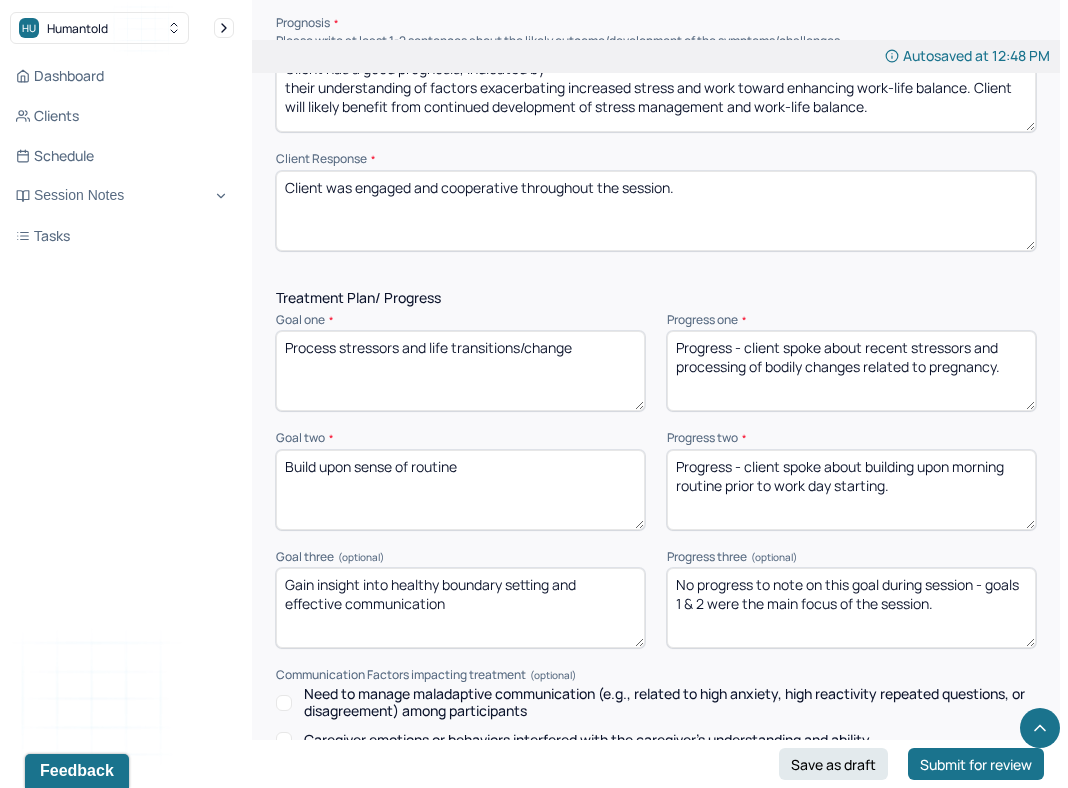 scroll, scrollTop: 2631, scrollLeft: 0, axis: vertical 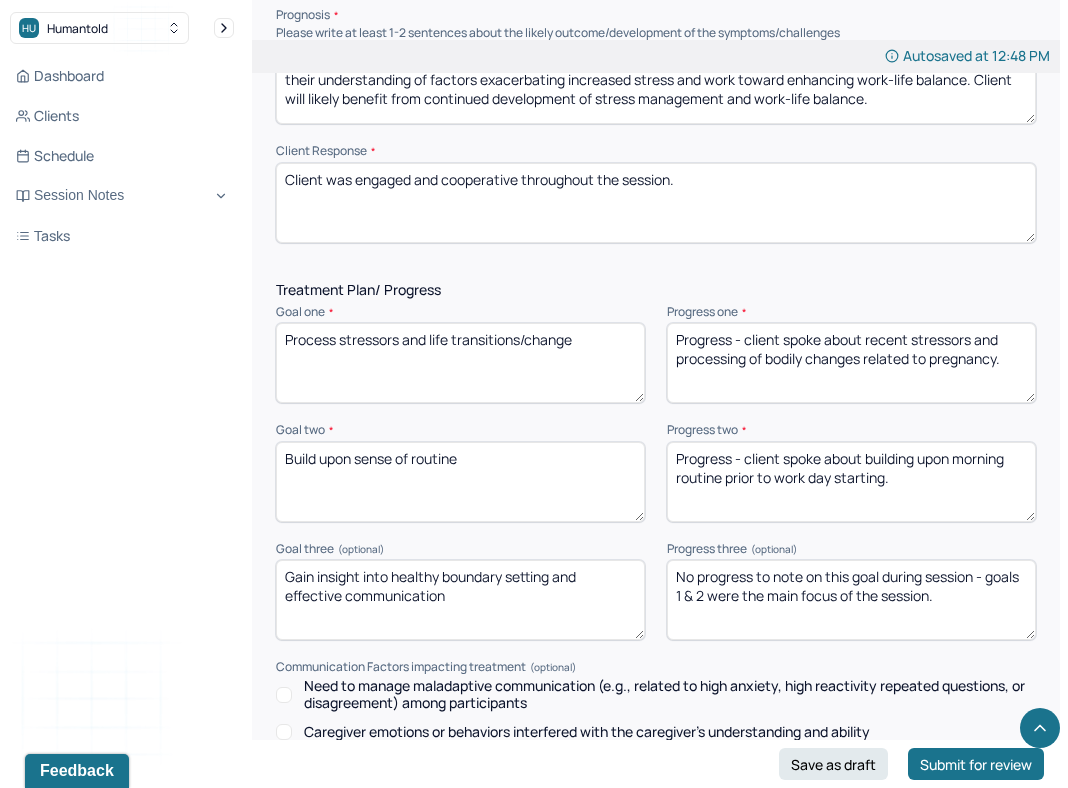 type on "Client was engaged and cooperative throughout the session." 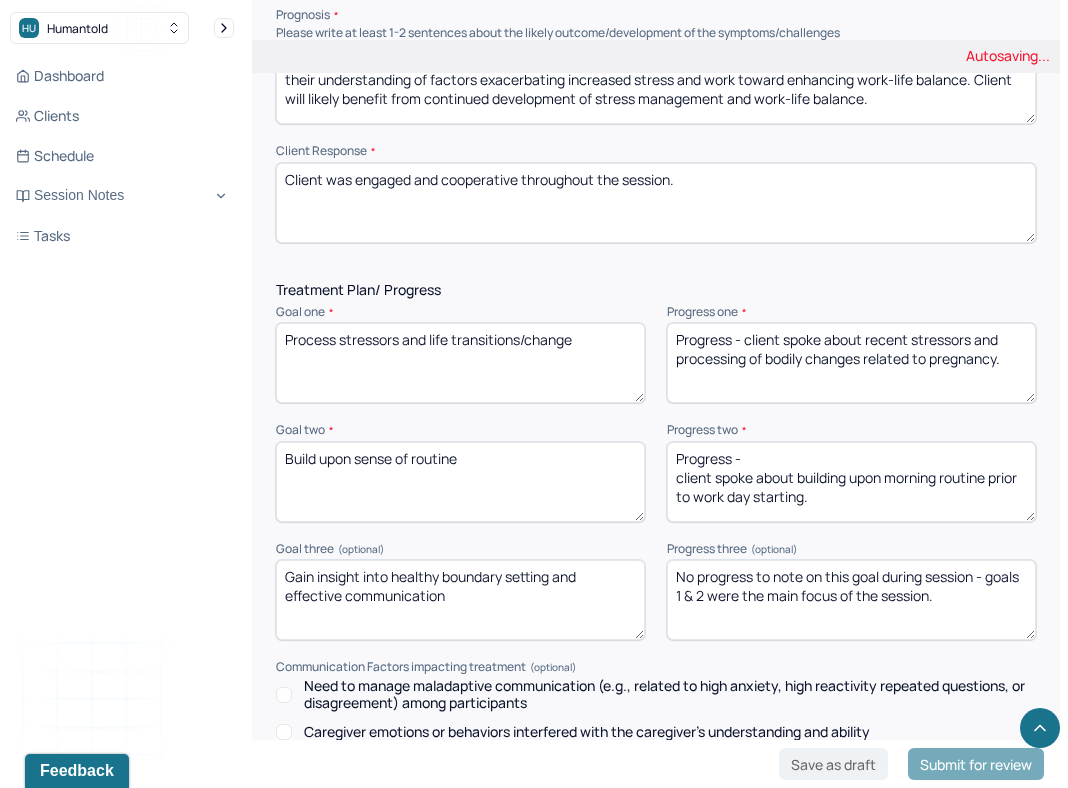 type on "Progress -
client spoke about building upon morning routine prior to work day starting." 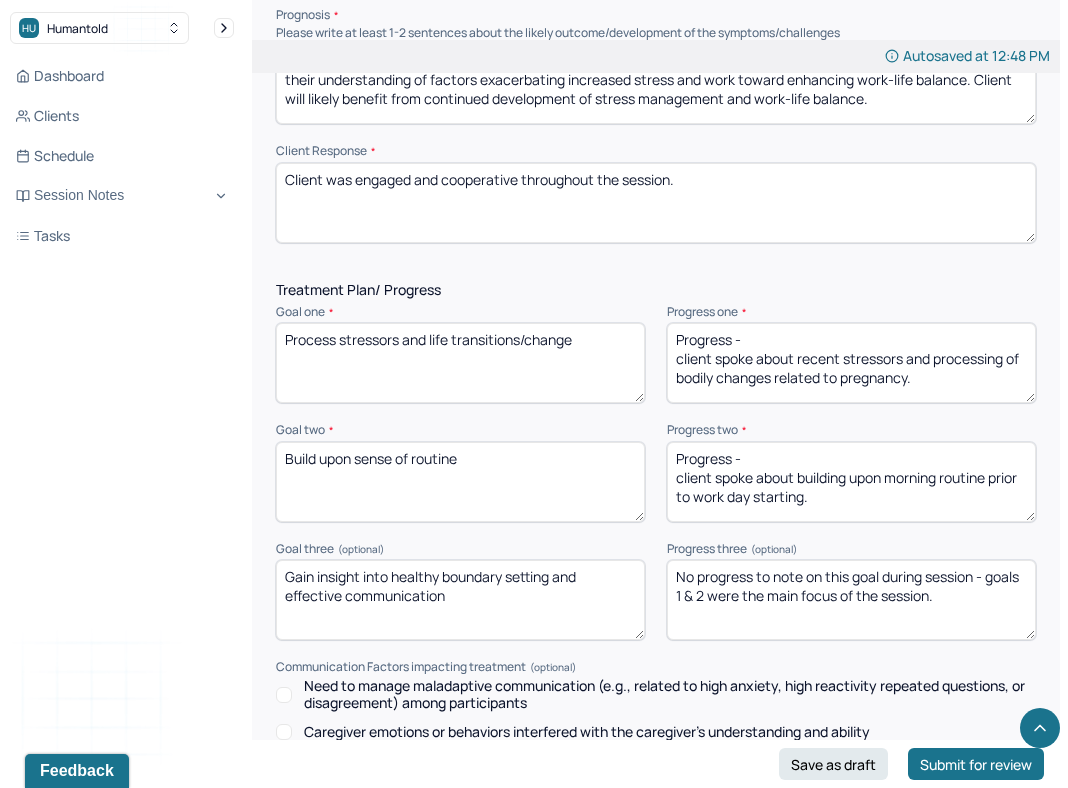 click on "Progress - client spoke about recent stressors and processing of bodily changes related to pregnancy." at bounding box center [851, 363] 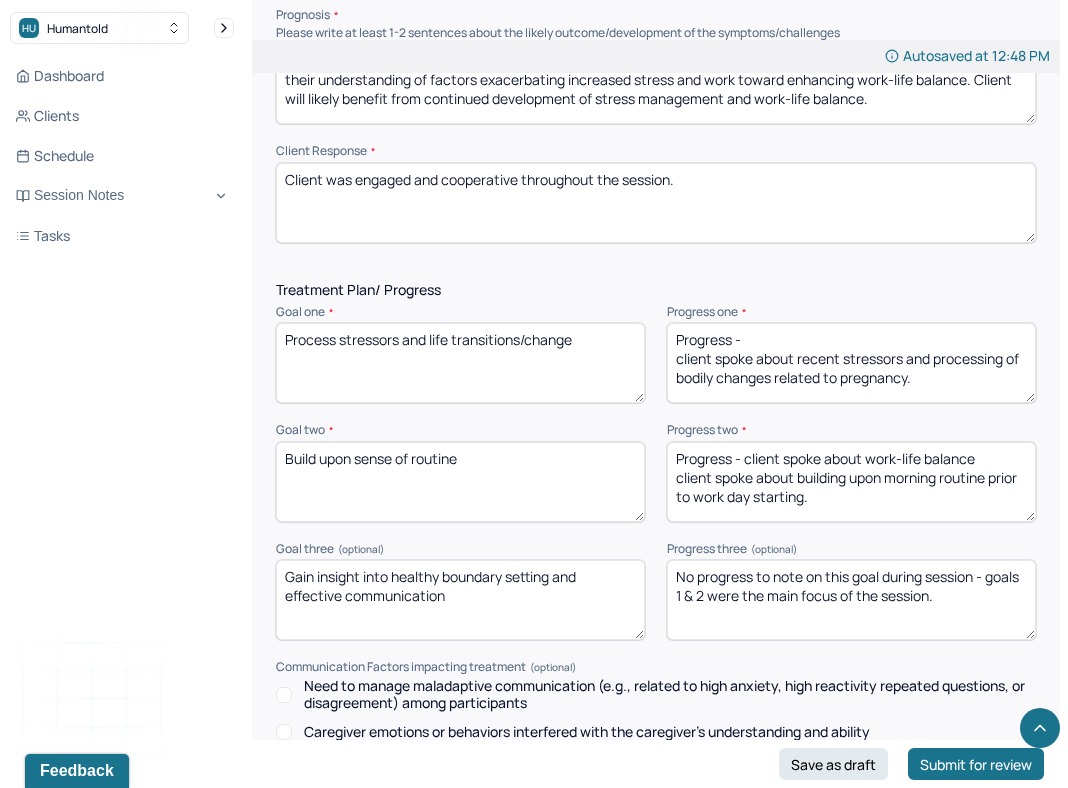 click on "Progress - client spoke about work-life balance
client spoke about building upon morning routine prior to work day starting." at bounding box center (851, 482) 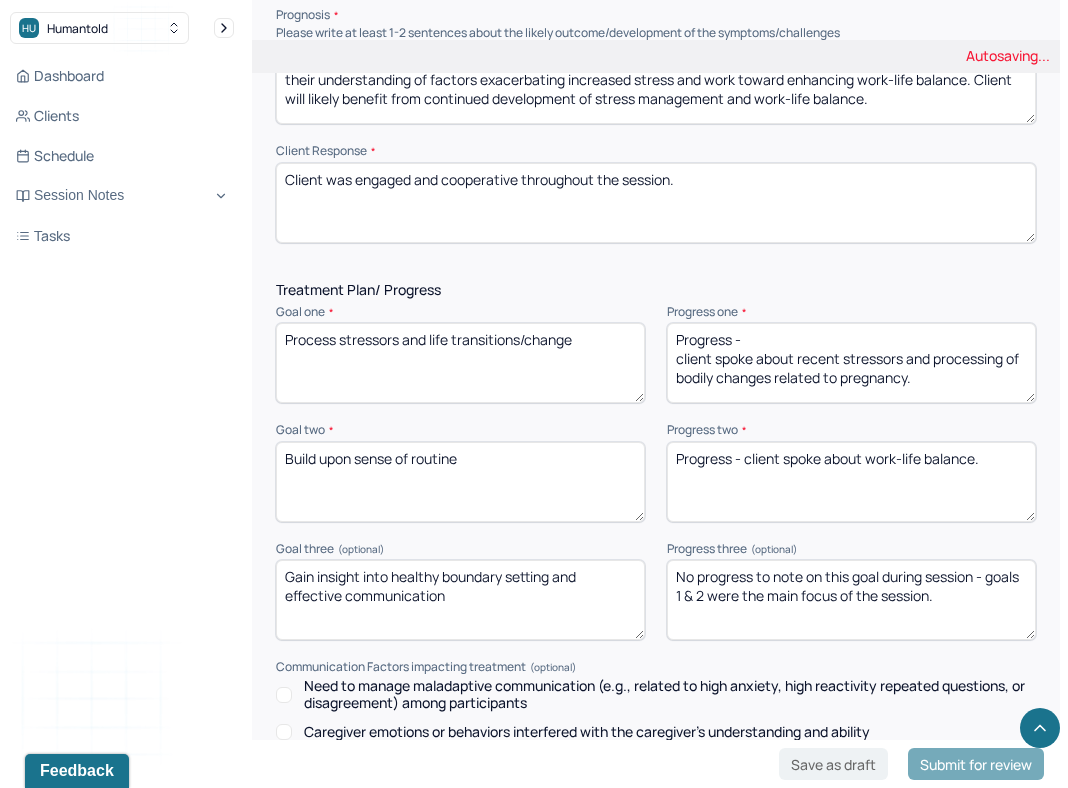 click on "Progress - client spoke about work-life balance
client spoke about building upon morning routine prior to work day starting." at bounding box center (851, 482) 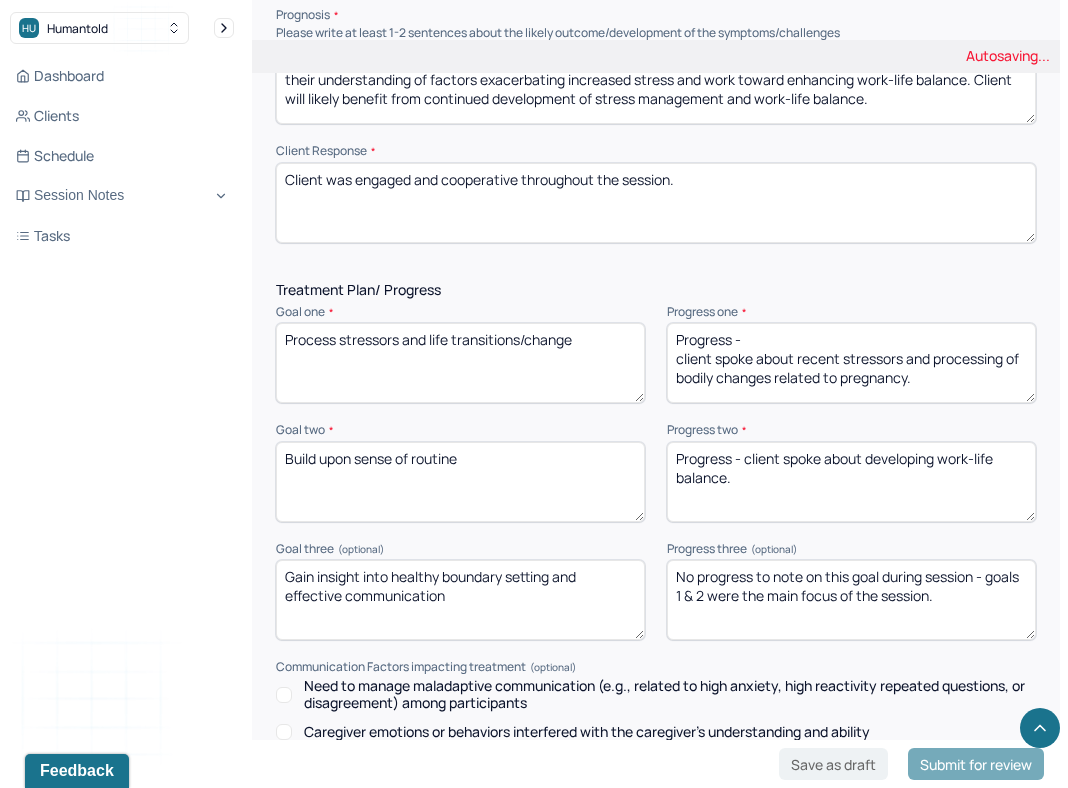 type on "Progress - client spoke about developing work-life balance." 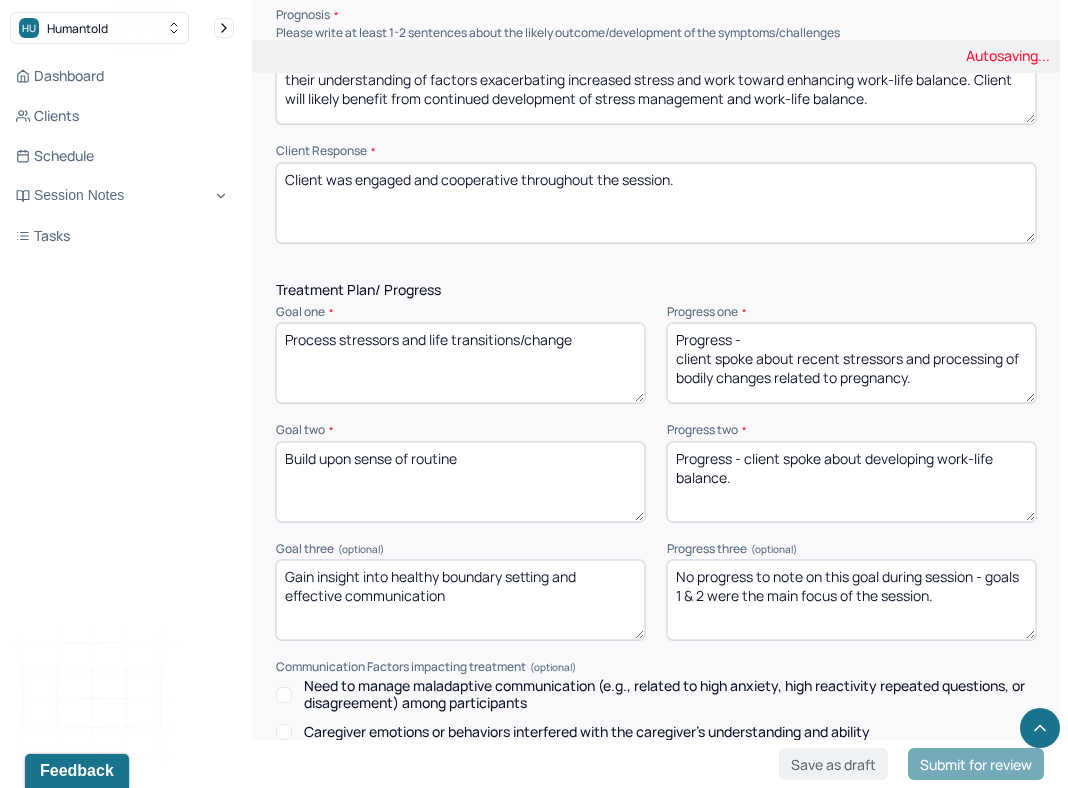click on "Progress -
client spoke about recent stressors and processing of bodily changes related to pregnancy." at bounding box center (851, 363) 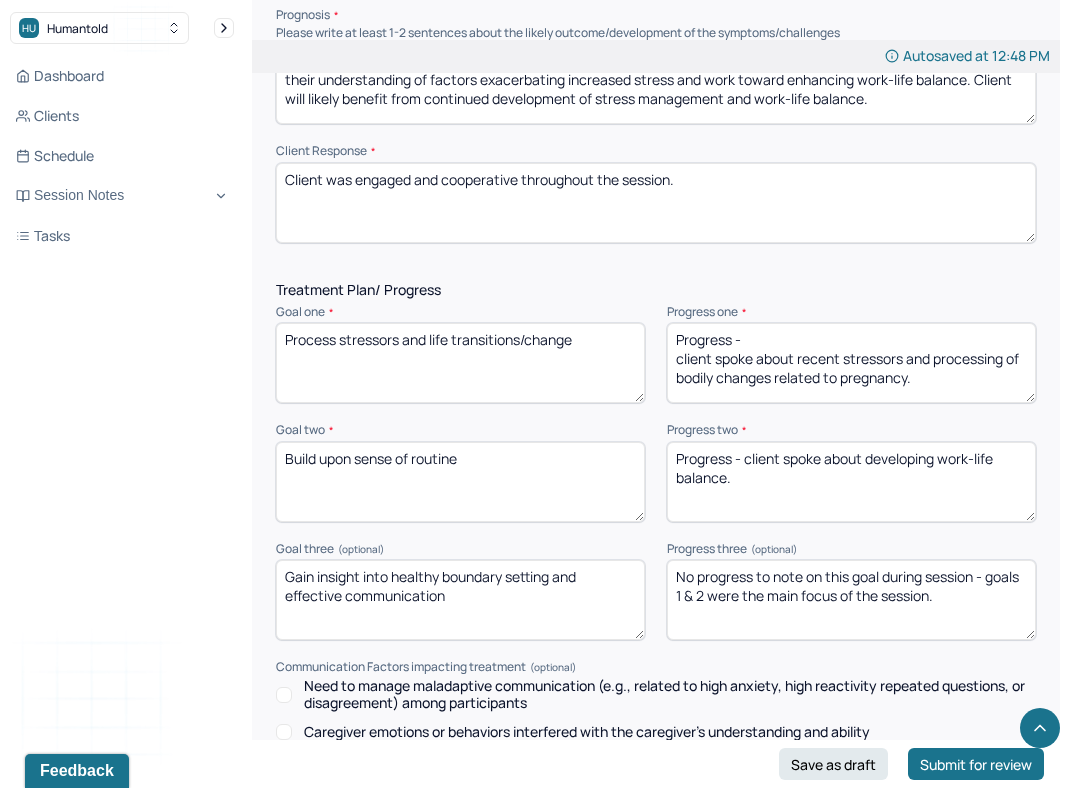 click on "Progress -
client spoke about recent stressors and processing of bodily changes related to pregnancy." at bounding box center (851, 363) 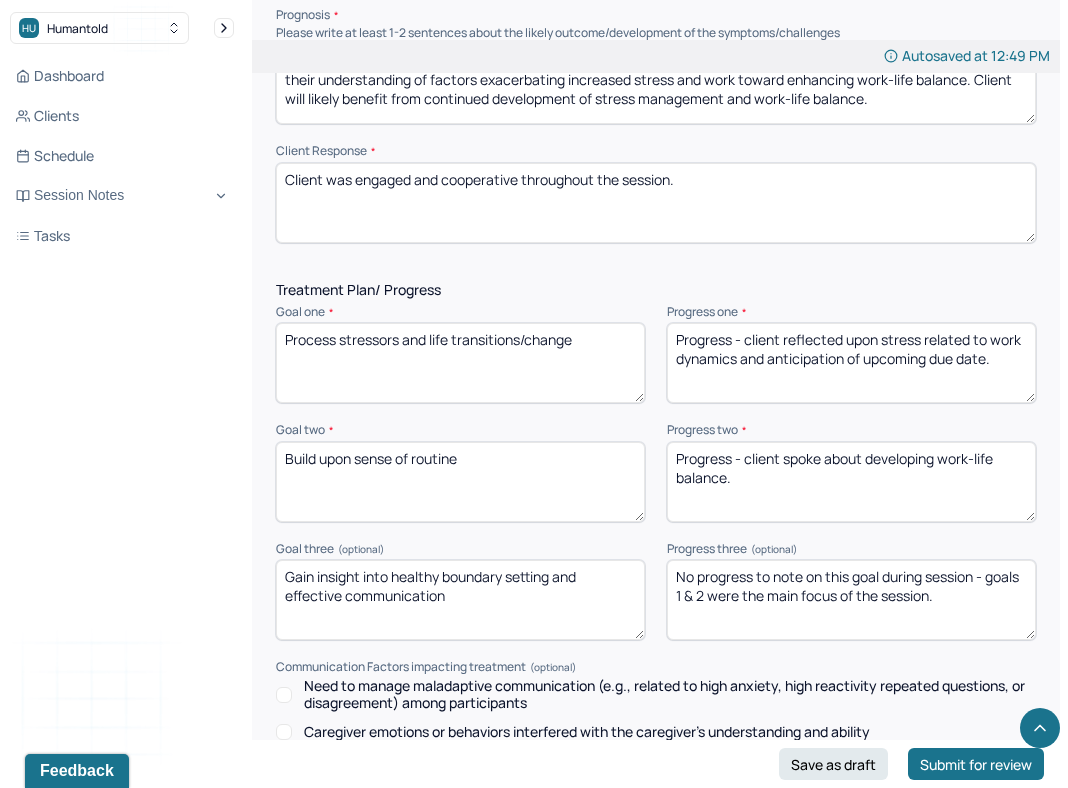 type on "Progress - client reflected upon stress related to work dynamics and anticipation of upcoming due date." 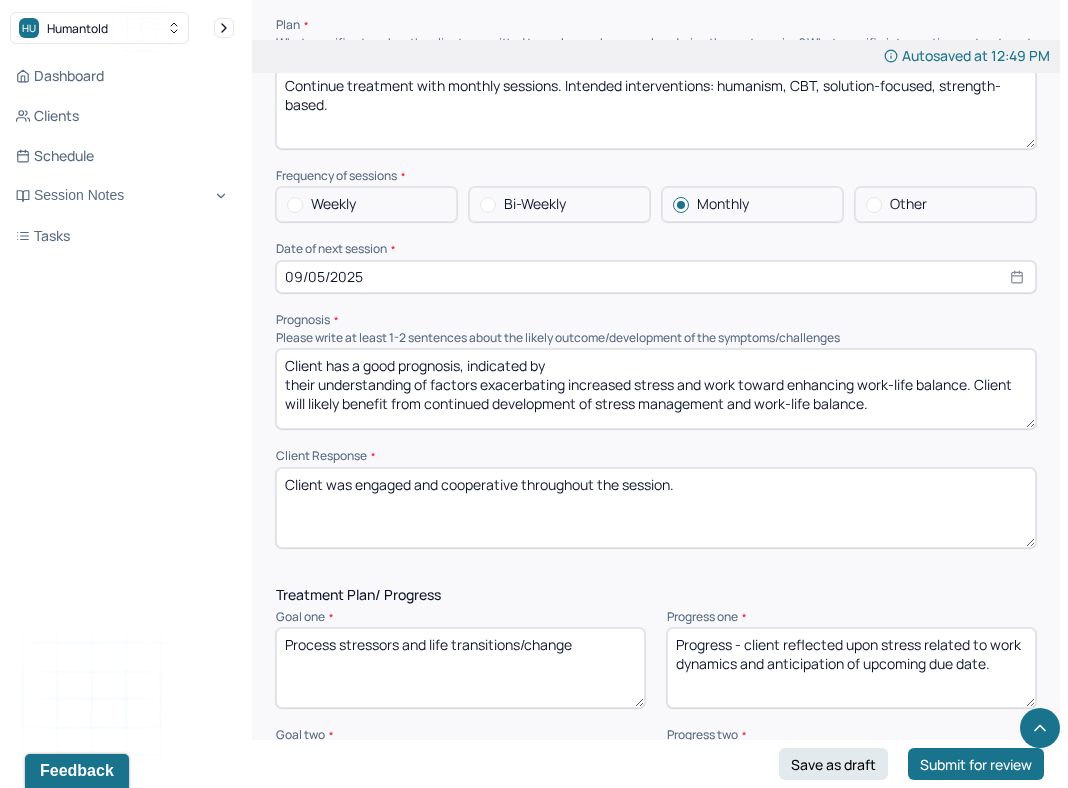 scroll, scrollTop: 2310, scrollLeft: 0, axis: vertical 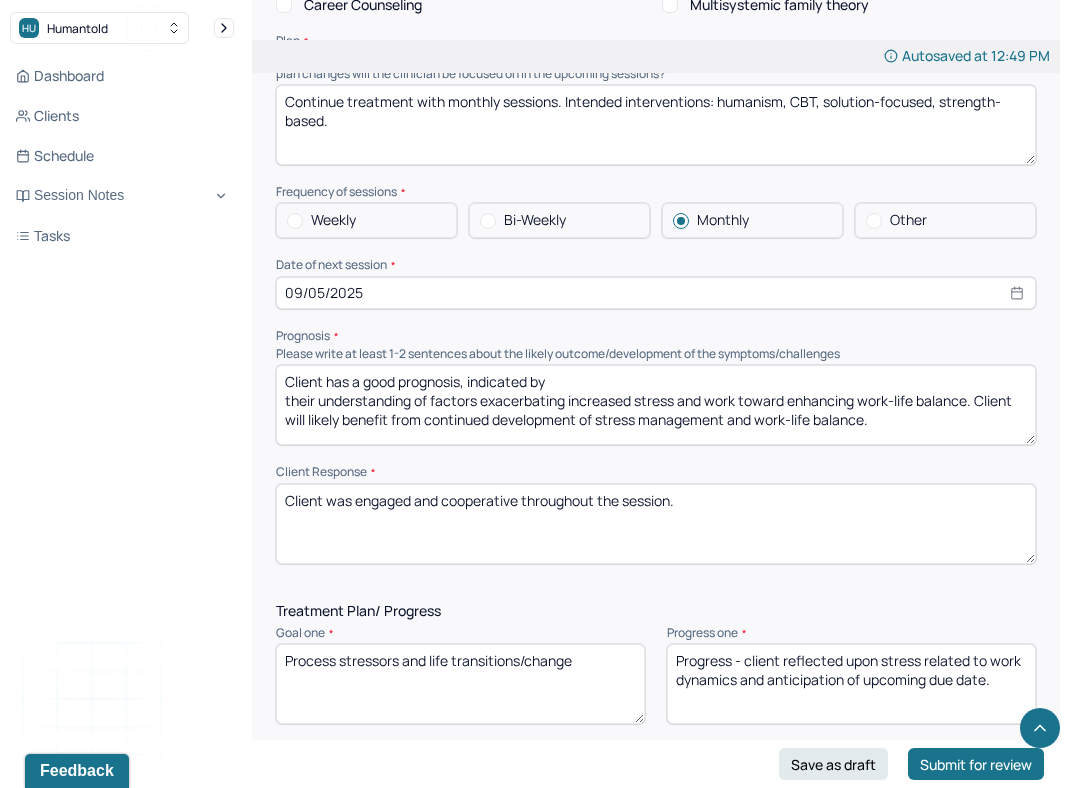type on "Progress - client discussed role of boundary setting in managing work-life balance." 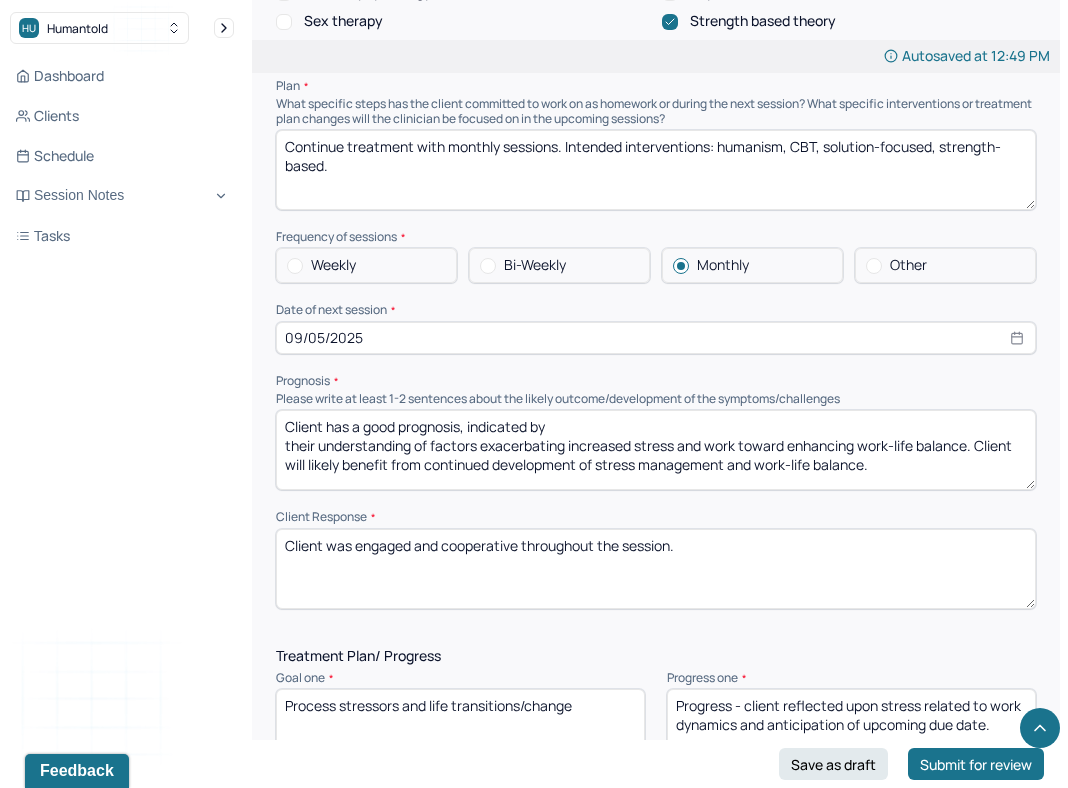scroll, scrollTop: 2268, scrollLeft: 0, axis: vertical 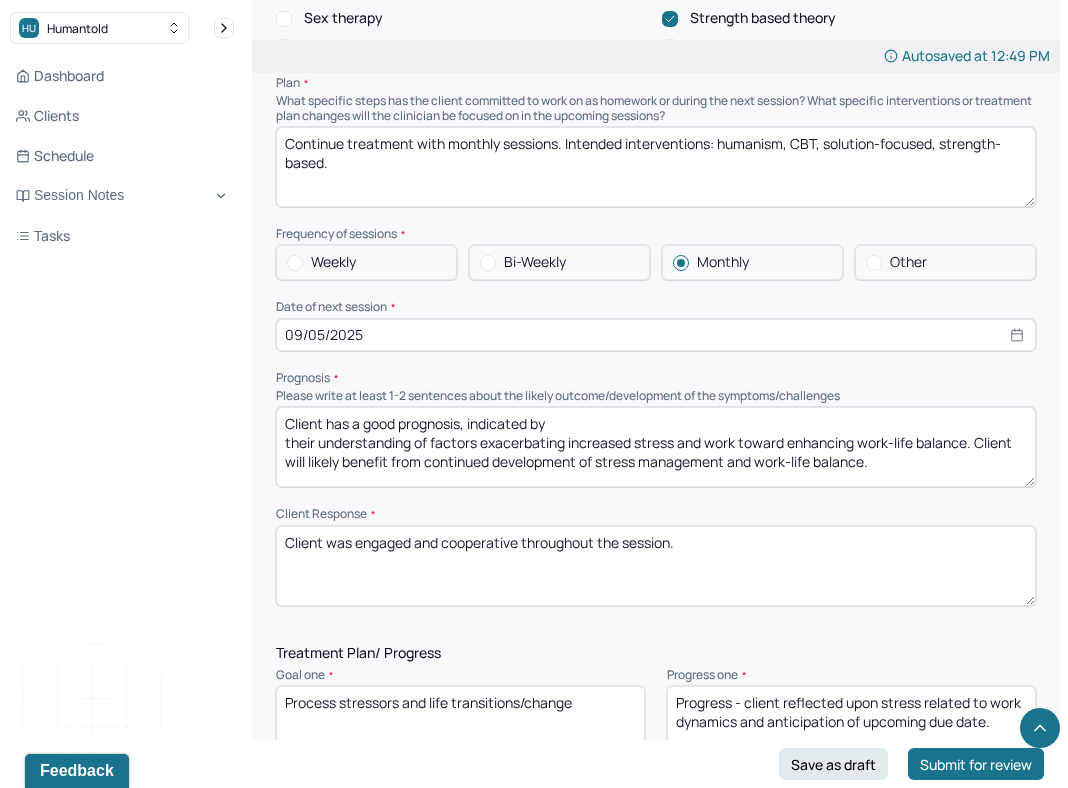 click on "Client has a good prognosis, indicated by
their understanding of factors exacerbating increased stress and work toward enhancing work-life balance. Client will likely benefit from continued development of stress management and work-life balance." at bounding box center [656, 447] 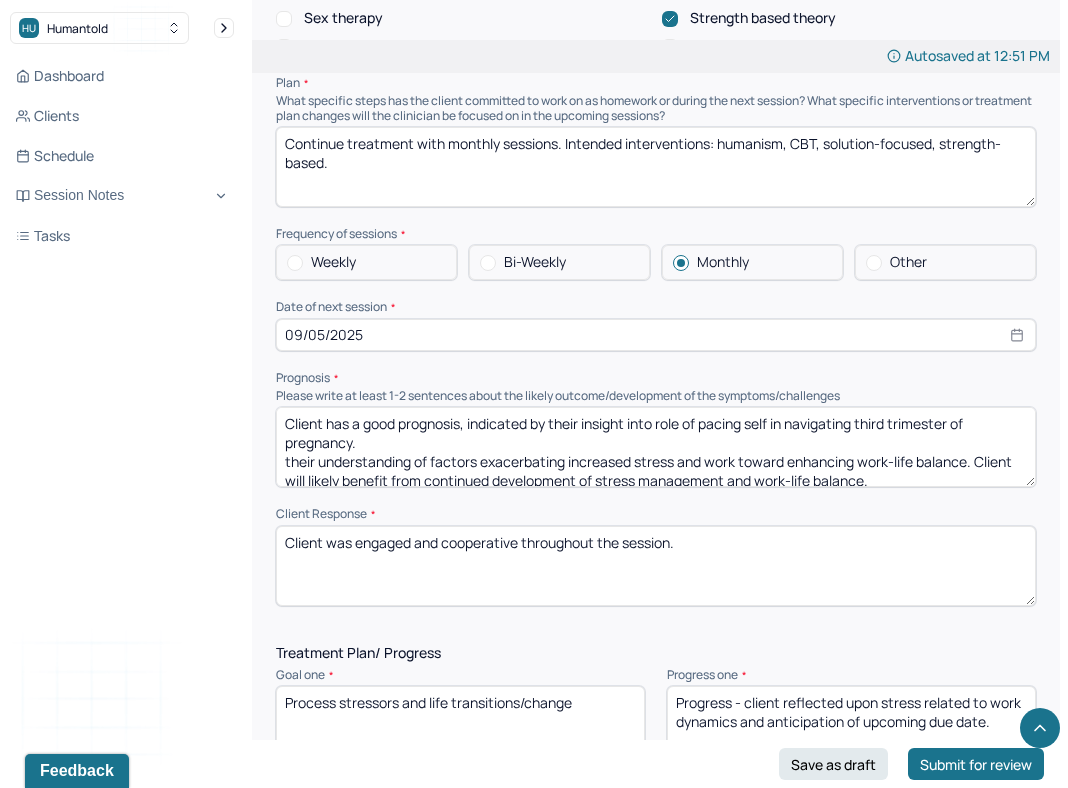 drag, startPoint x: 972, startPoint y: 456, endPoint x: 958, endPoint y: 440, distance: 21.260292 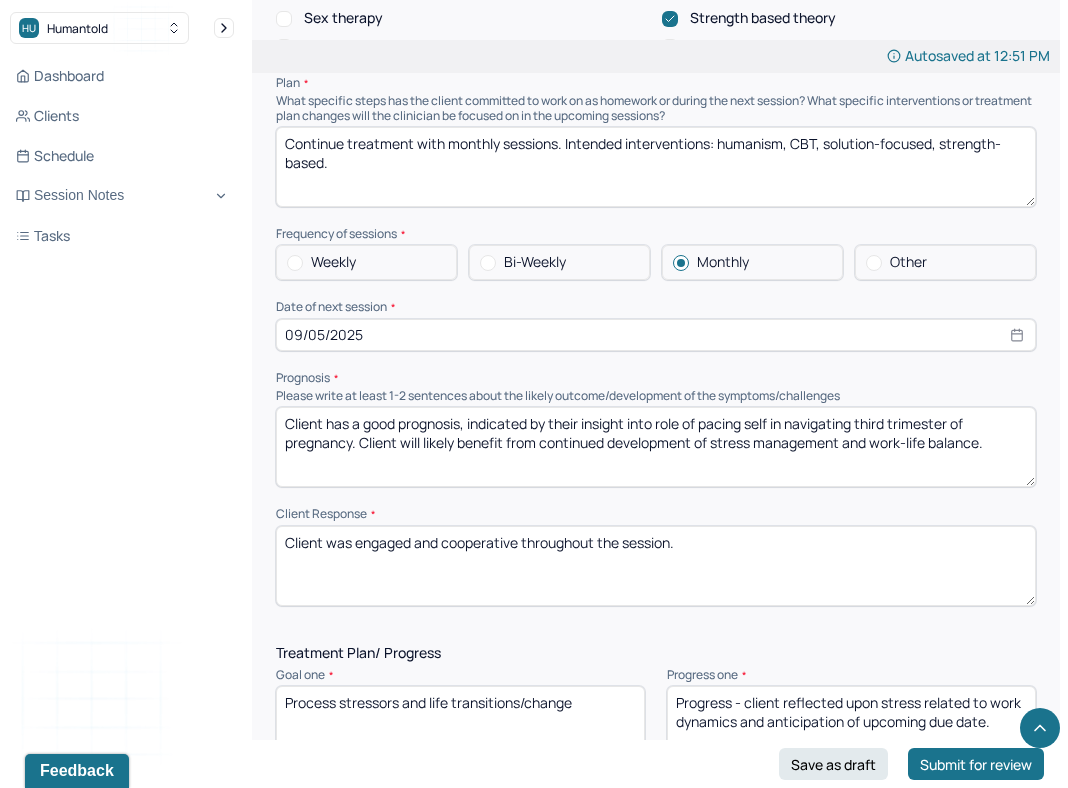 click on "Client has a good prognosis, indicated by their insight into role of pacing self in navigating third trimester of pregnancy. Client will likely benefit from continued development of stress management and work-life balance." at bounding box center (656, 447) 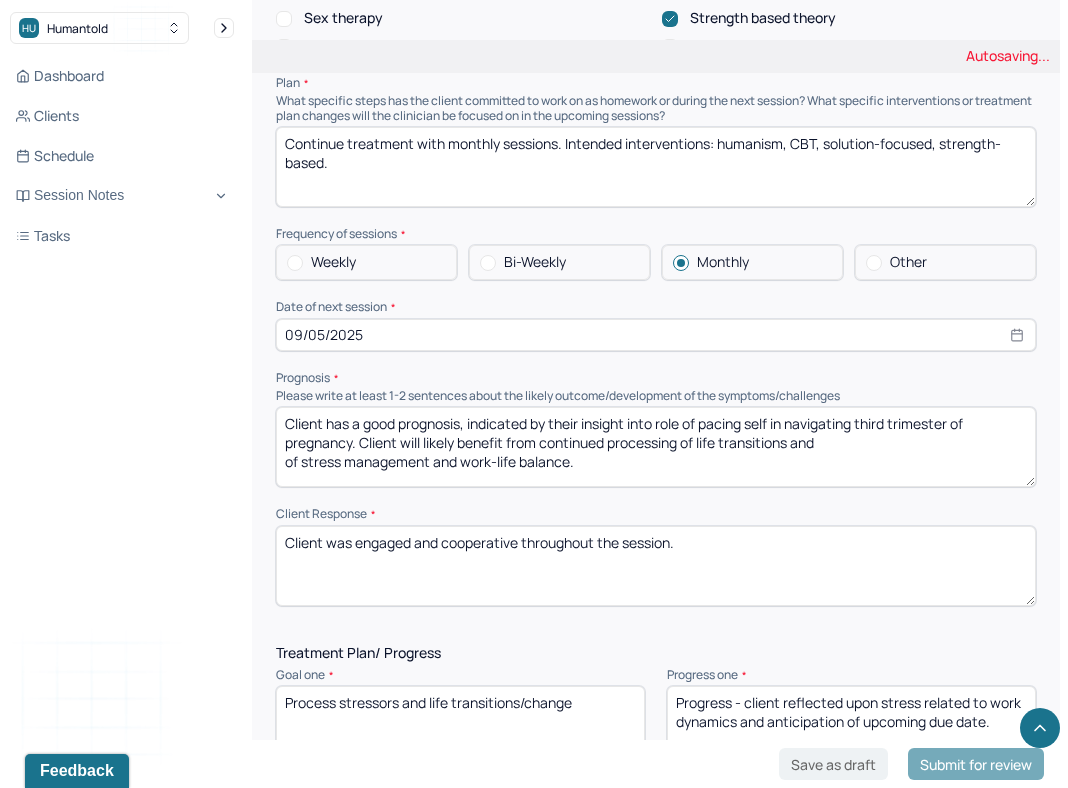 click on "Client has a good prognosis, indicated by their insight into role of pacing self in navigating third trimester of pregnancy. Client will likely benefit from continued processing of
of stress management and work-life balance." at bounding box center (656, 447) 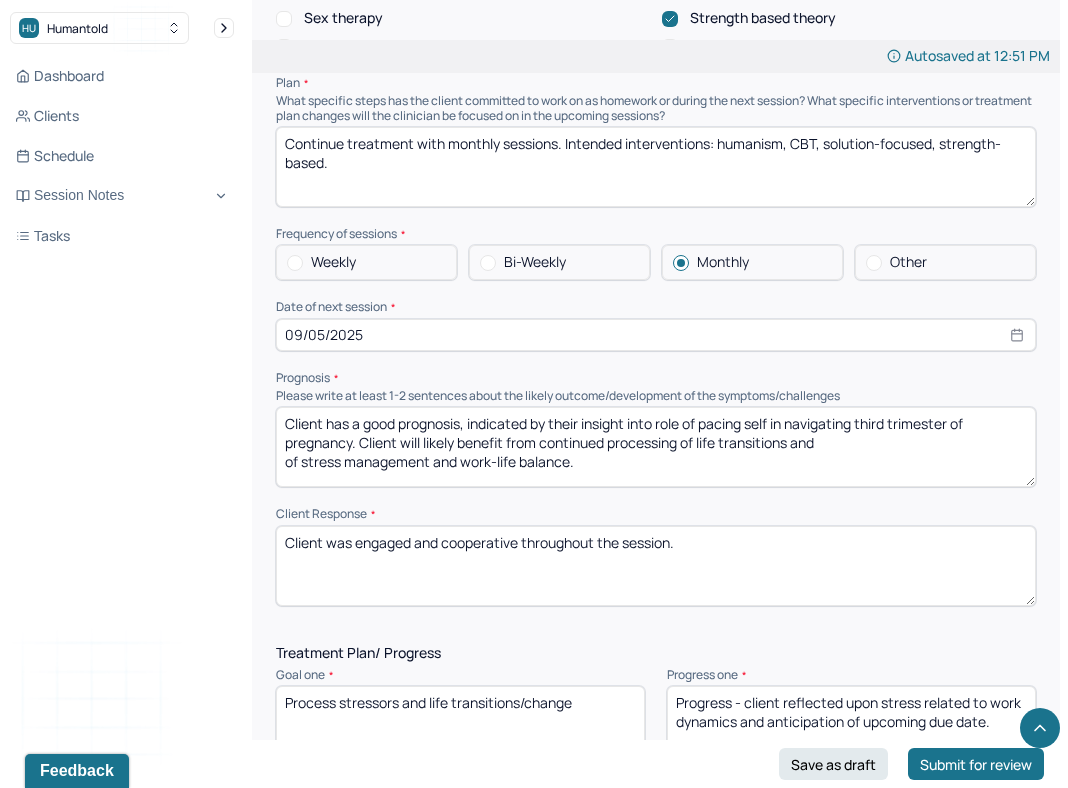 click on "Client has a good prognosis, indicated by their insight into role of pacing self in navigating third trimester of pregnancy. Client will likely benefit from continued processing of
of stress management and work-life balance." at bounding box center [656, 447] 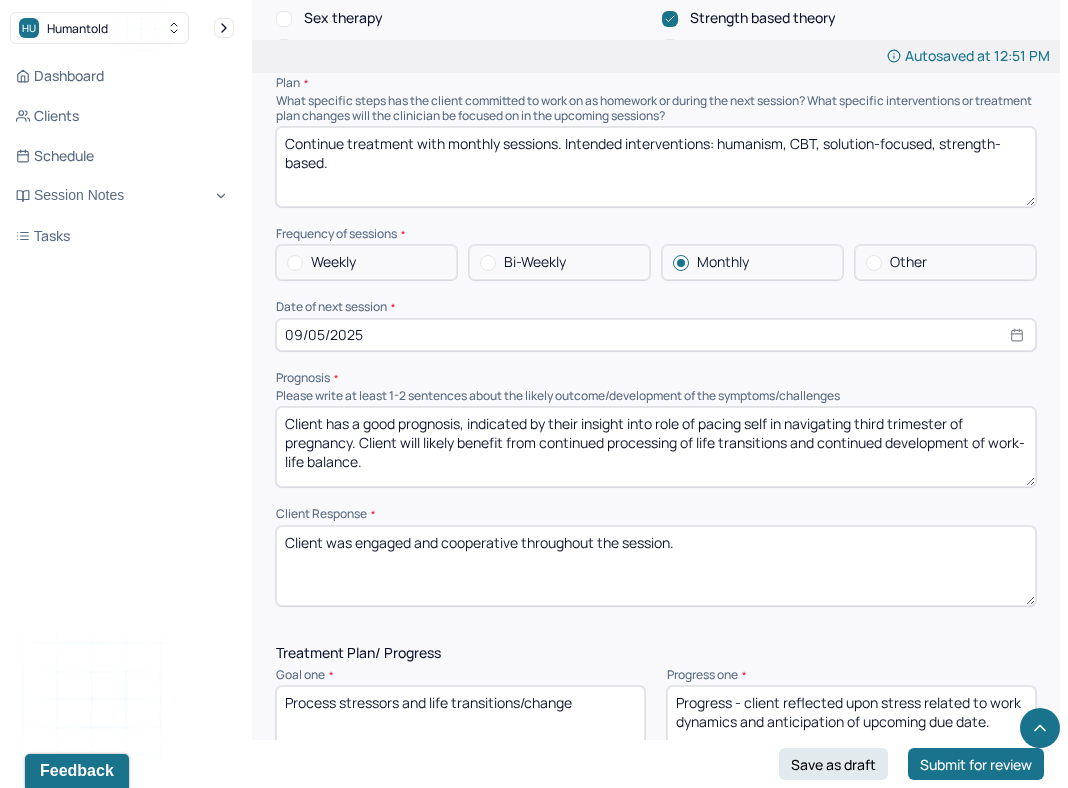 drag, startPoint x: 403, startPoint y: 455, endPoint x: 361, endPoint y: 436, distance: 46.09772 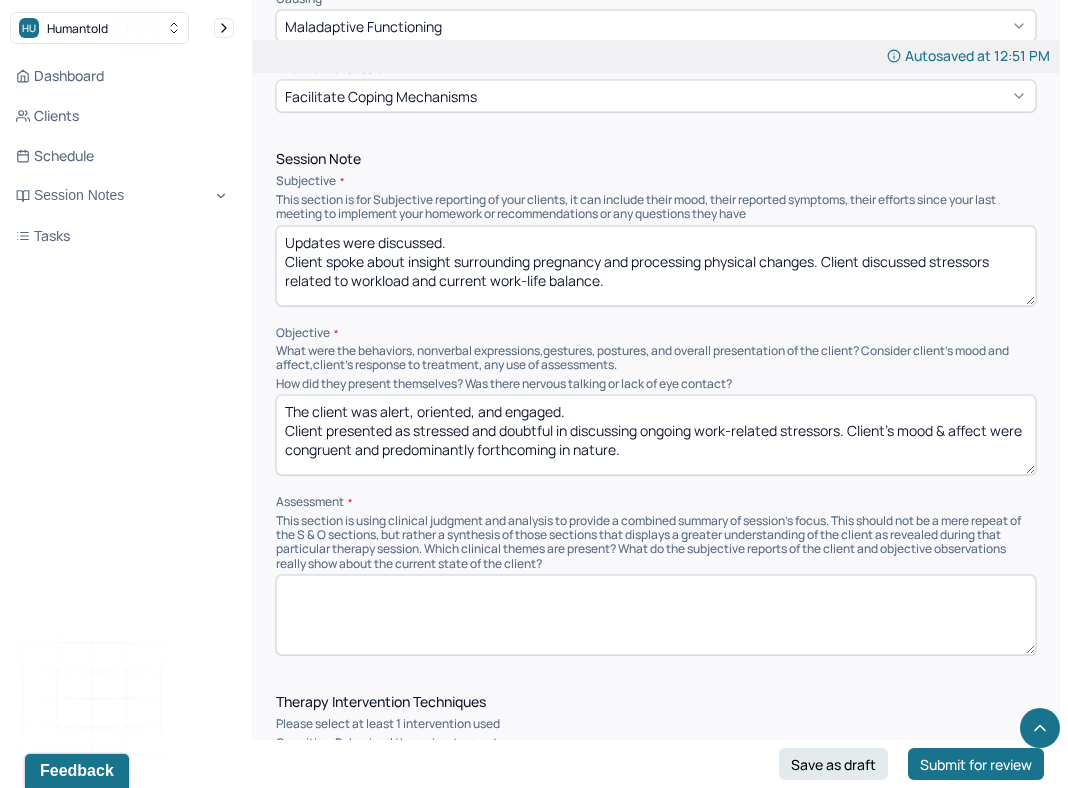 scroll, scrollTop: 1158, scrollLeft: 0, axis: vertical 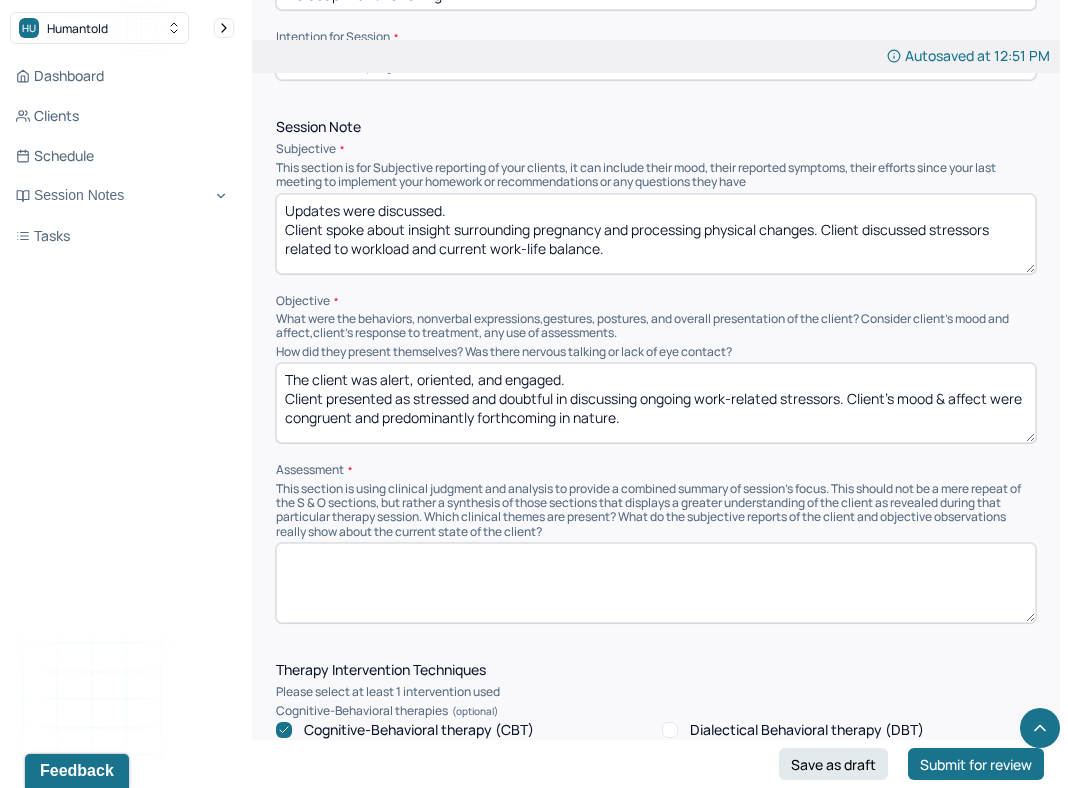 type on "Client has a good prognosis, indicated by their insight into role of pacing self in navigating third trimester of pregnancy. Client will likely benefit from continued processing of life transitions and continued development of work-life balance." 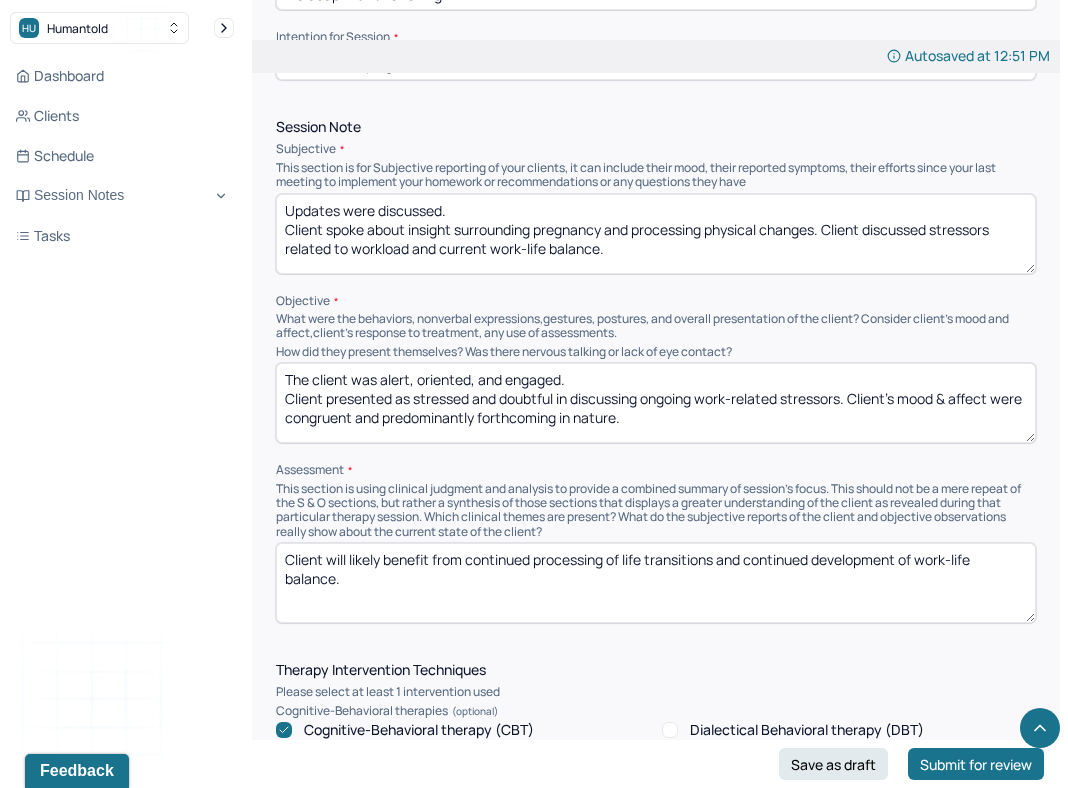 click on "Client will likely benefit from continued processing of life transitions and continued development of work-life balance." at bounding box center (656, 583) 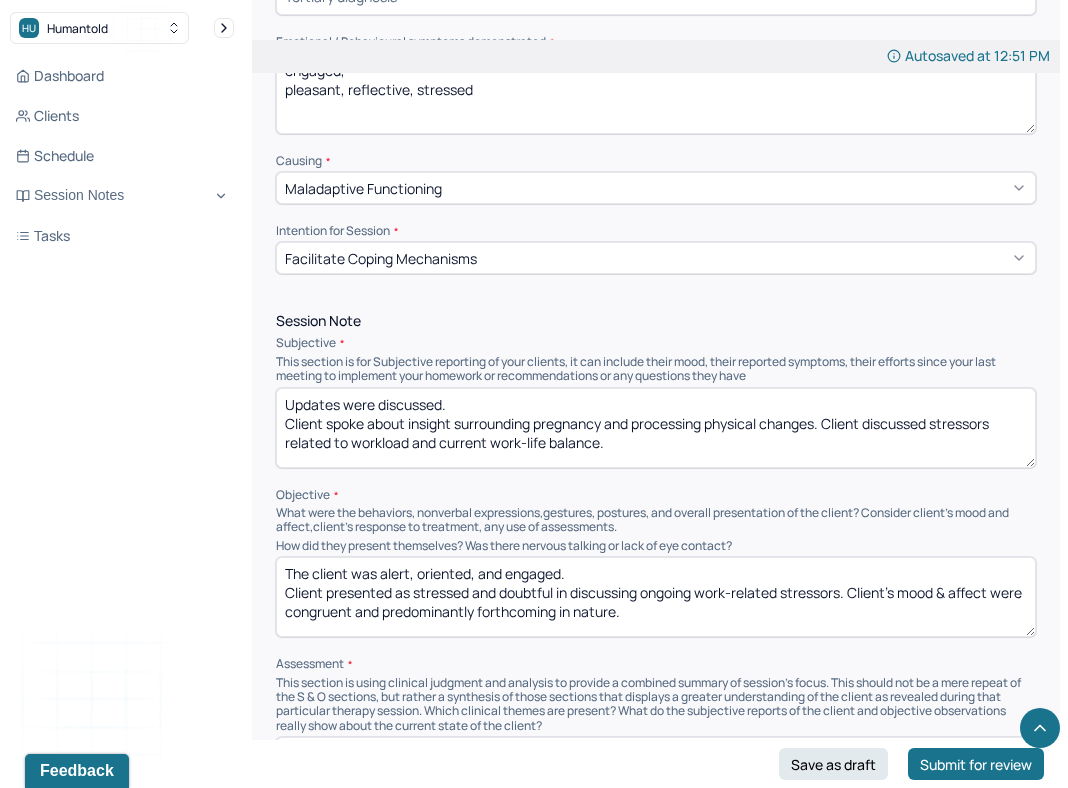 scroll, scrollTop: 971, scrollLeft: 0, axis: vertical 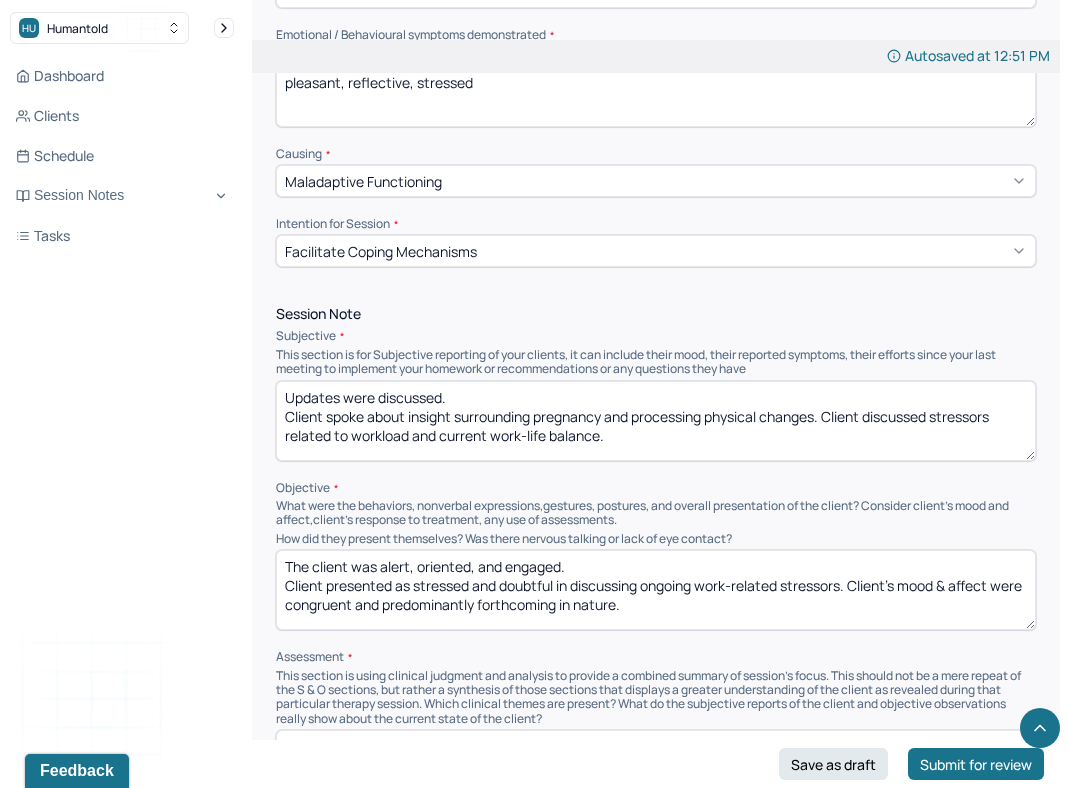type on "Client will benefit from continued processing of life transitions and continued development of work-life balance." 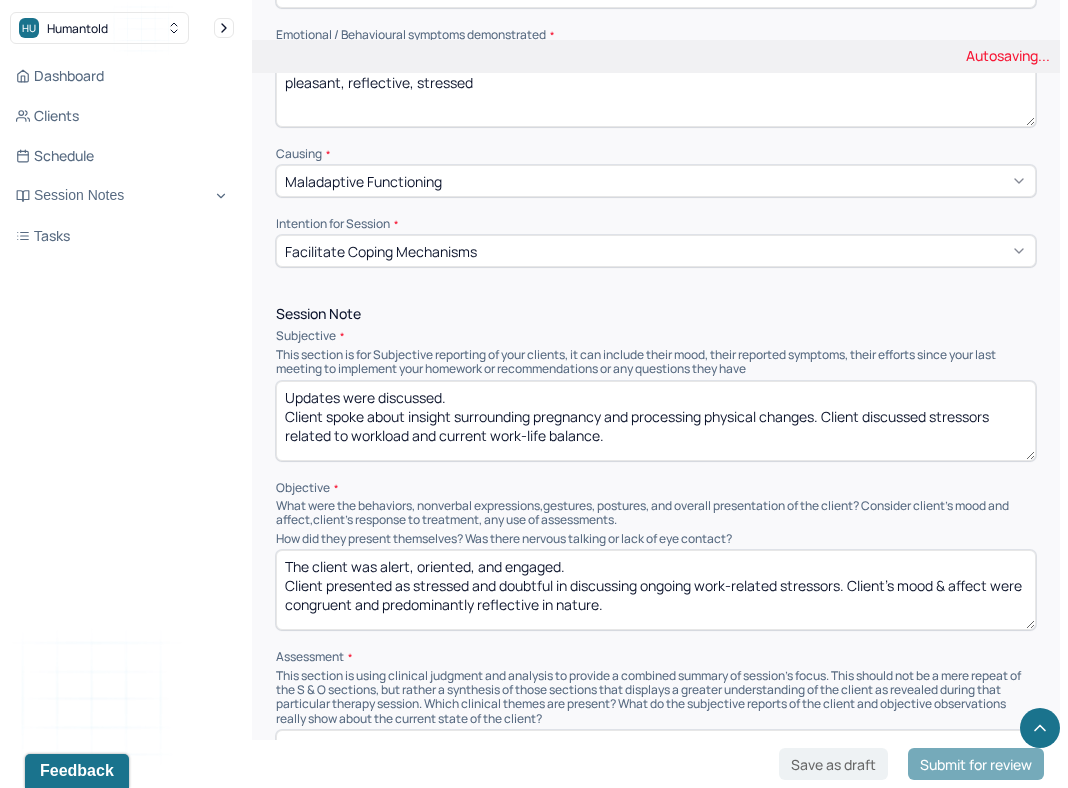 click on "The client was alert, oriented, and engaged.
Client presented as stressed and doubtful in discussing ongoing work-related stressors. Client's mood & affect were congruent and predominantly forthcoming in nature." at bounding box center [656, 590] 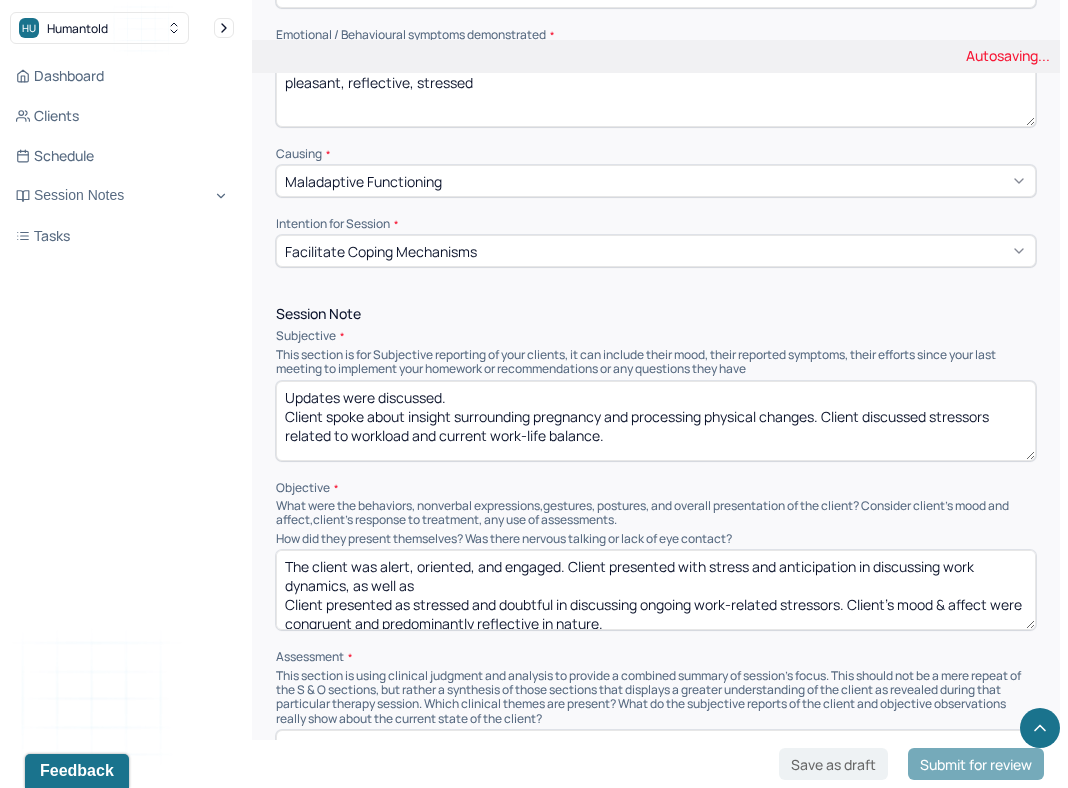 drag, startPoint x: 854, startPoint y: 600, endPoint x: 852, endPoint y: 577, distance: 23.086792 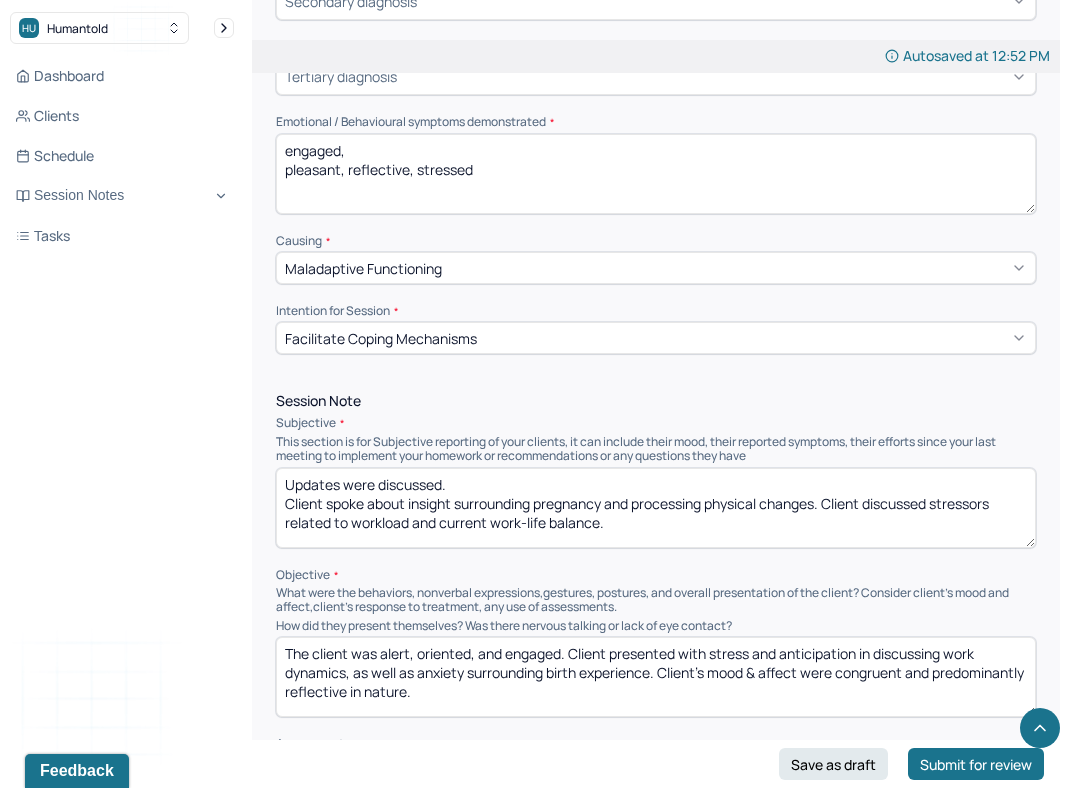 scroll, scrollTop: 881, scrollLeft: 0, axis: vertical 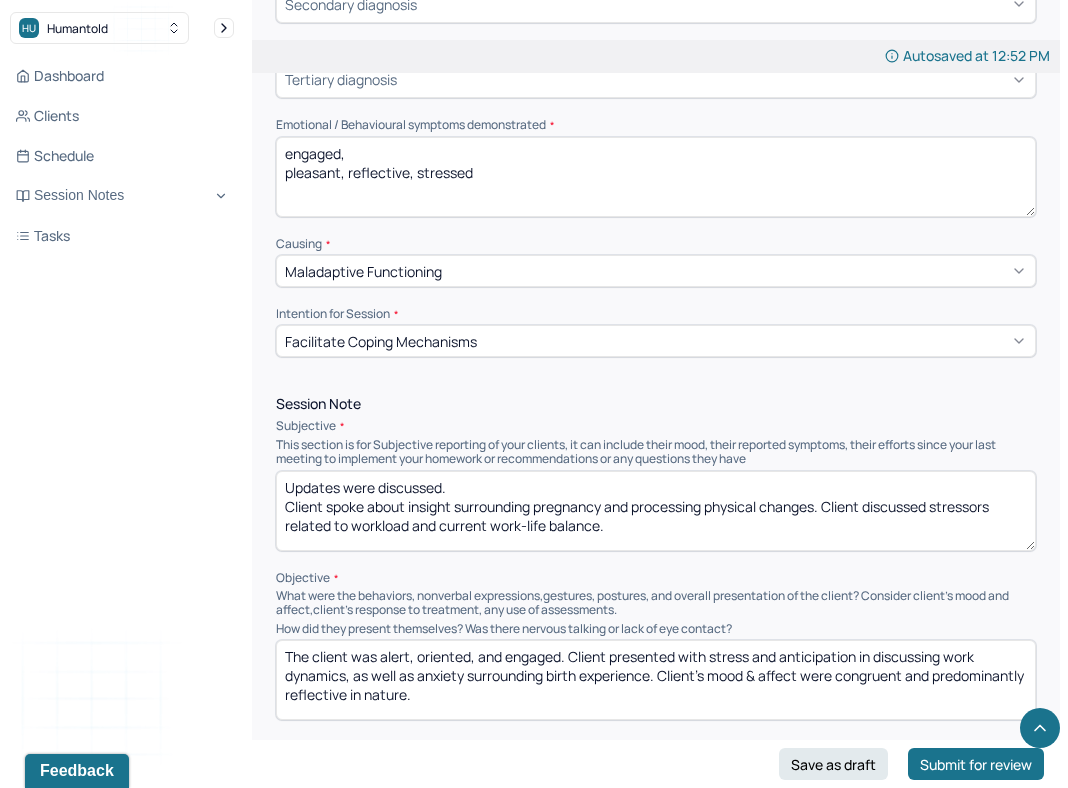 type on "The client was alert, oriented, and engaged. Client presented with stress and anticipation in discussing work dynamics, as well as anxiety surrounding birth experience. Client's mood & affect were congruent and predominantly reflective in nature." 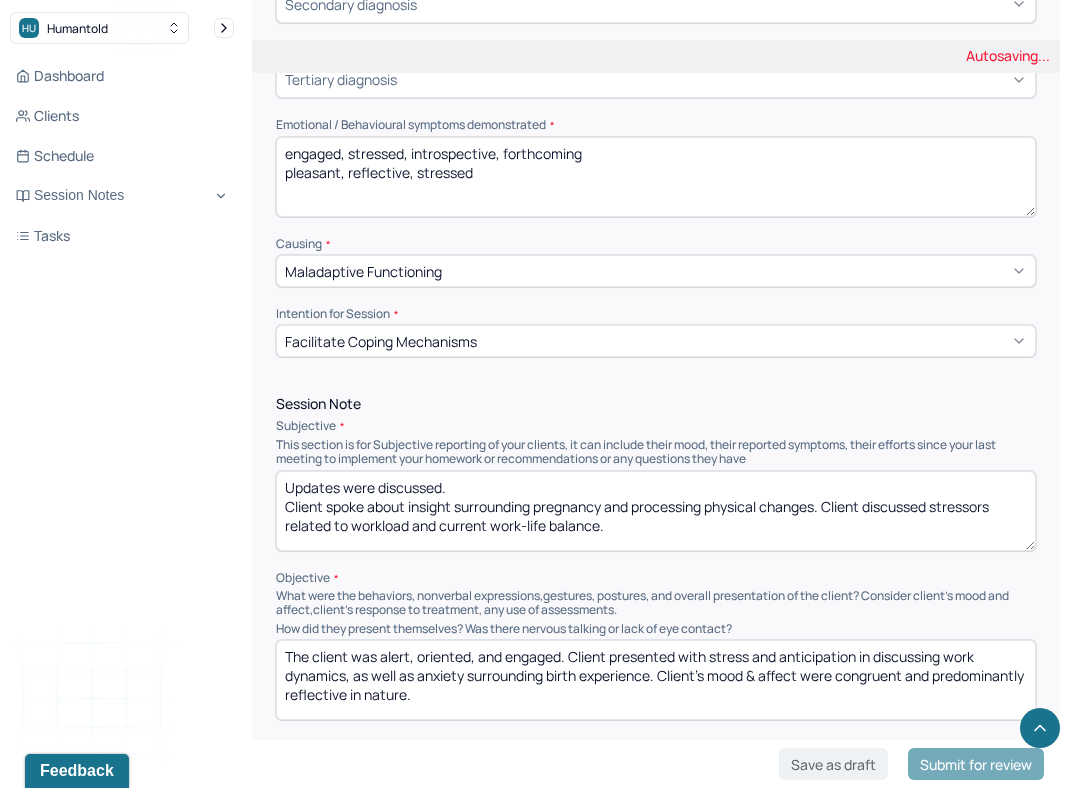 click on "engaged, stressed,
pleasant, reflective, stressed" at bounding box center (656, 177) 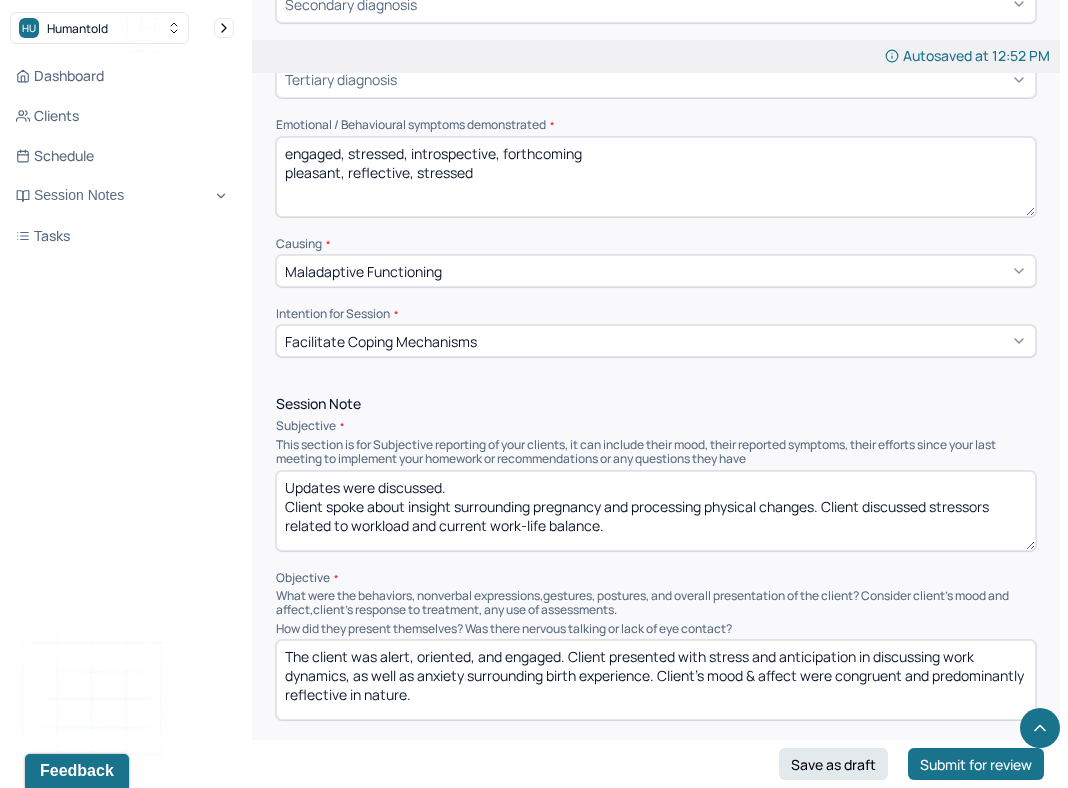click on "engaged, stressed,
pleasant, reflective, stressed" at bounding box center [656, 177] 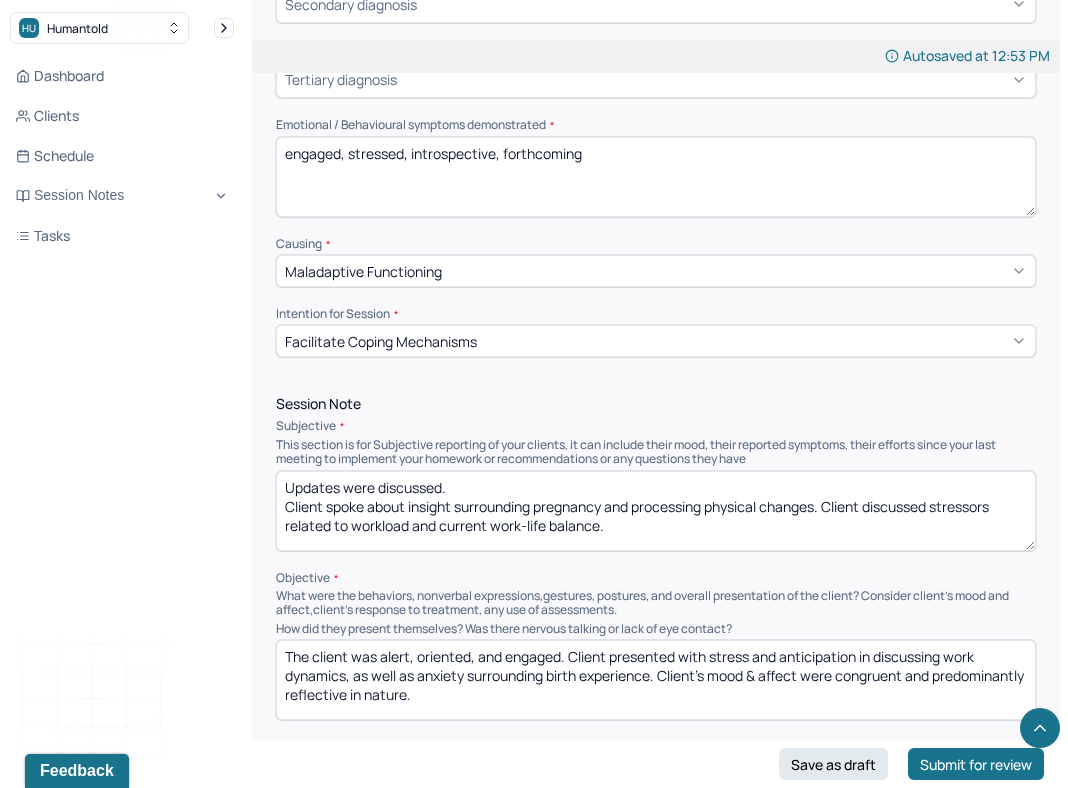 type on "engaged, stressed, introspective, forthcoming" 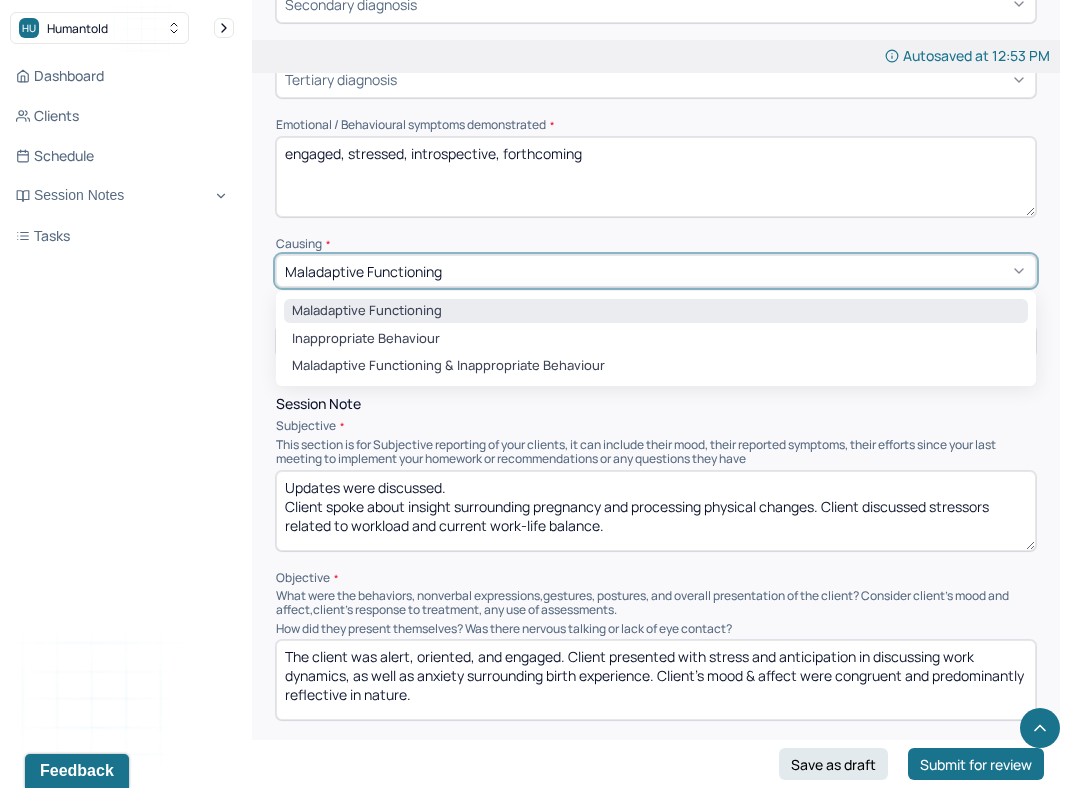 click on "Subjective" at bounding box center [656, 426] 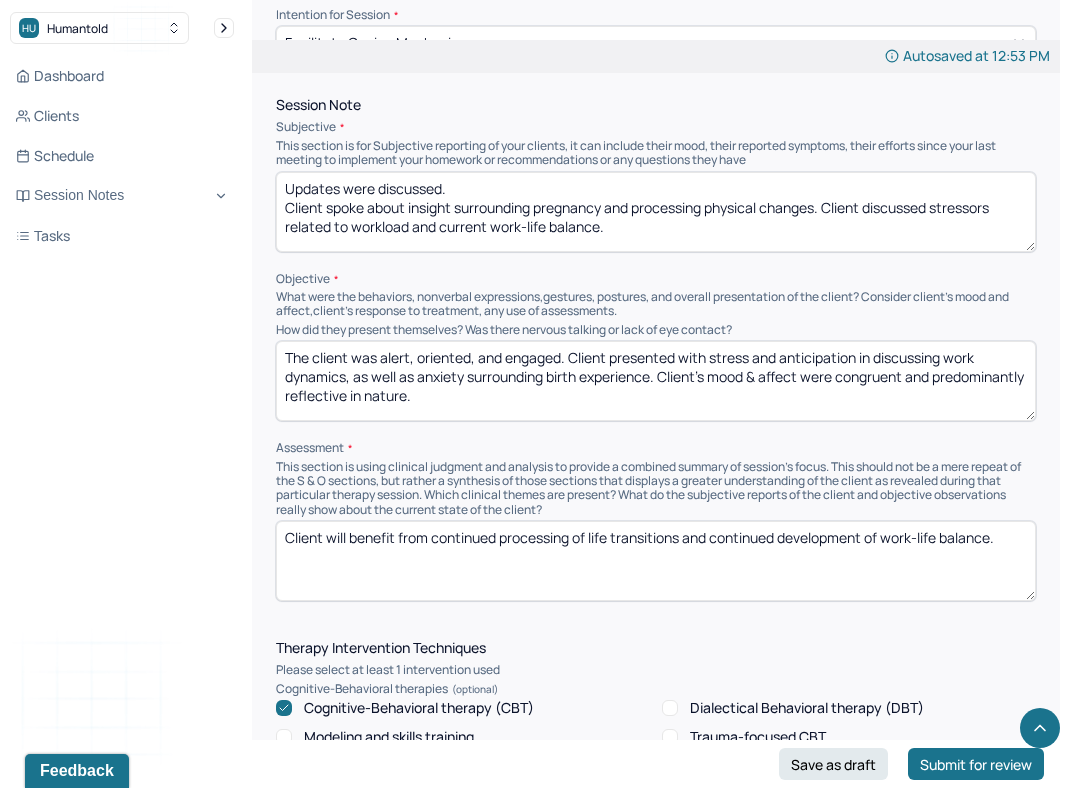 scroll, scrollTop: 1179, scrollLeft: 0, axis: vertical 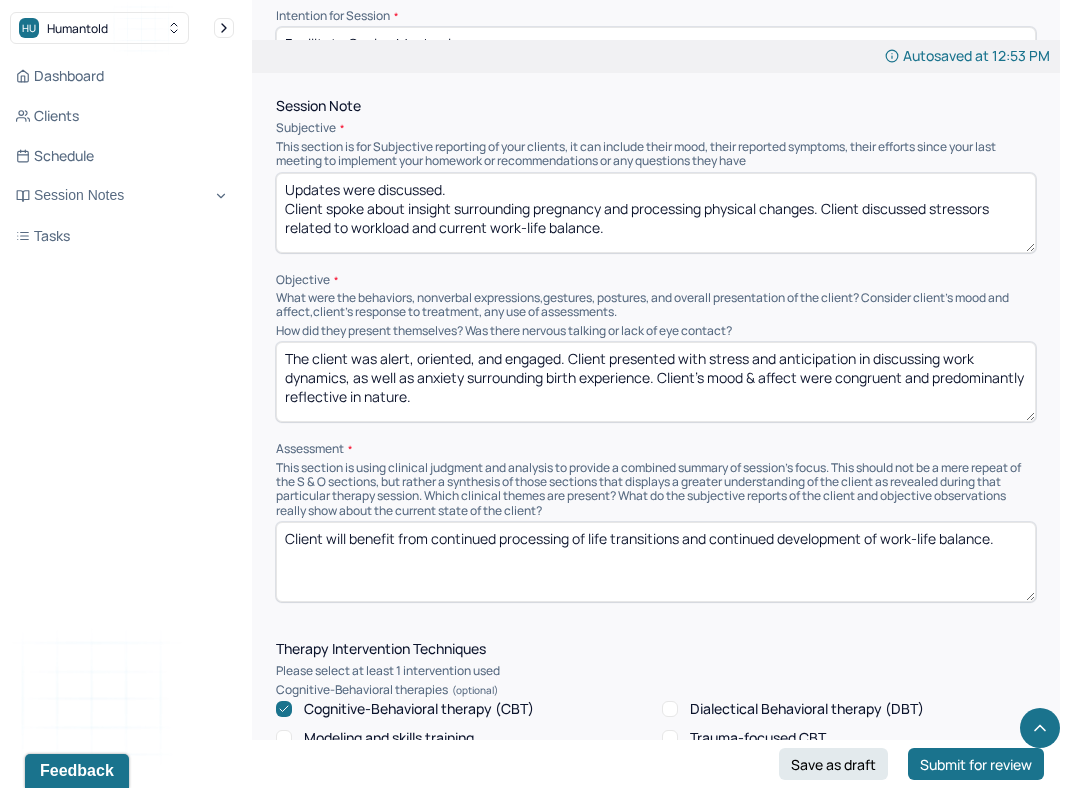 click on "Updates were discussed.
Client spoke about insight surrounding pregnancy and processing physical changes. Client discussed stressors related to workload and current work-life balance." at bounding box center [656, 213] 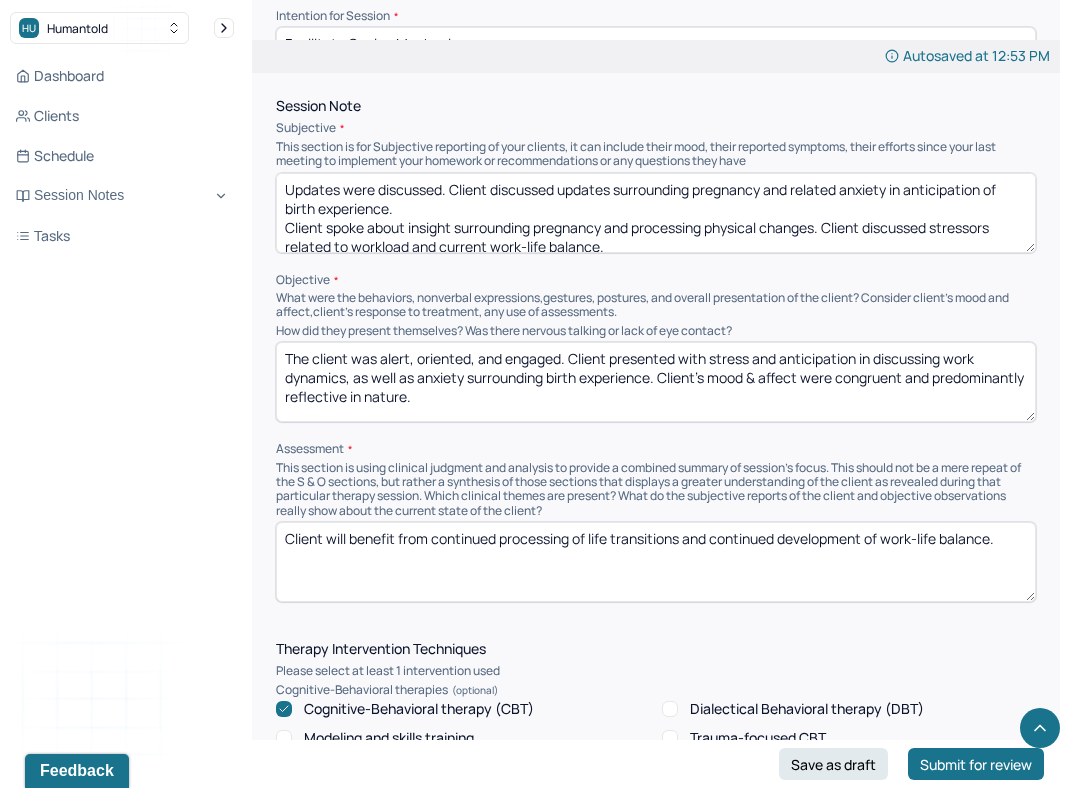 drag, startPoint x: 825, startPoint y: 220, endPoint x: 817, endPoint y: 204, distance: 17.888544 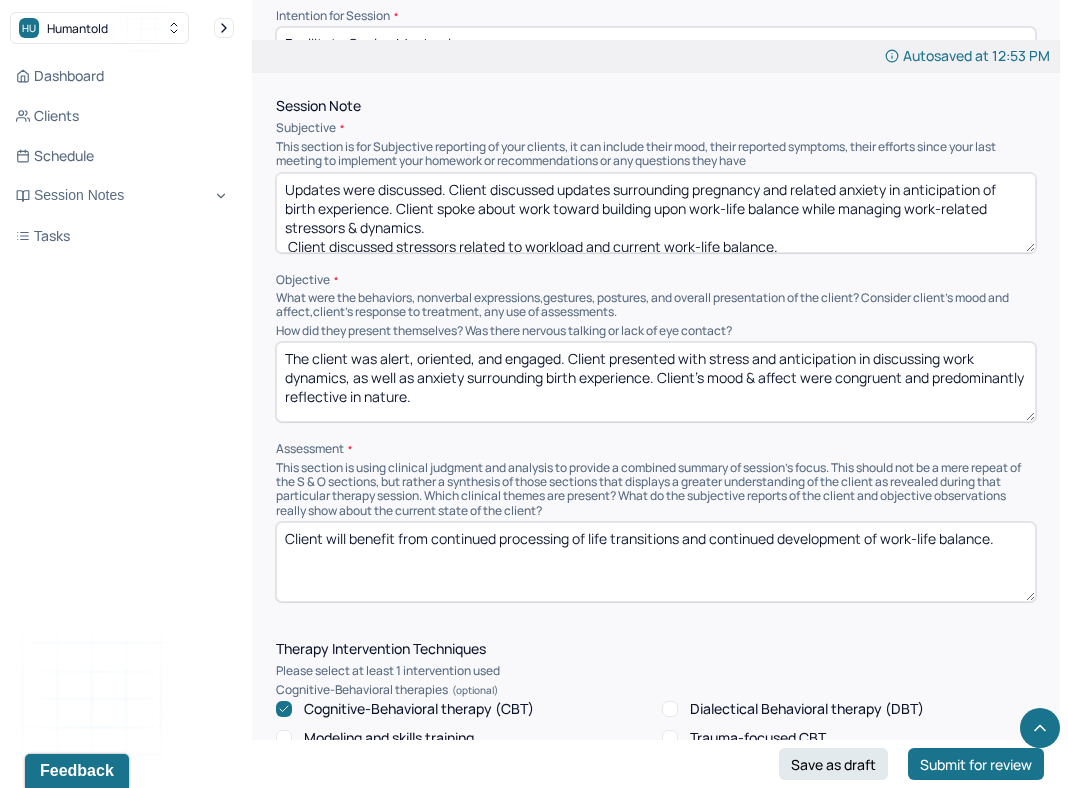 click on "Updates were discussed. Client discussed updates surrounding pregnancy and related anxiety in anticipation of birth experience. Client spoke about
Client discussed stressors related to workload and current work-life balance." at bounding box center [656, 213] 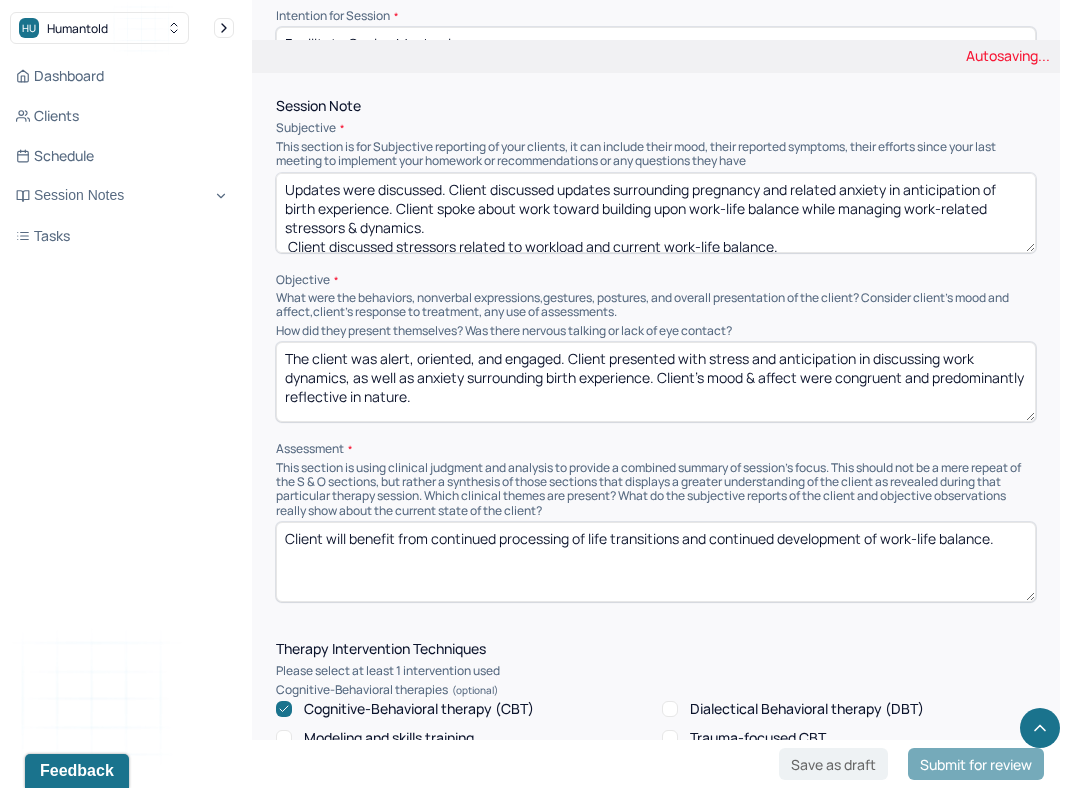 click on "Updates were discussed. Client discussed updates surrounding pregnancy and related anxiety in anticipation of birth experience. Client spoke about
Client discussed stressors related to workload and current work-life balance." at bounding box center (656, 213) 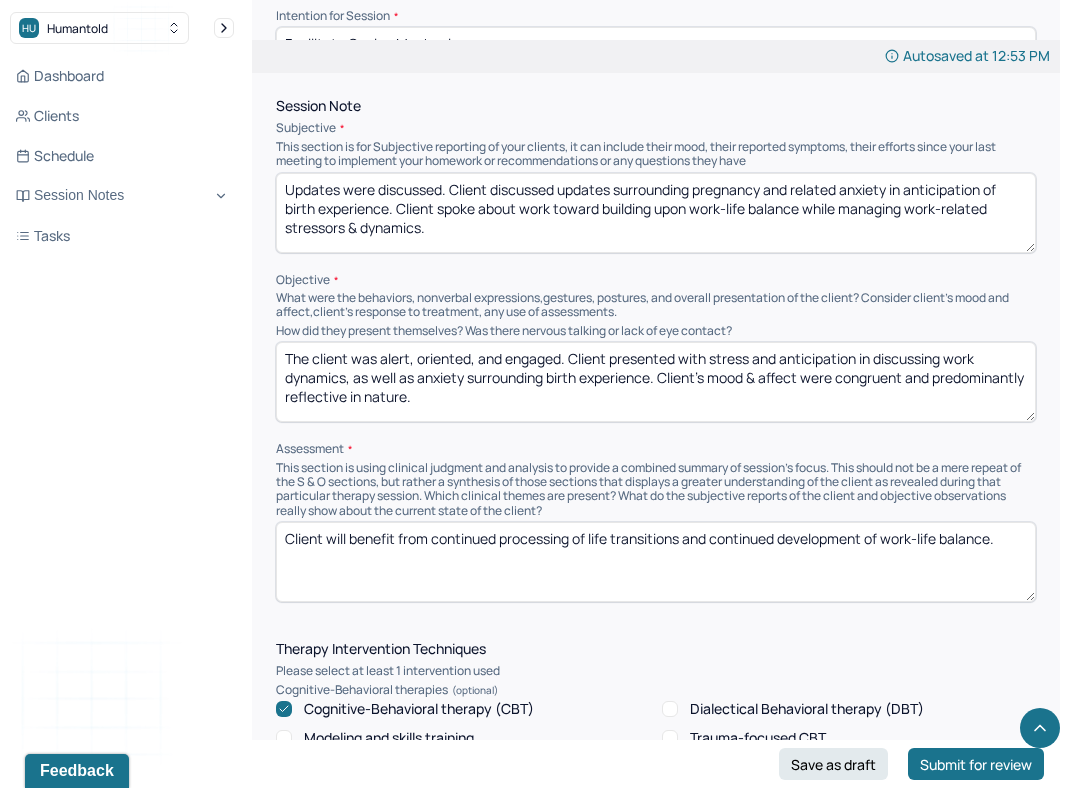 scroll, scrollTop: 3, scrollLeft: 0, axis: vertical 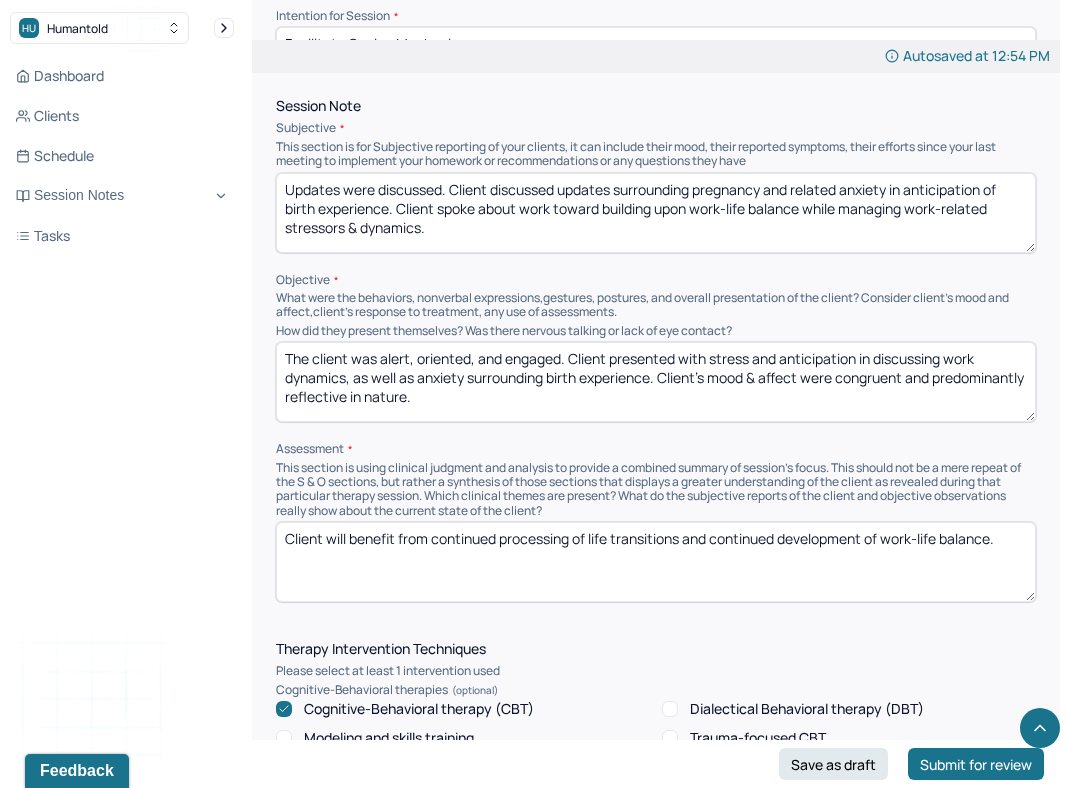 type on "Updates were discussed. Client discussed updates surrounding pregnancy and related anxiety in anticipation of birth experience. Client spoke about work toward building upon work-life balance while managing work-related stressors & dynamics." 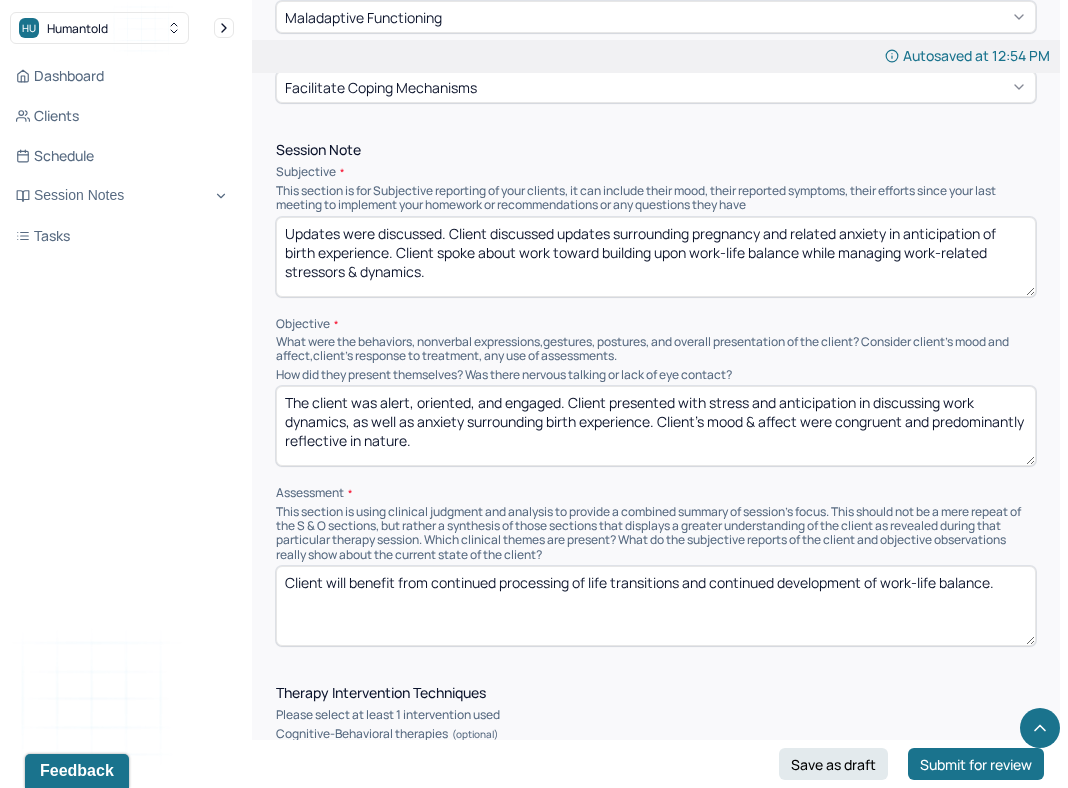 scroll, scrollTop: 1132, scrollLeft: 0, axis: vertical 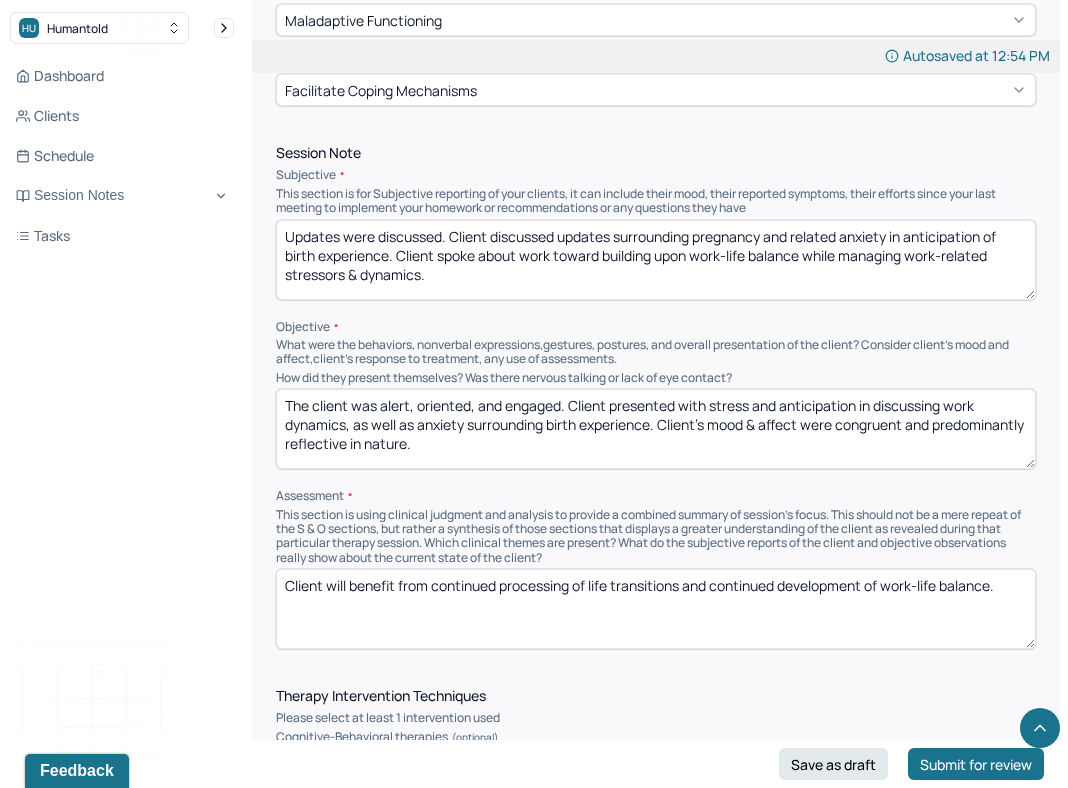 click on "Client will benefit from continued processing of life transitions and continued development of work-life balance." at bounding box center [656, 609] 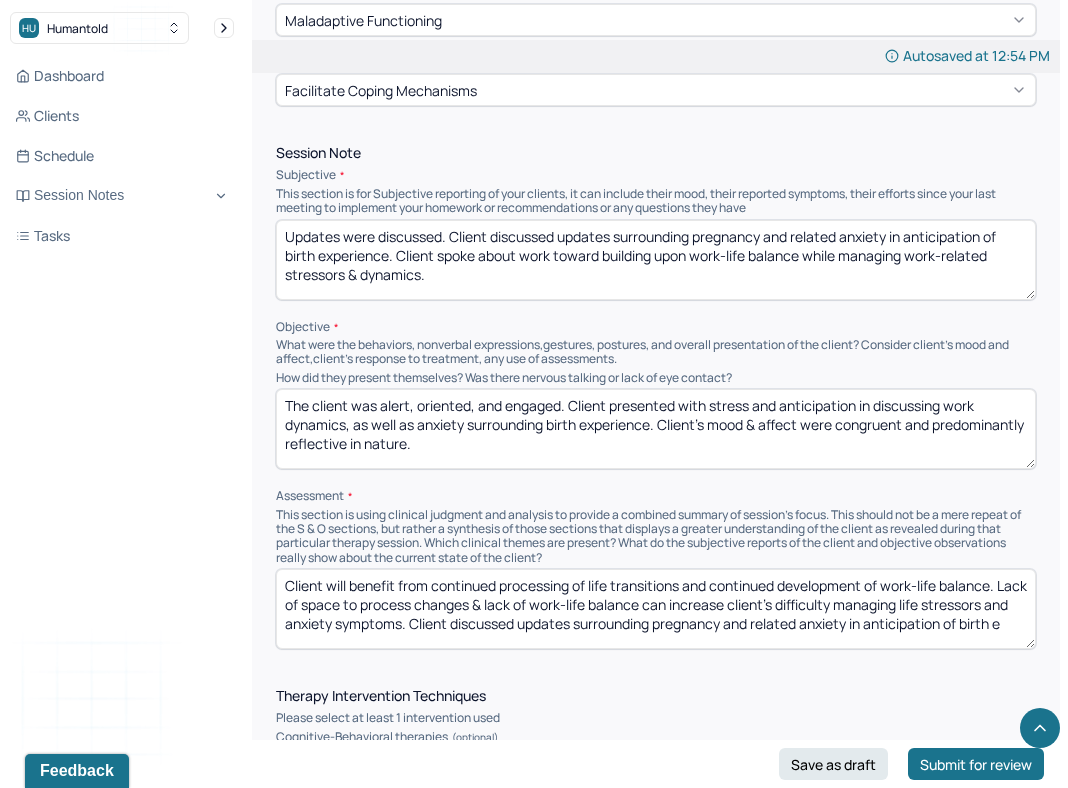 scroll, scrollTop: 3, scrollLeft: 0, axis: vertical 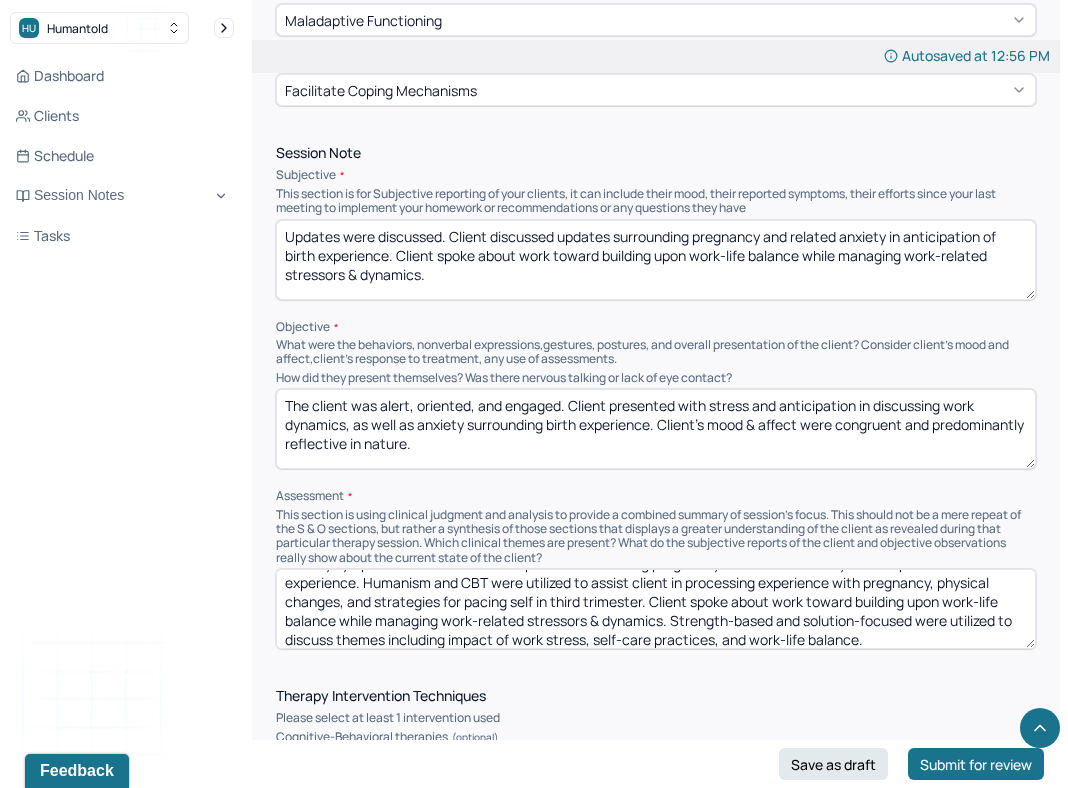 click on "Client will benefit from continued processing of life transitions and continued development of work-life balance. Lack of space to process changes & lack of work-life balance can increase client's difficulty managing life stressors and anxiety symptoms. Client discussed updates surrounding pregnancy and related anxiety in anticipation of birth experience. Humanism and CBT were utilized to assist client in processing experience with pregnancy, physical changes, and strategies for pacing self in third trimester. Client spoke about work toward building upon work-life balance while managing work-related stressors & dynamics. Strength-based and solution-focused were utilized to discuss themes including impact of work stress," at bounding box center [656, 609] 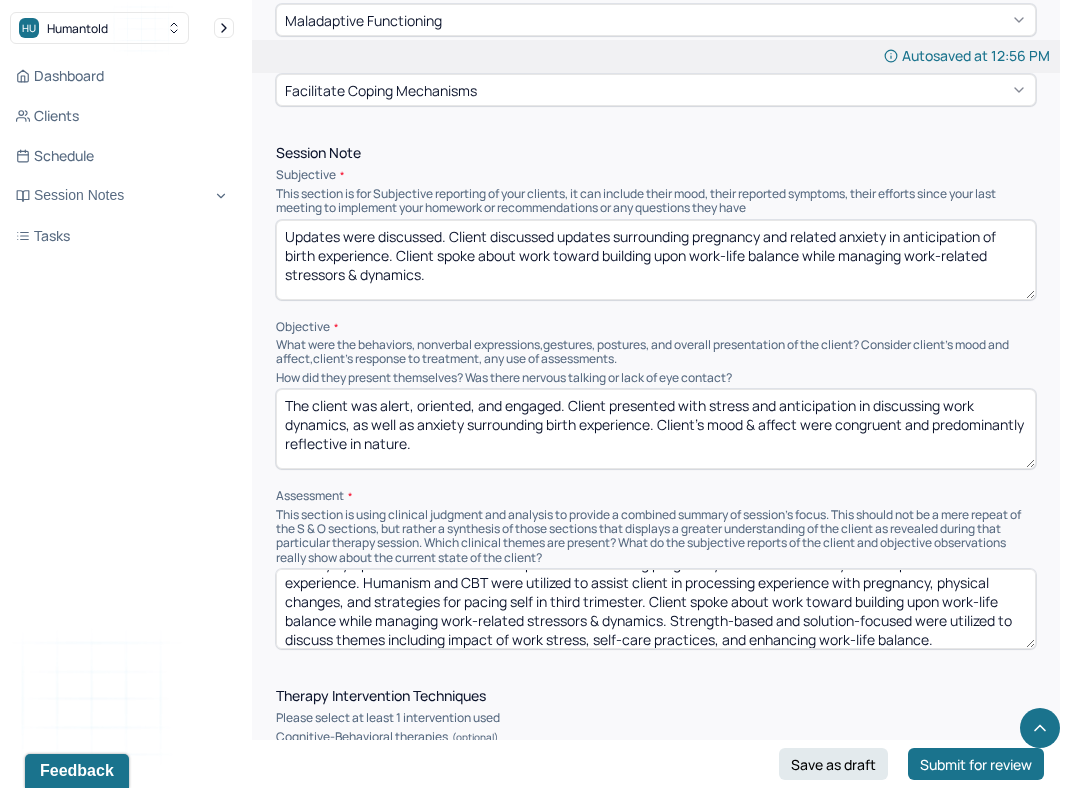 click on "Client will benefit from continued processing of life transitions and continued development of work-life balance. Lack of space to process changes & lack of work-life balance can increase client's difficulty managing life stressors and anxiety symptoms. Client discussed updates surrounding pregnancy and related anxiety in anticipation of birth experience. Humanism and CBT were utilized to assist client in processing experience with pregnancy, physical changes, and strategies for pacing self in third trimester. Client spoke about work toward building upon work-life balance while managing work-related stressors & dynamics. Strength-based and solution-focused were utilized to discuss themes including impact of work stress, self-care practices, and work-life balance." at bounding box center (656, 609) 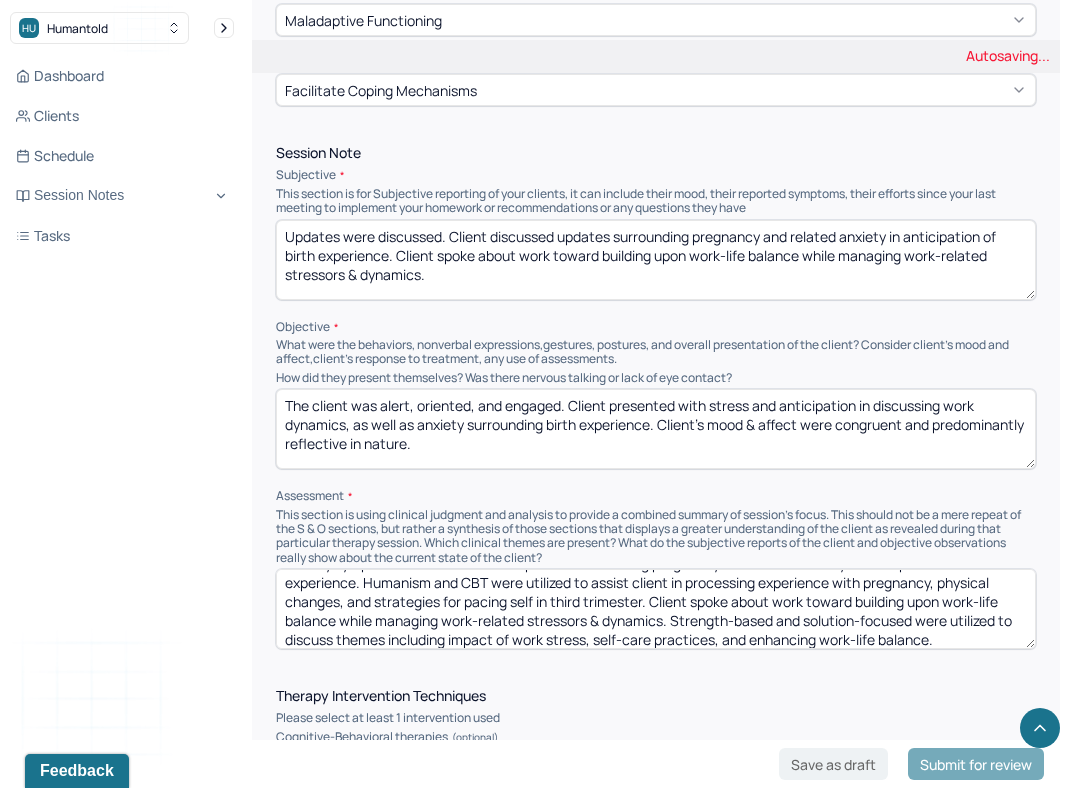 scroll, scrollTop: 0, scrollLeft: 0, axis: both 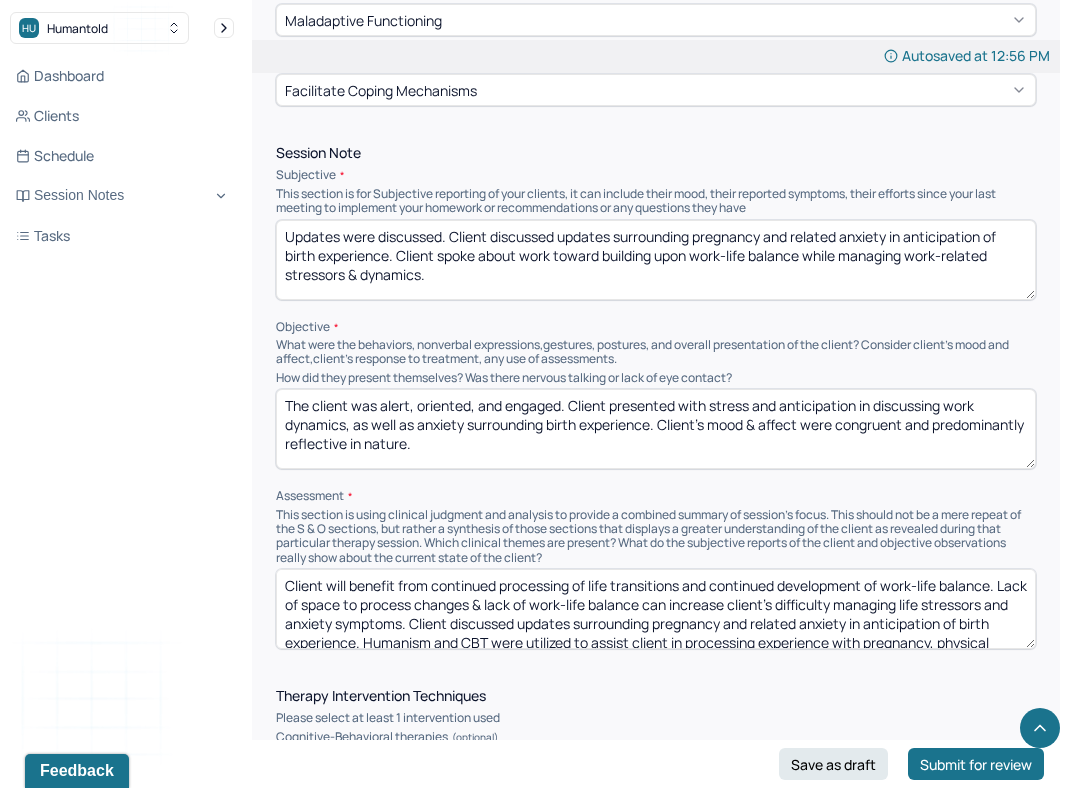 type on "Client will benefit from continued processing of life transitions and continued development of work-life balance. Lack of space to process changes & lack of work-life balance can increase client's difficulty managing life stressors and anxiety symptoms. Client discussed updates surrounding pregnancy and related anxiety in anticipation of birth experience. Humanism and CBT were utilized to assist client in processing experience with pregnancy, physical changes, and strategies for pacing self in third trimester. Client spoke about work toward building upon work-life balance while managing work-related stressors & dynamics. Strength-based and solution-focused were utilized to discuss themes including impact of work stress, self-care practices, and enhancing work-life balance." 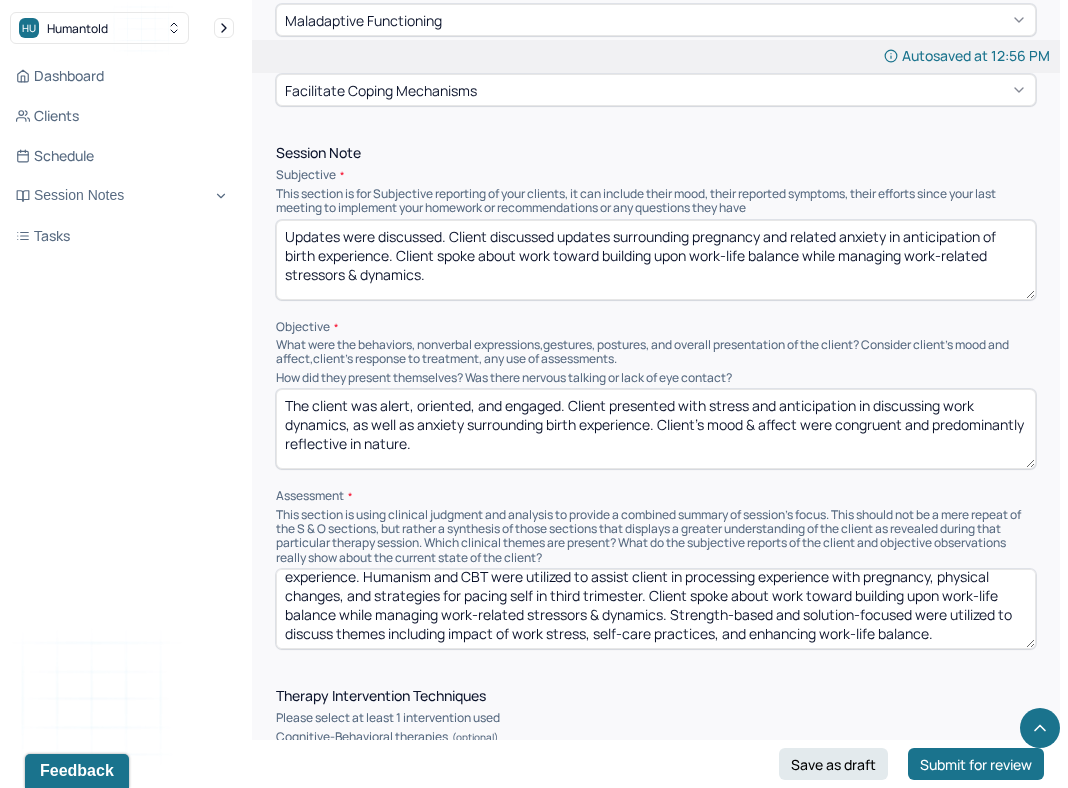 scroll, scrollTop: 0, scrollLeft: 0, axis: both 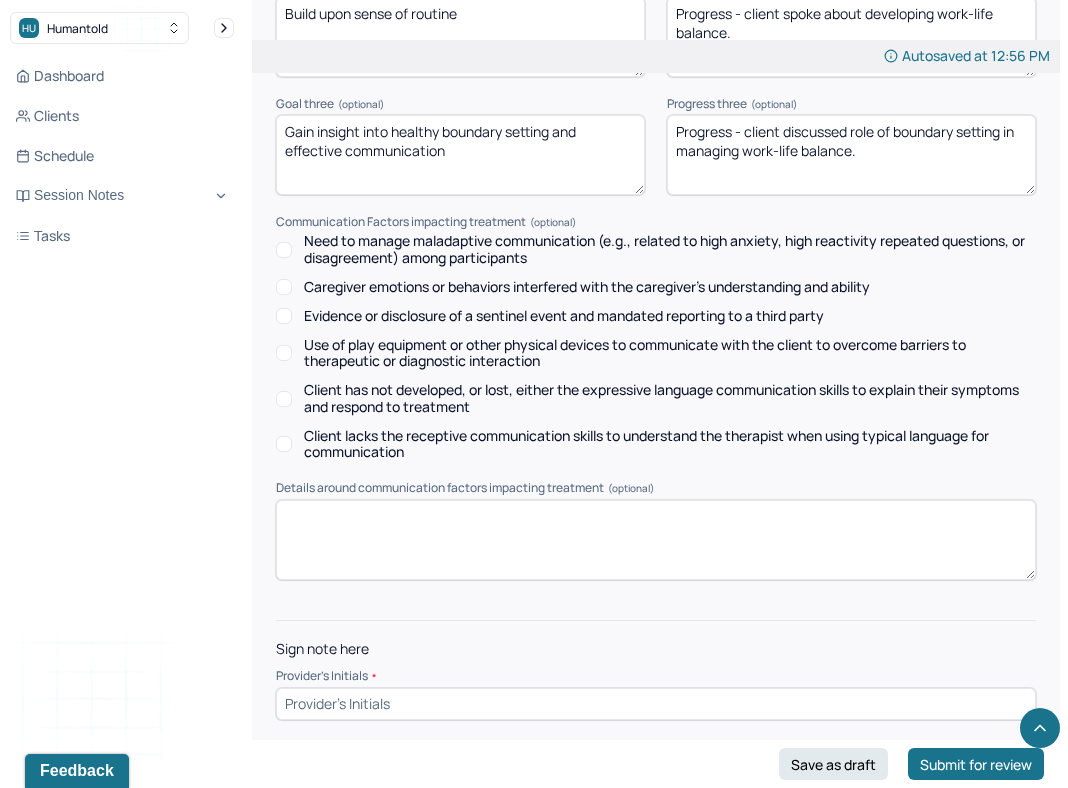 click at bounding box center (656, 704) 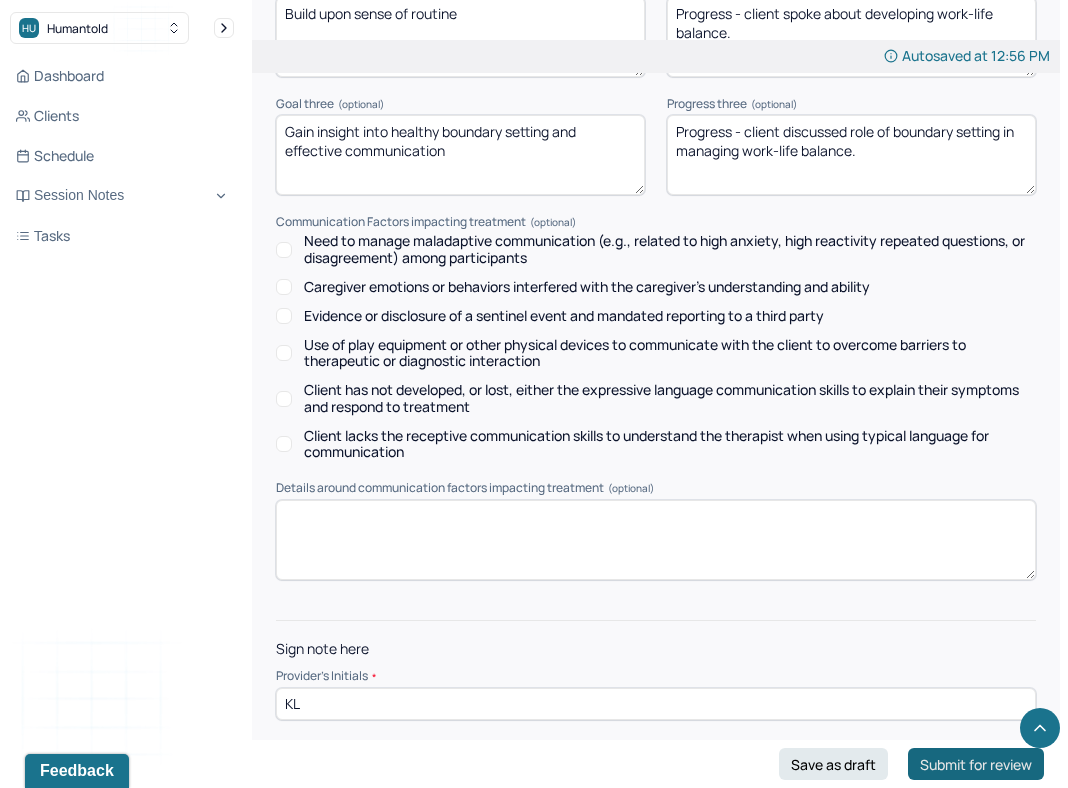 type on "KL" 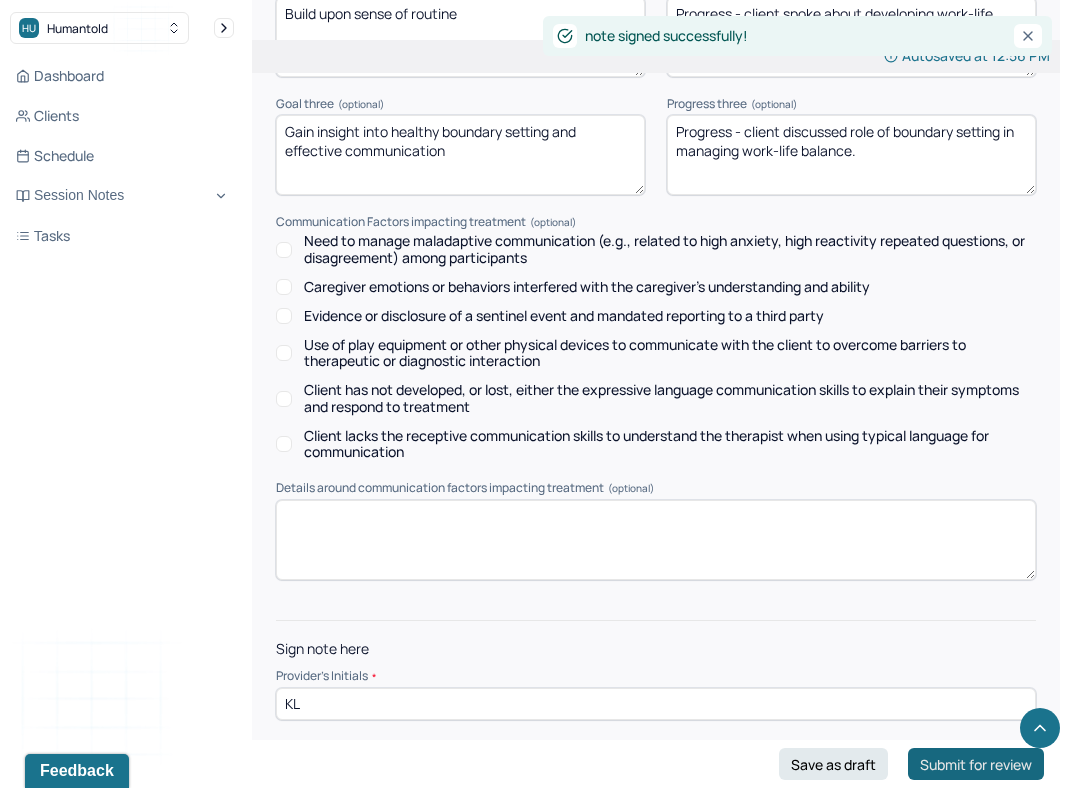 scroll, scrollTop: 0, scrollLeft: 0, axis: both 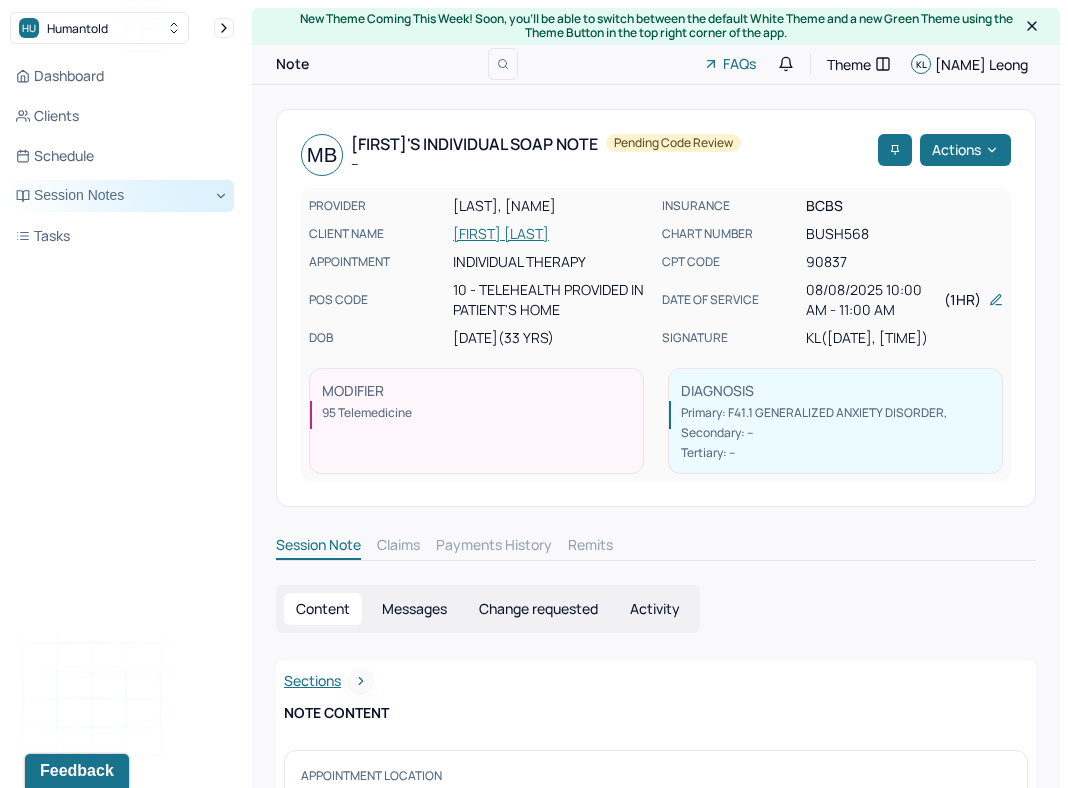 click on "Session Notes" at bounding box center (122, 196) 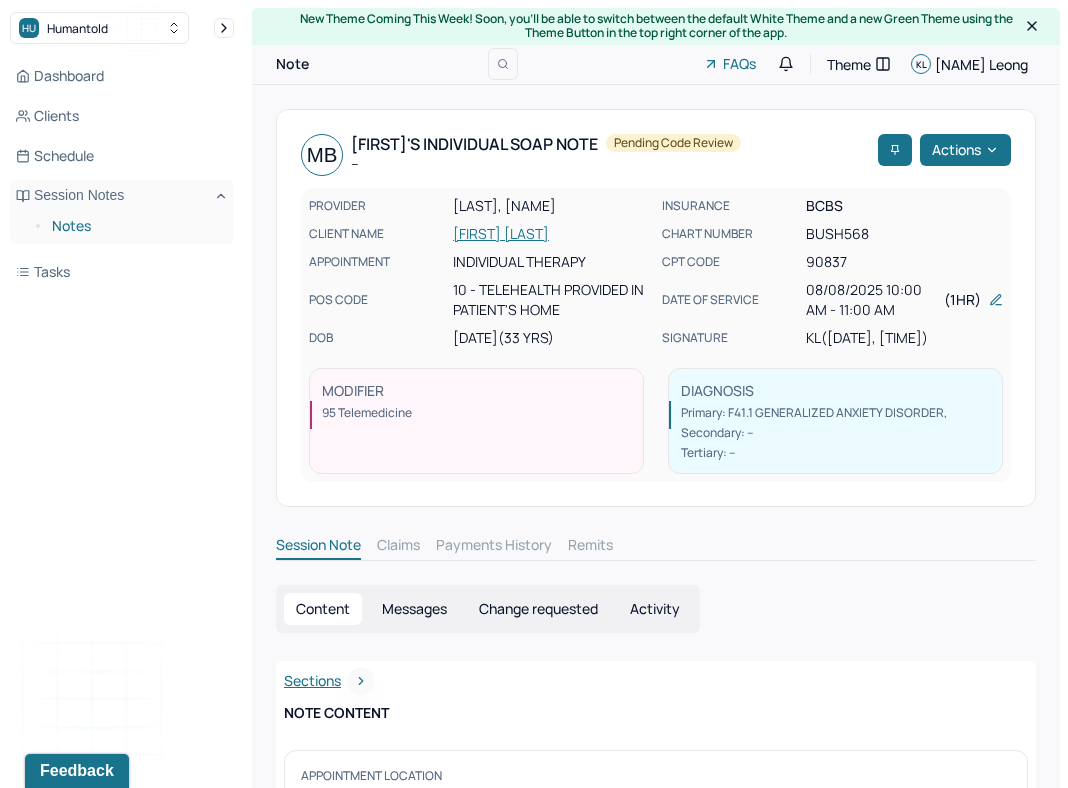 click on "Notes" at bounding box center [135, 226] 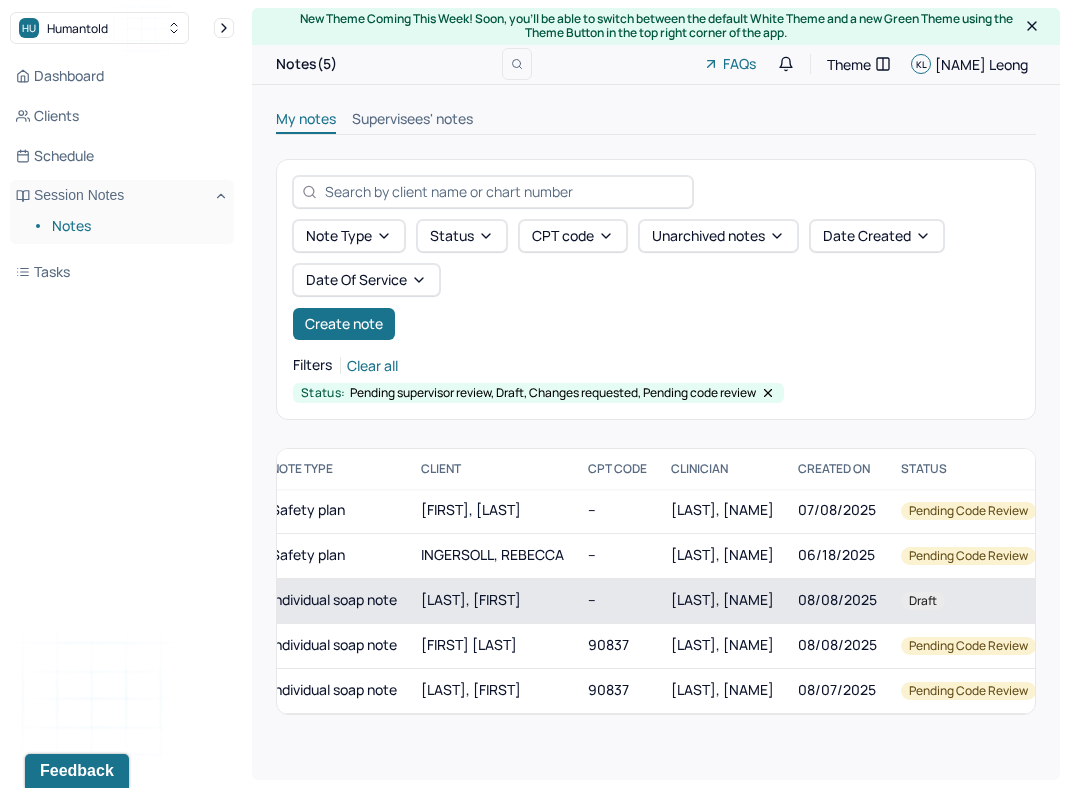 scroll, scrollTop: 0, scrollLeft: 0, axis: both 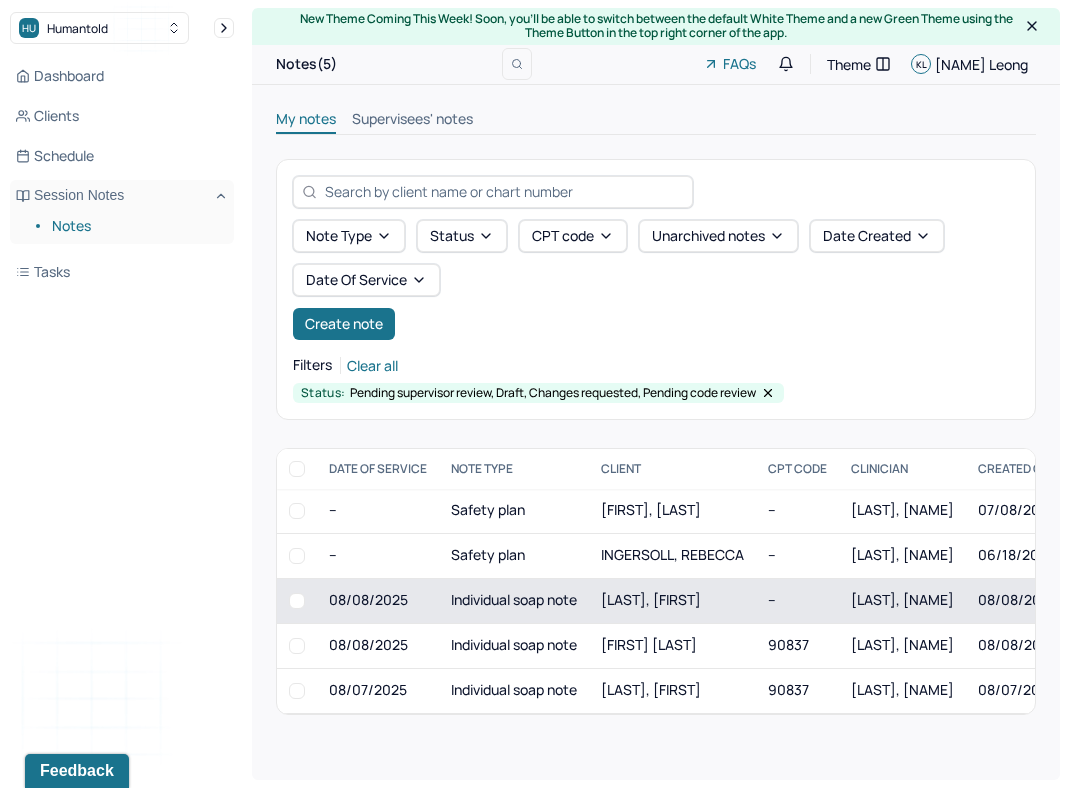 click on "Individual soap note" at bounding box center (514, 600) 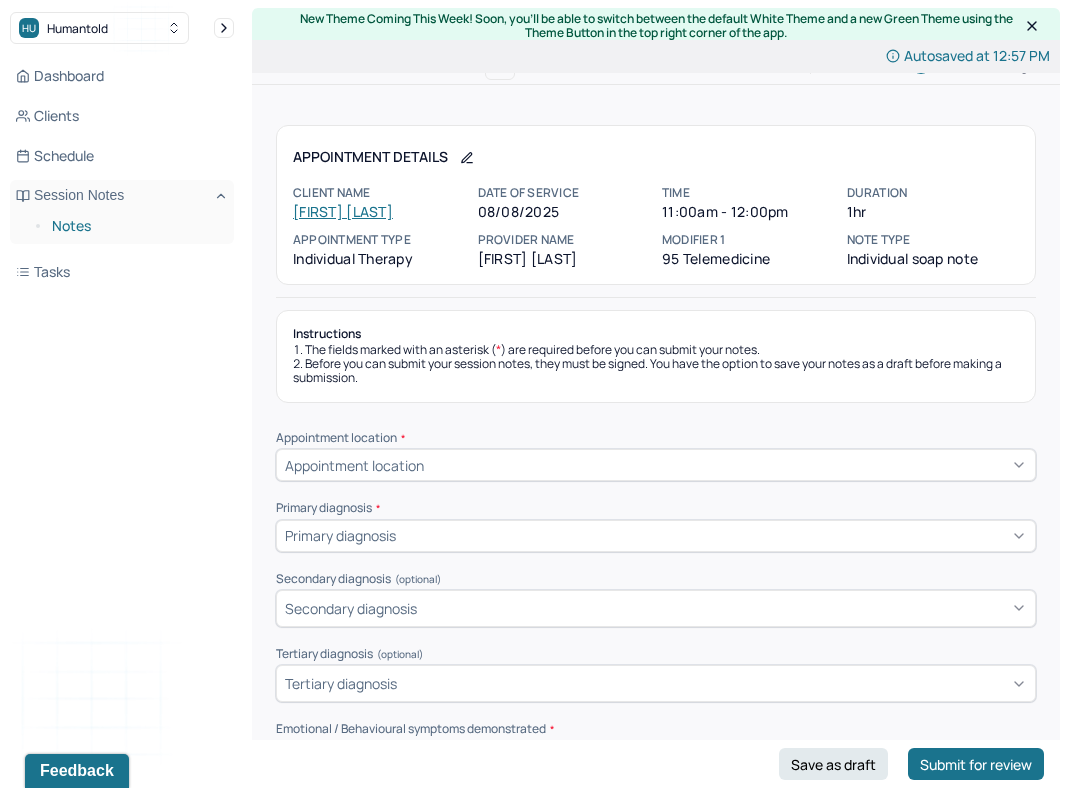 click on "Notes" at bounding box center (135, 226) 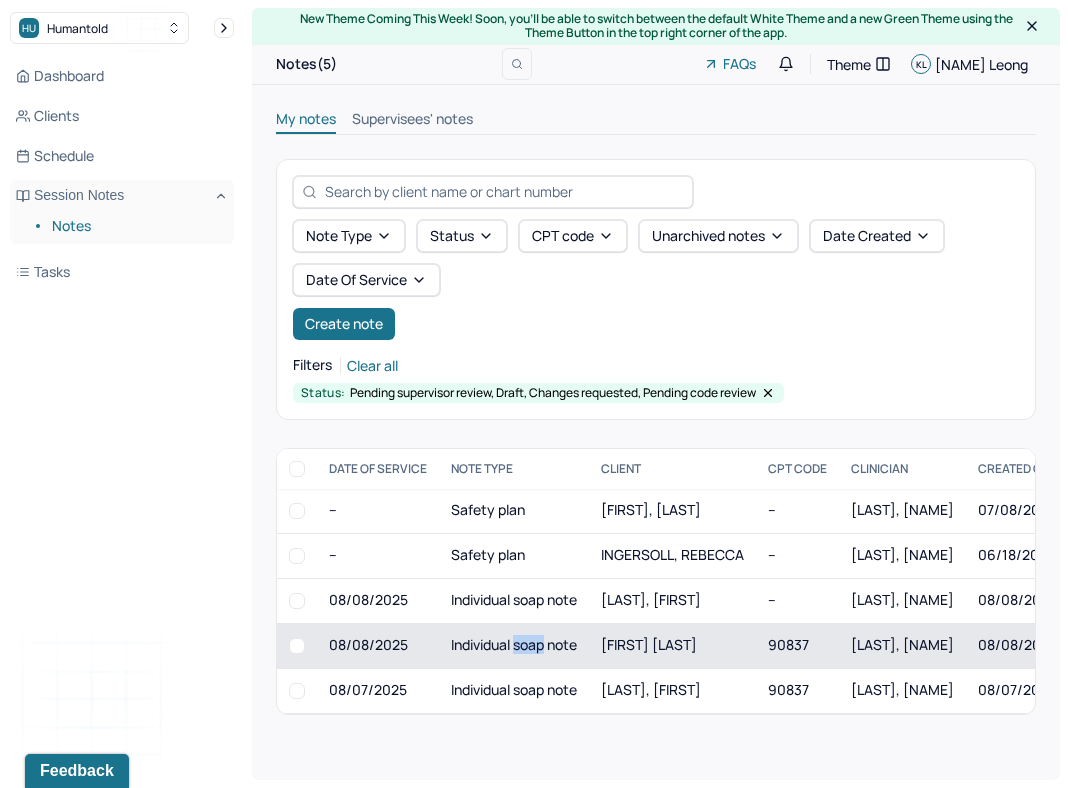 click on "Individual soap note" at bounding box center (514, 645) 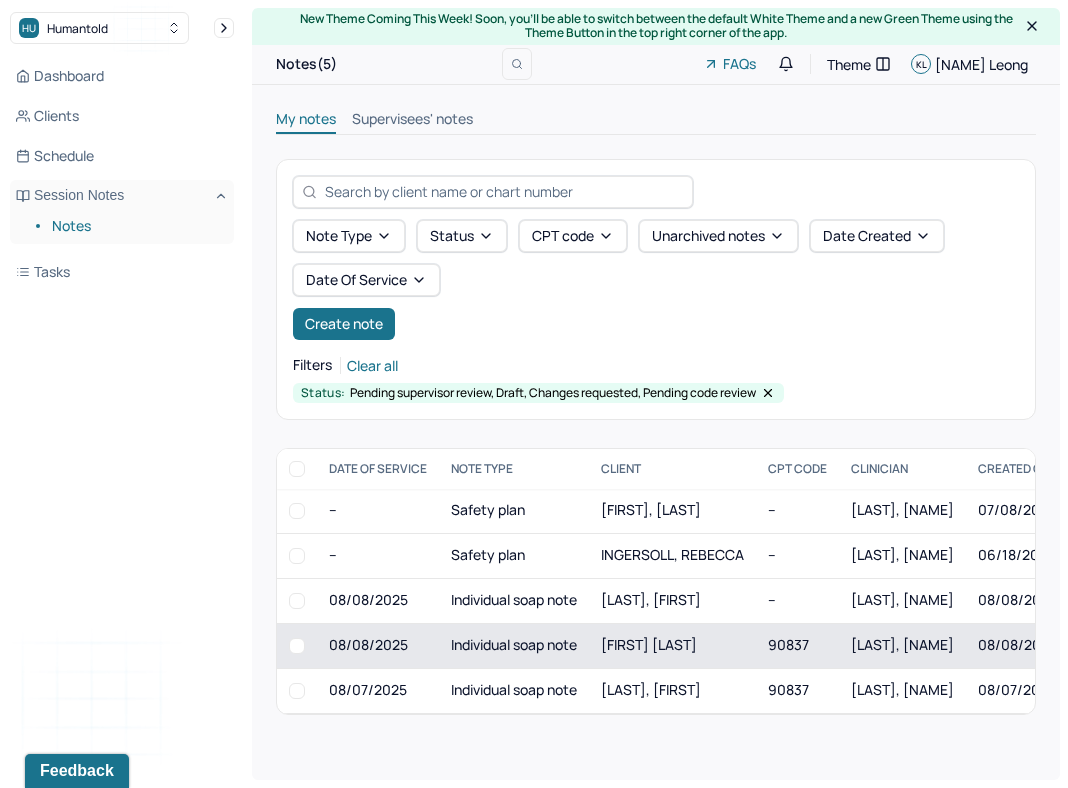 click on "Individual soap note" at bounding box center [514, 645] 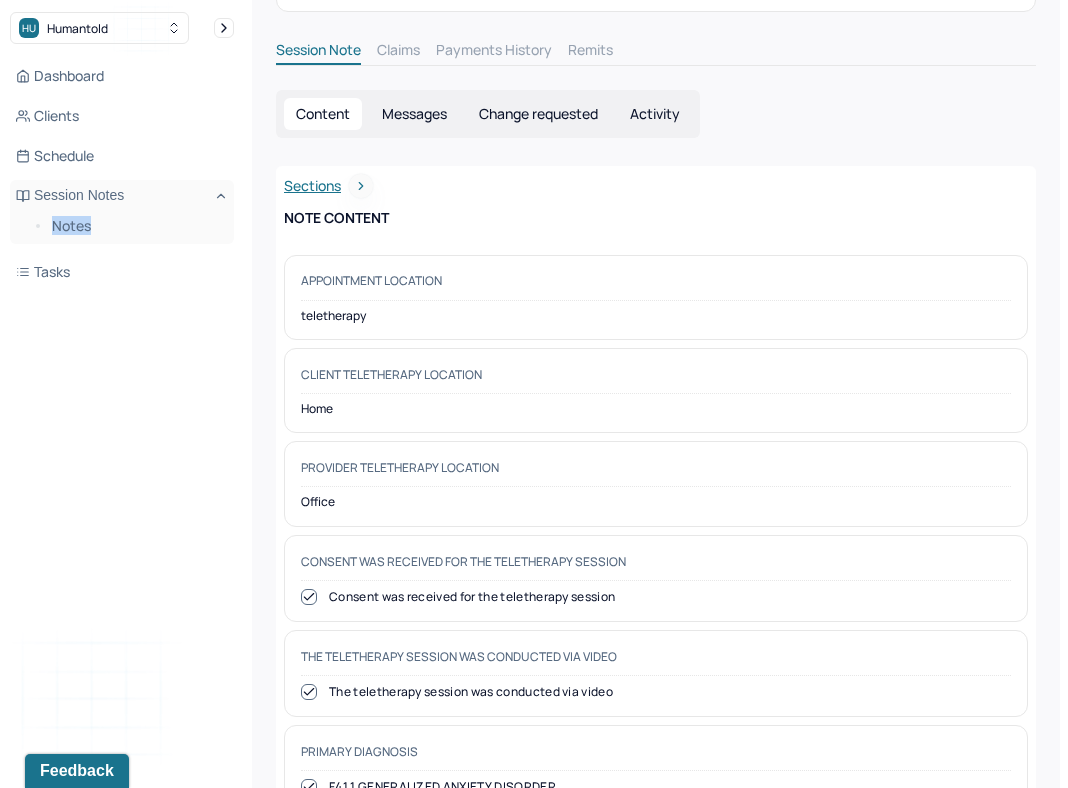 scroll, scrollTop: 593, scrollLeft: 0, axis: vertical 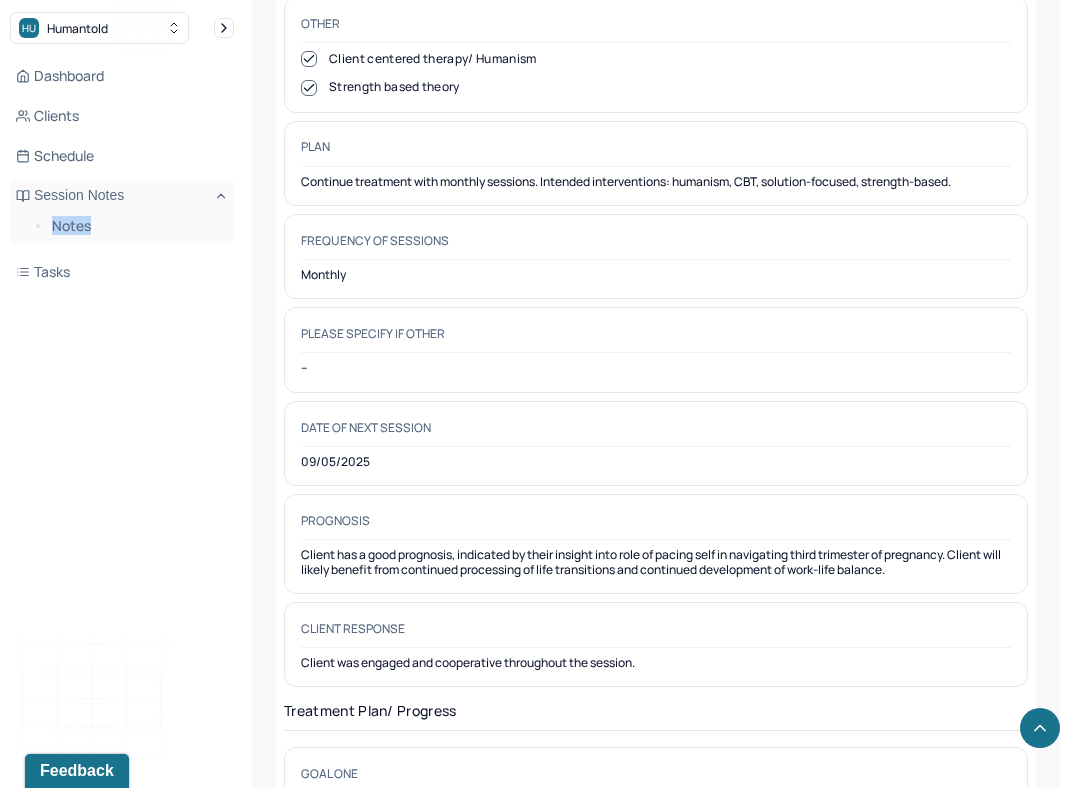 click on "Continue treatment with monthly sessions. Intended interventions: humanism, CBT, solution-focused, strength-based." at bounding box center [656, 182] 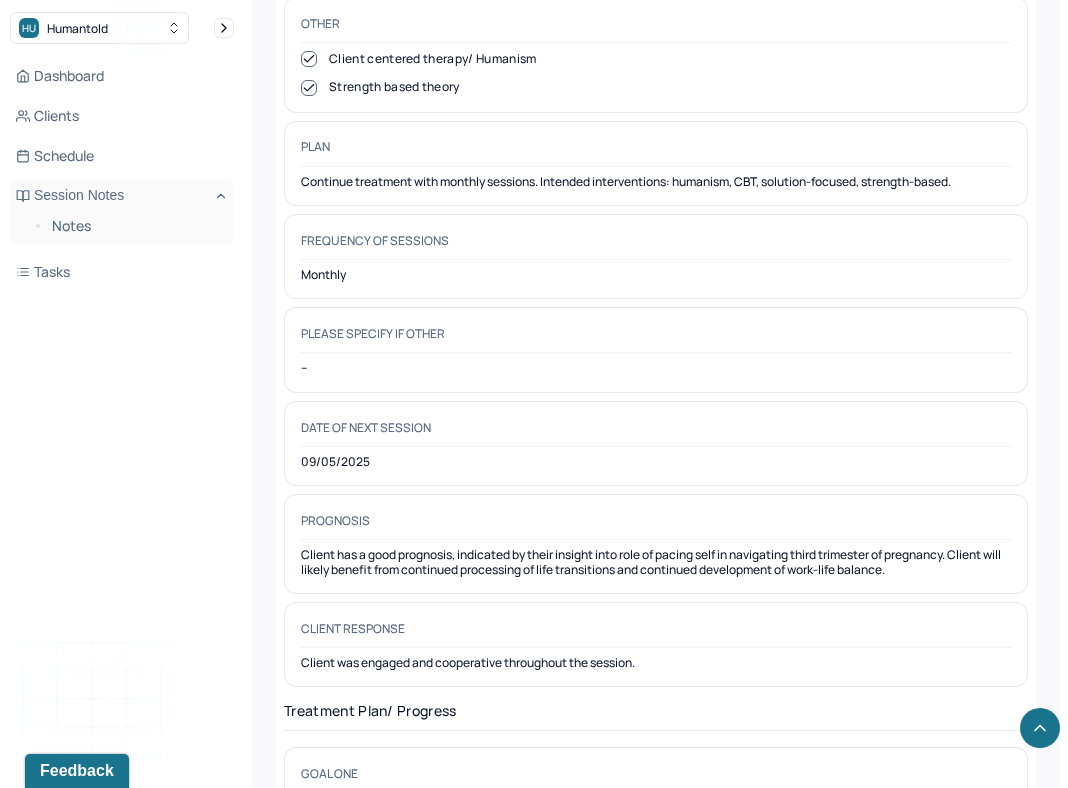 click on "Continue treatment with monthly sessions. Intended interventions: humanism, CBT, solution-focused, strength-based." at bounding box center [656, 182] 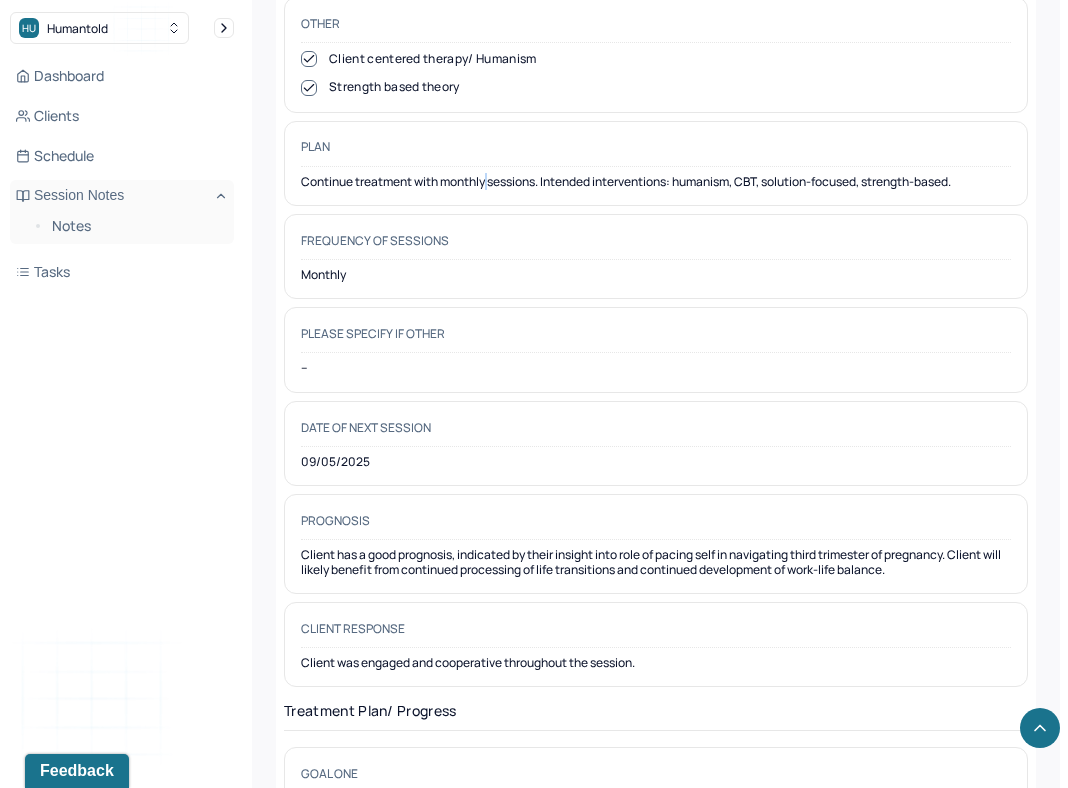 click on "Continue treatment with monthly sessions. Intended interventions: humanism, CBT, solution-focused, strength-based." at bounding box center (656, 182) 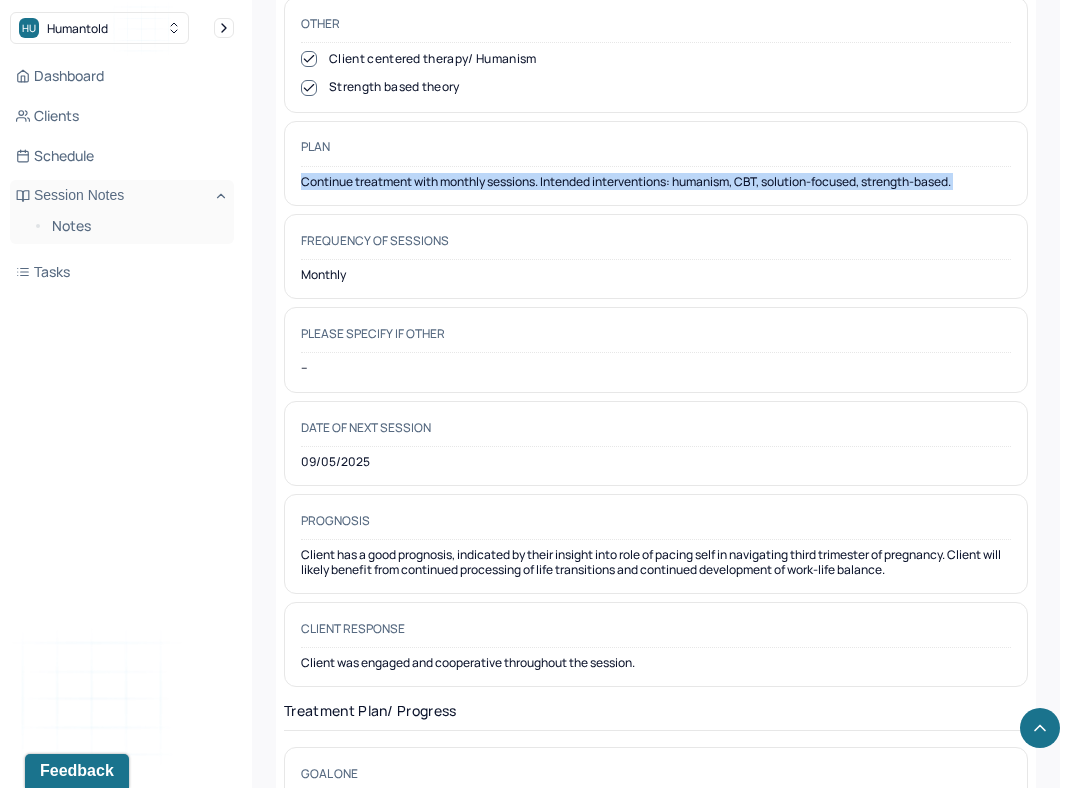 copy on "Continue treatment with monthly sessions. Intended interventions: humanism, CBT, solution-focused, strength-based." 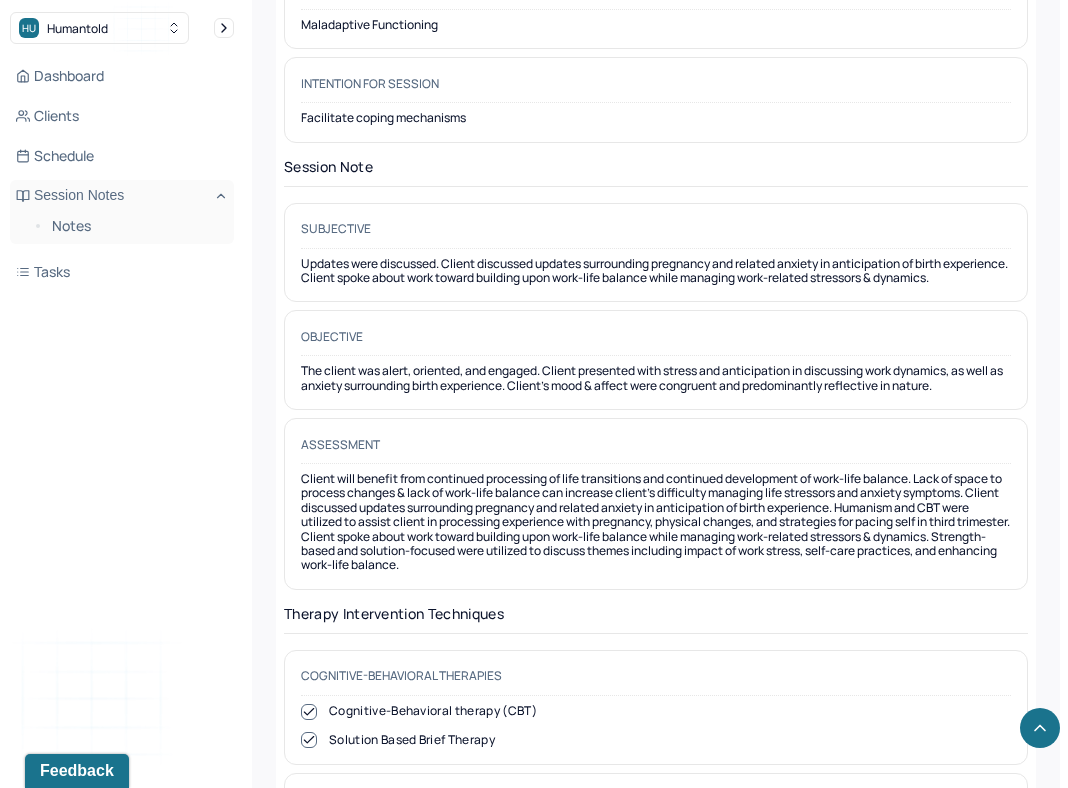 scroll, scrollTop: 1603, scrollLeft: 0, axis: vertical 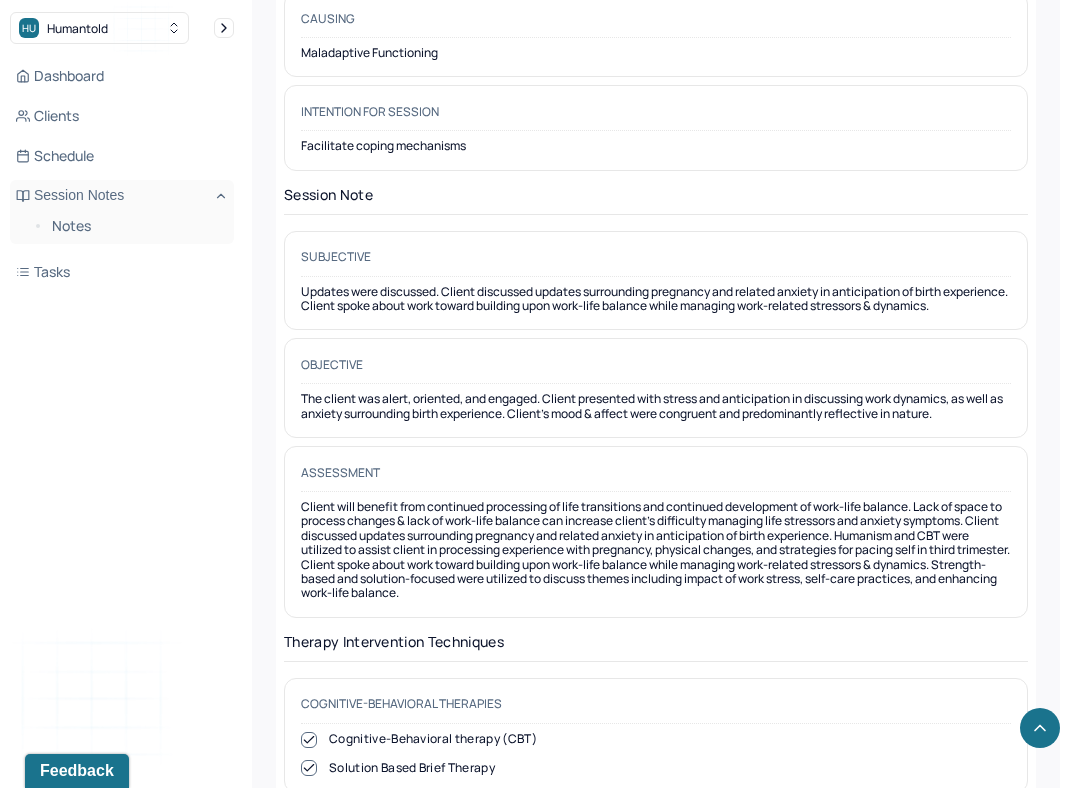 click on "The client was alert, oriented, and engaged. Client presented with stress and anticipation in discussing work dynamics, as well as anxiety surrounding birth experience. Client's mood & affect were congruent and predominantly reflective in nature." at bounding box center [656, 406] 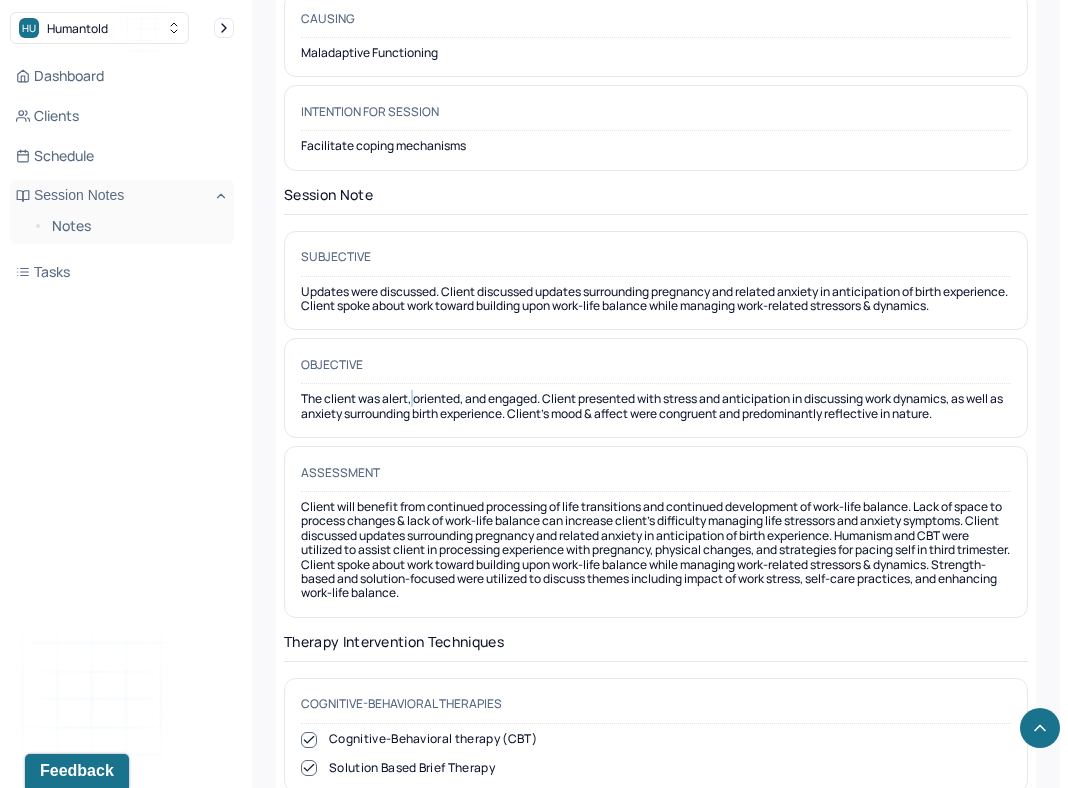click on "The client was alert, oriented, and engaged. Client presented with stress and anticipation in discussing work dynamics, as well as anxiety surrounding birth experience. Client's mood & affect were congruent and predominantly reflective in nature." at bounding box center (656, 406) 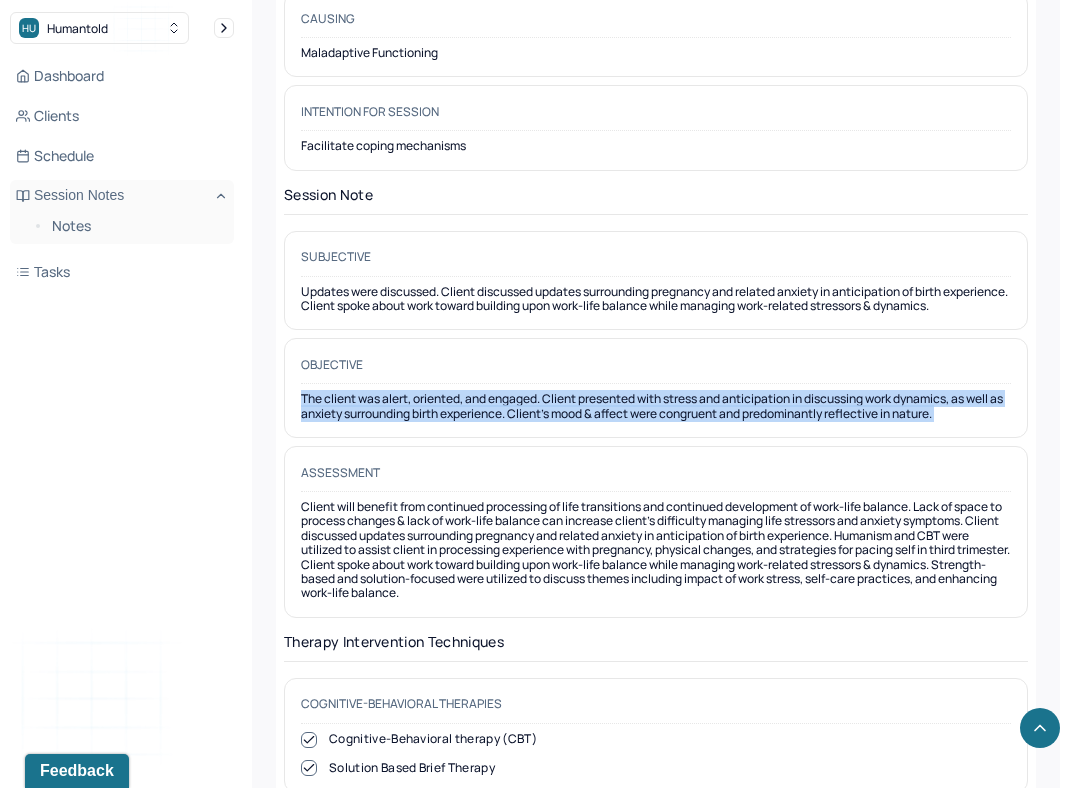 copy on "The client was alert, oriented, and engaged. Client presented with stress and anticipation in discussing work dynamics, as well as anxiety surrounding birth experience. Client's mood & affect were congruent and predominantly reflective in nature." 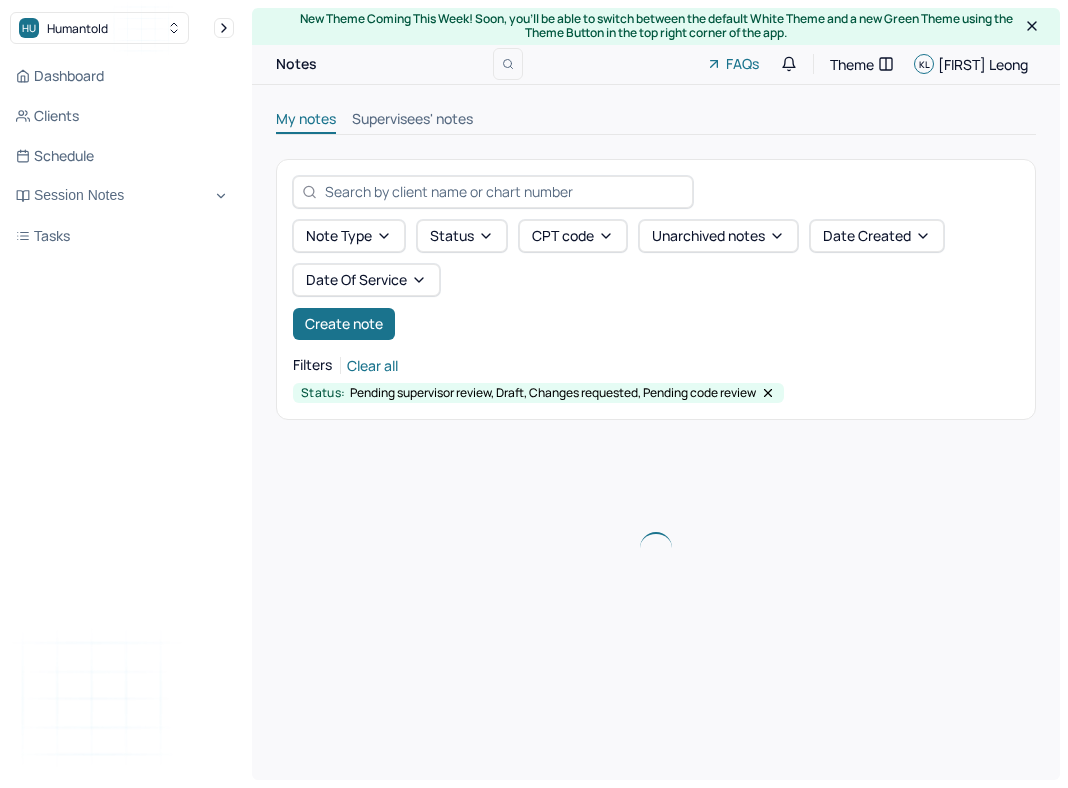 scroll, scrollTop: 0, scrollLeft: 0, axis: both 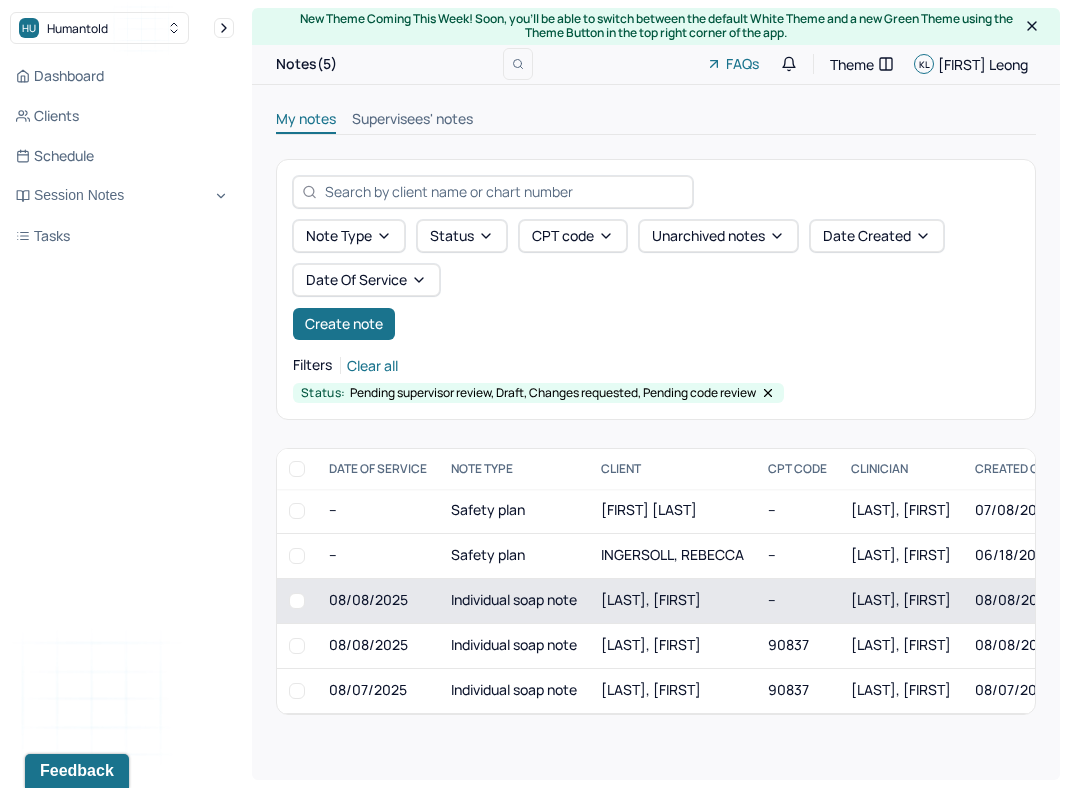click on "Individual soap note" at bounding box center (514, 600) 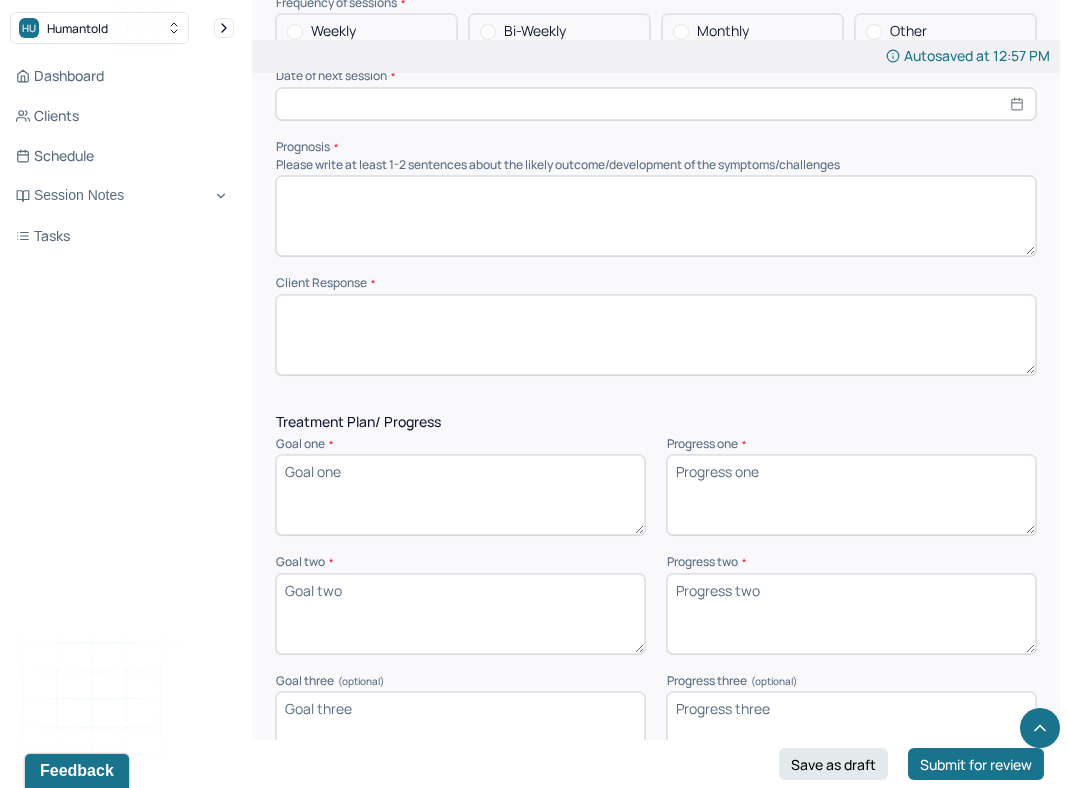 scroll, scrollTop: 2152, scrollLeft: 0, axis: vertical 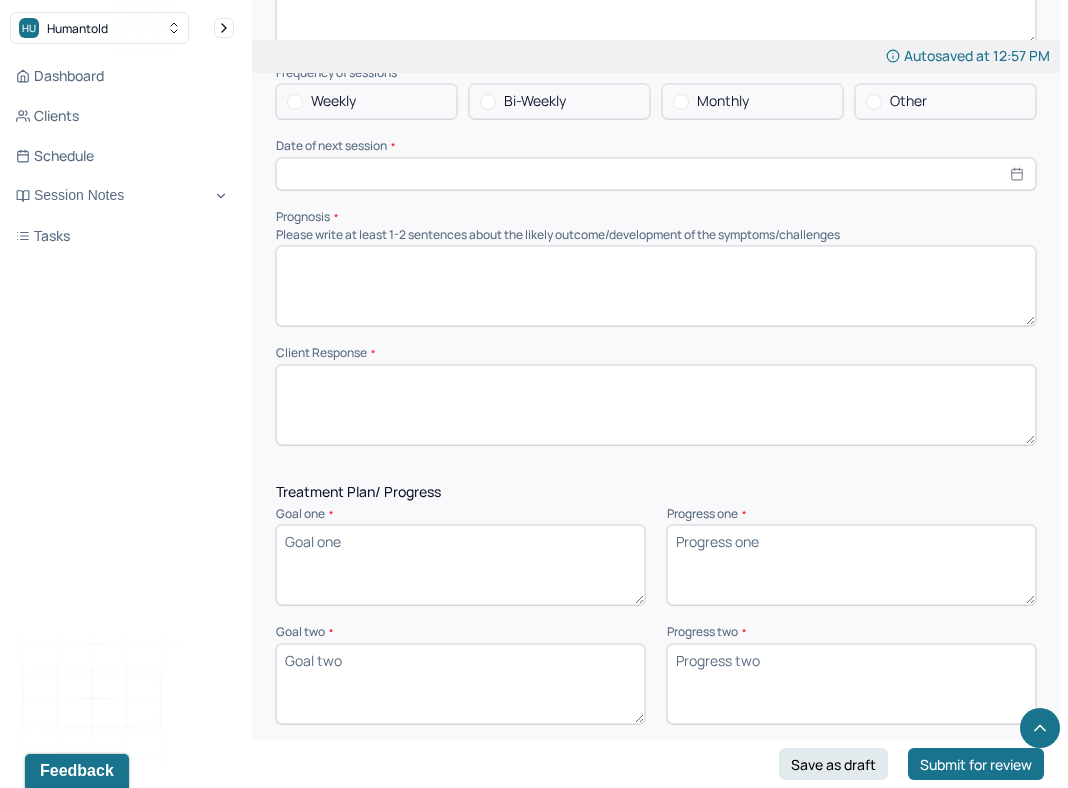 click at bounding box center (656, 286) 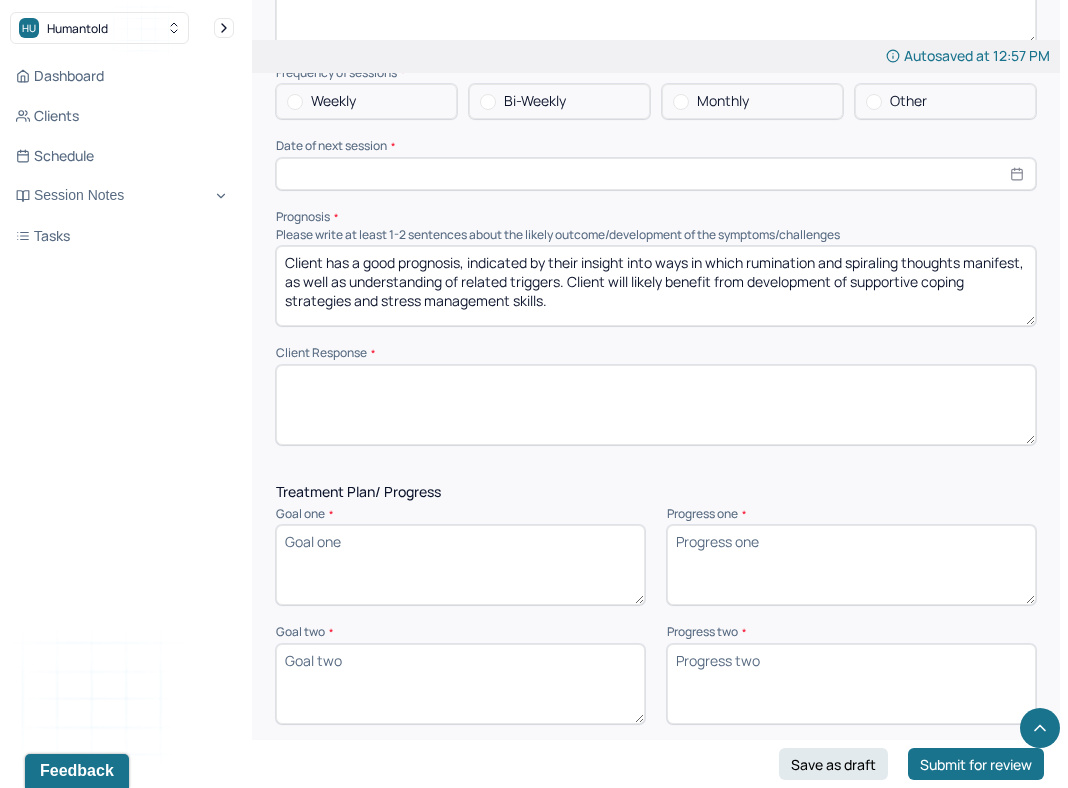 scroll, scrollTop: 0, scrollLeft: 0, axis: both 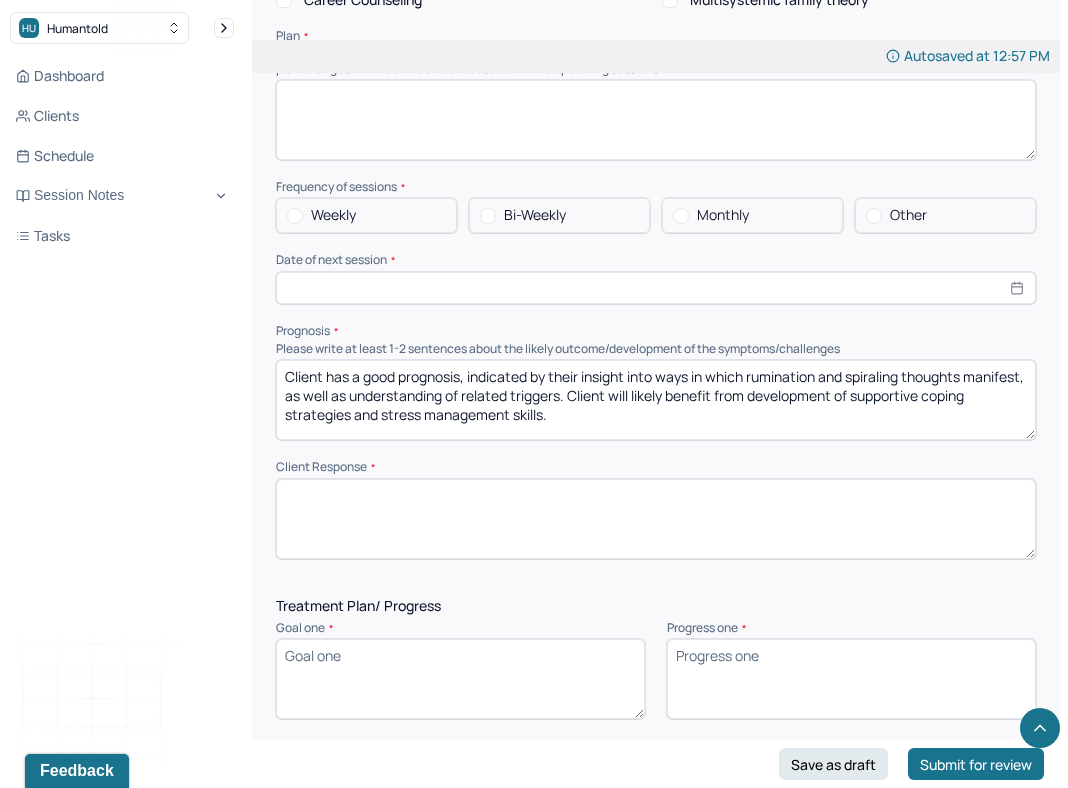 click on "Client has a good prognosis, indicated by their insight into ways in which rumination and spiraling thoughts manifest, as well as understanding of related triggers. Client will likely benefit from development of supportive coping strategies and stress management skills." at bounding box center [656, 400] 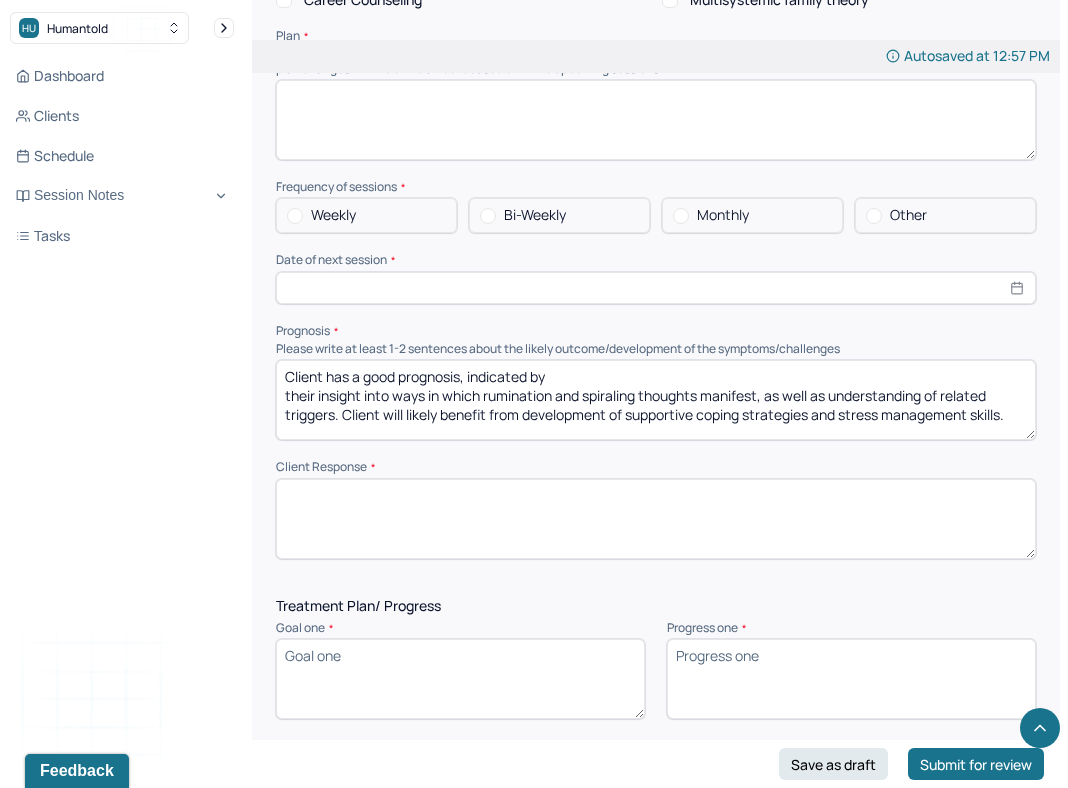 type on "Client has a good prognosis, indicated by
their insight into ways in which rumination and spiraling thoughts manifest, as well as understanding of related triggers. Client will likely benefit from development of supportive coping strategies and stress management skills." 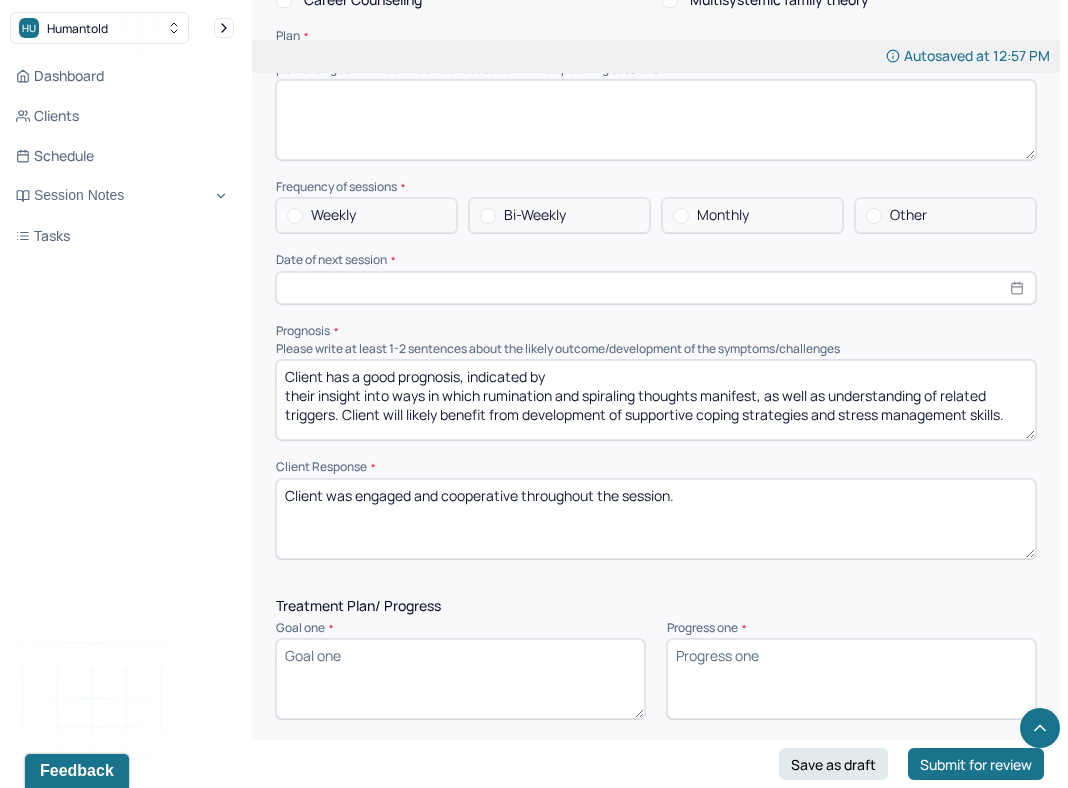 type on "Client was engaged and cooperative throughout the session." 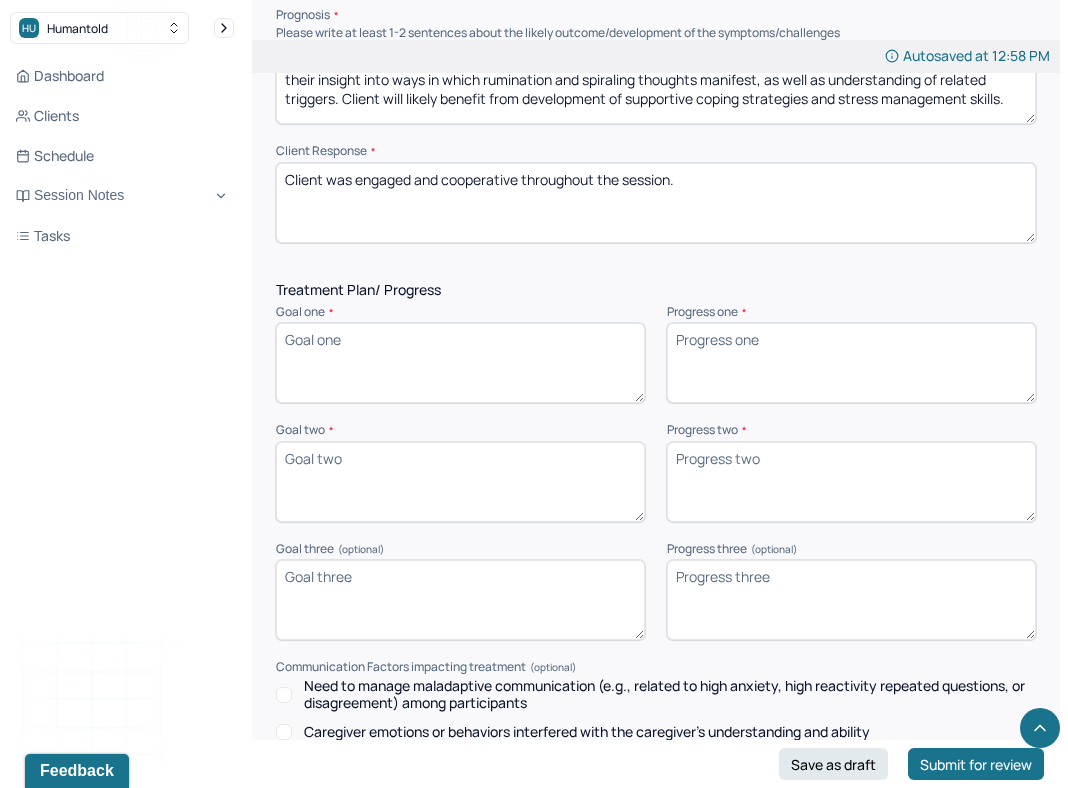 scroll, scrollTop: 2430, scrollLeft: 0, axis: vertical 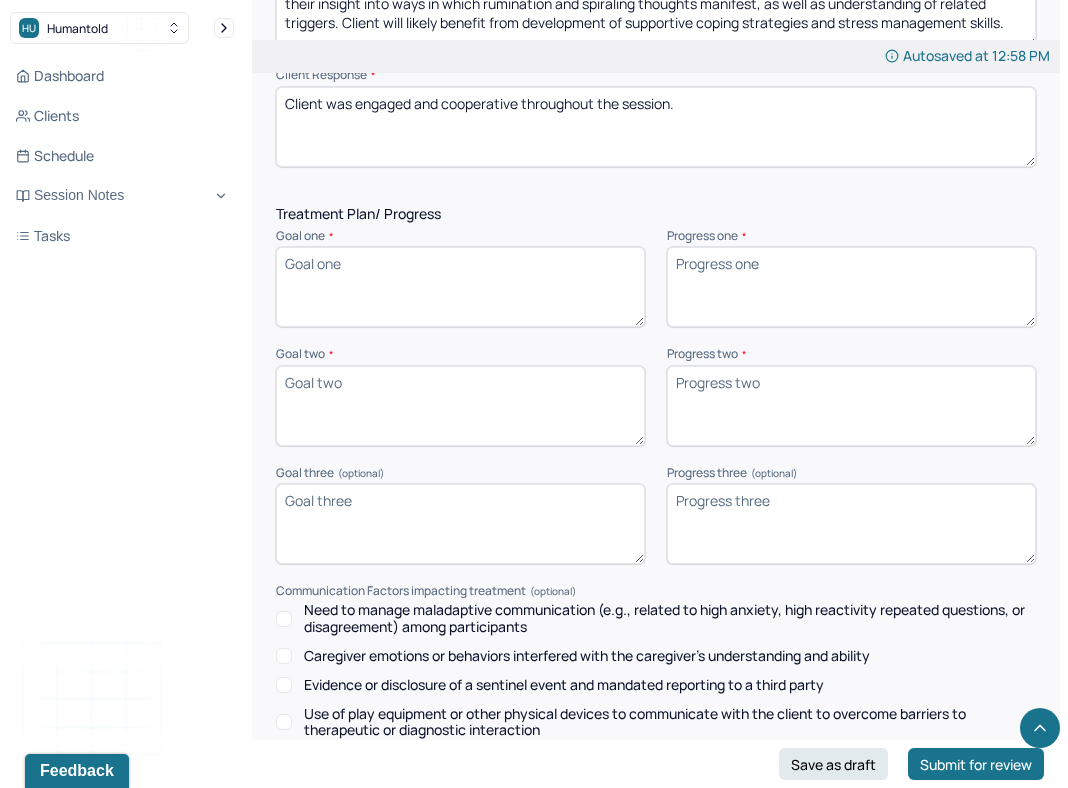 click on "Goal one *" at bounding box center (460, 287) 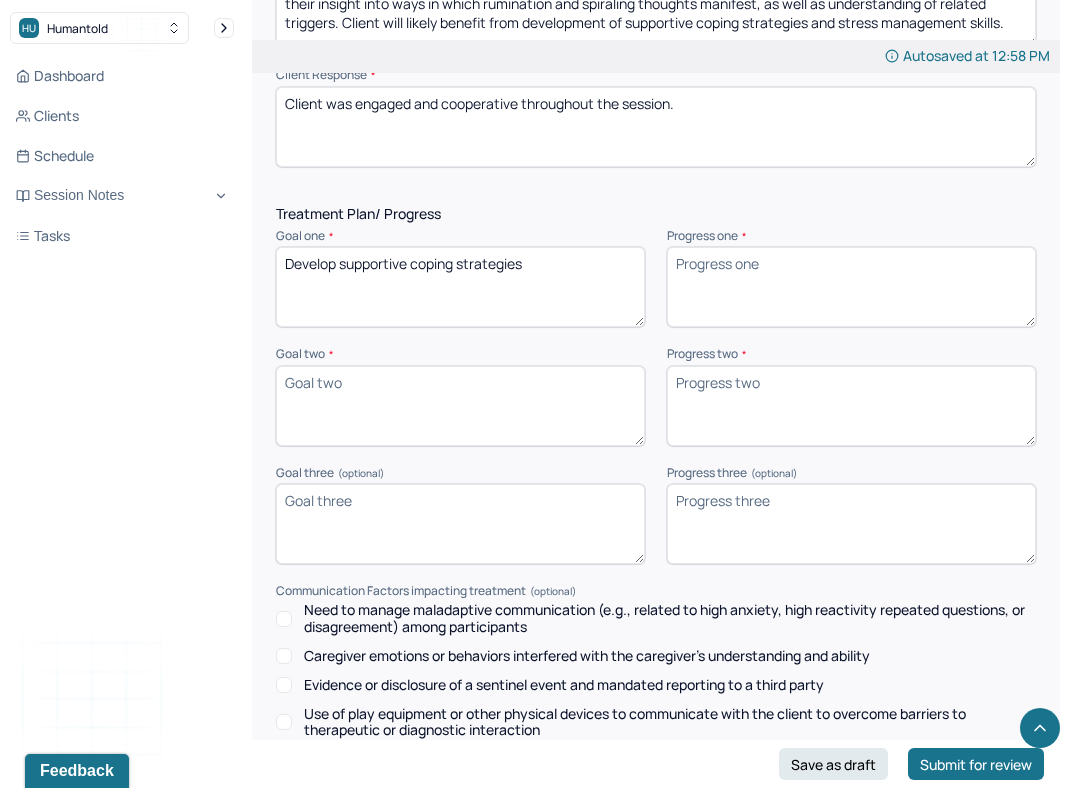 type on "Develop supportive coping strategies" 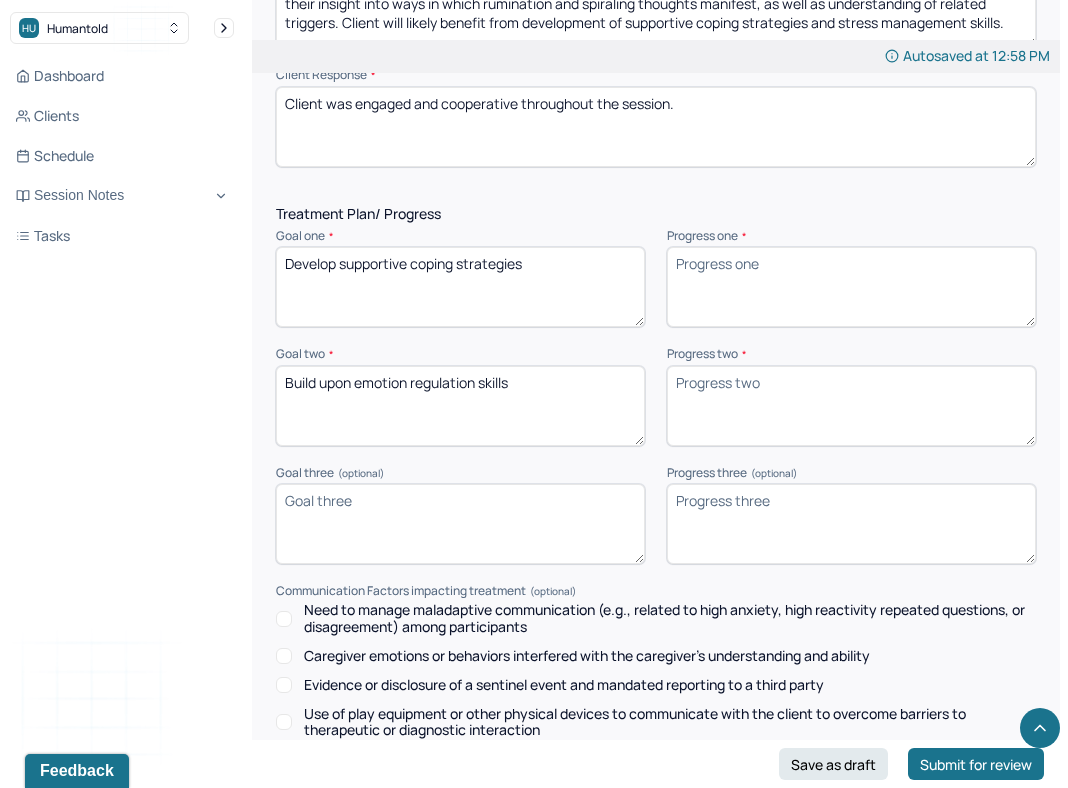 type on "Build upon emotion regulation skills" 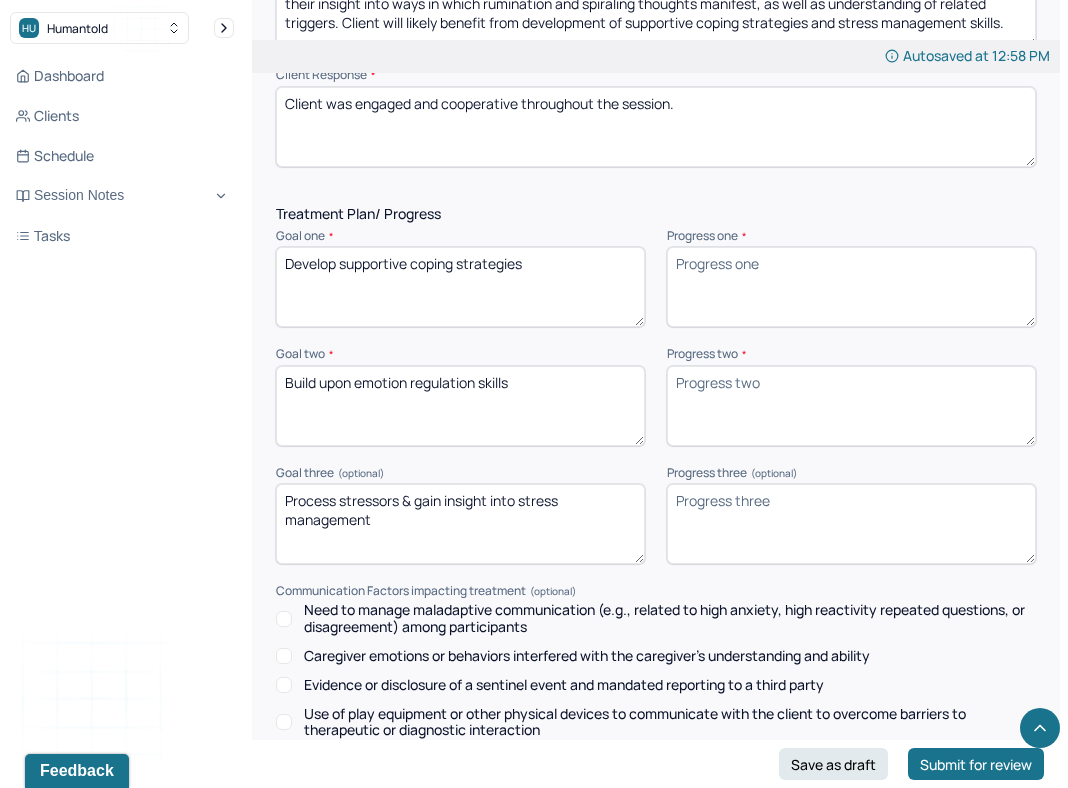 type on "Process stressors & gain insight into stress management" 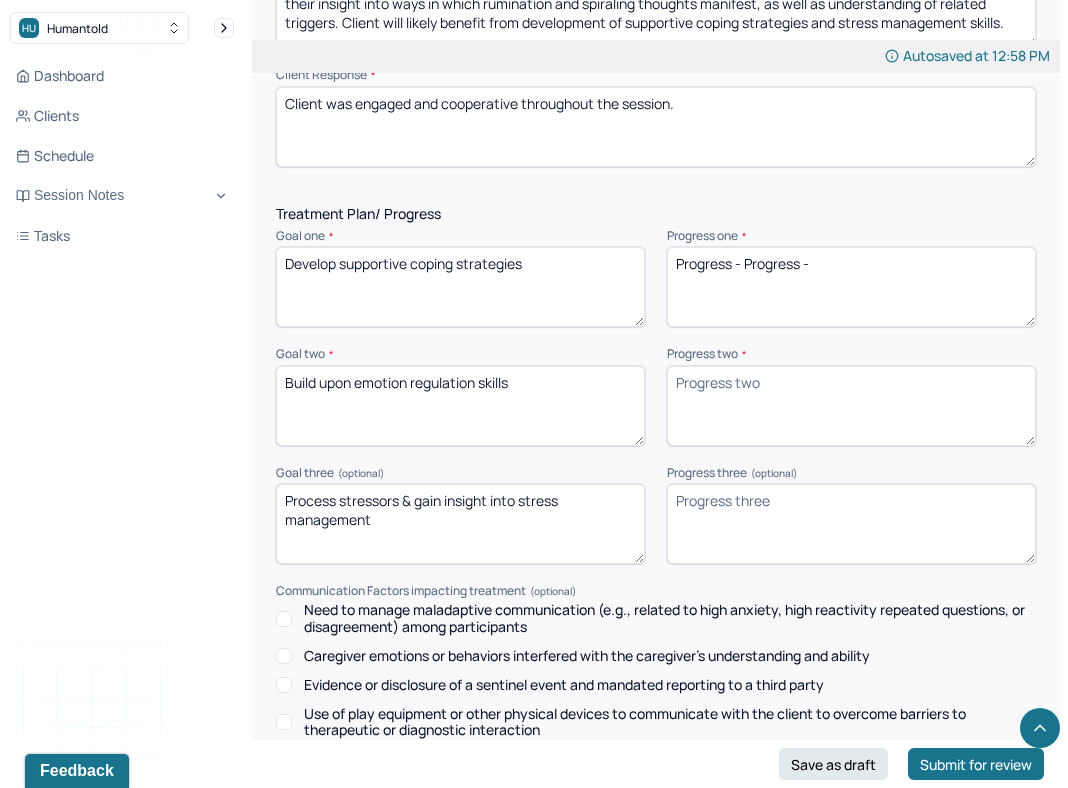 click on "Progress -" at bounding box center [851, 287] 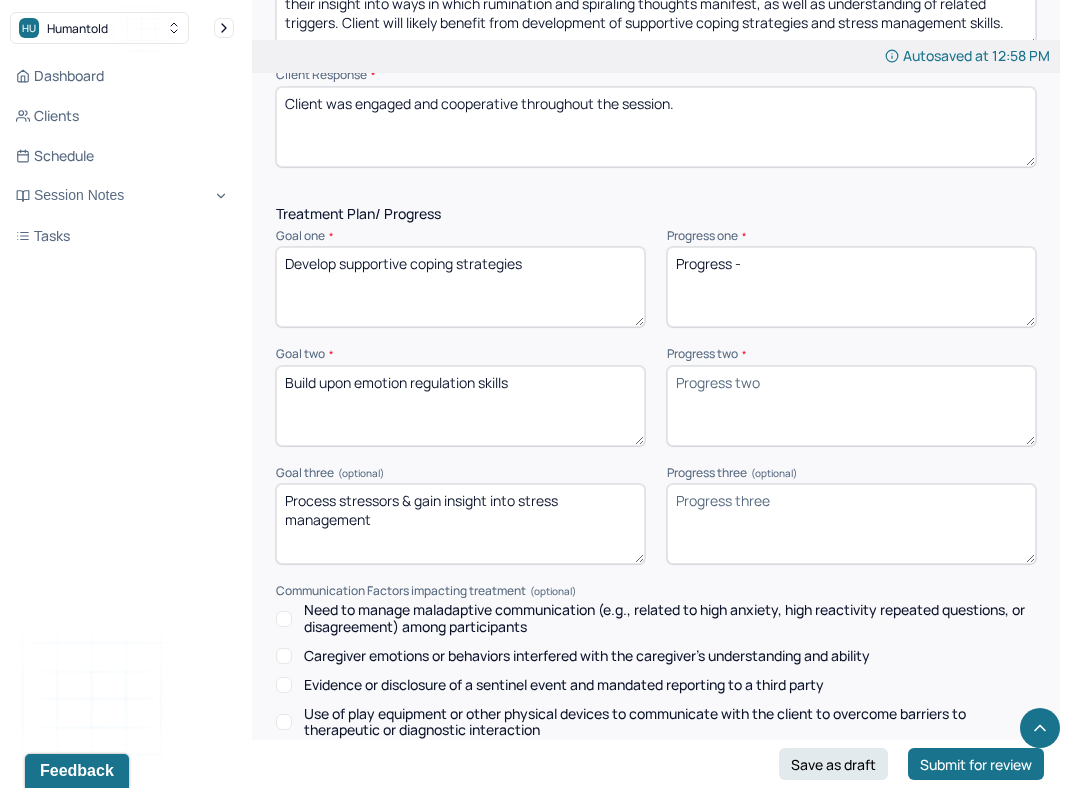 type on "Progress -" 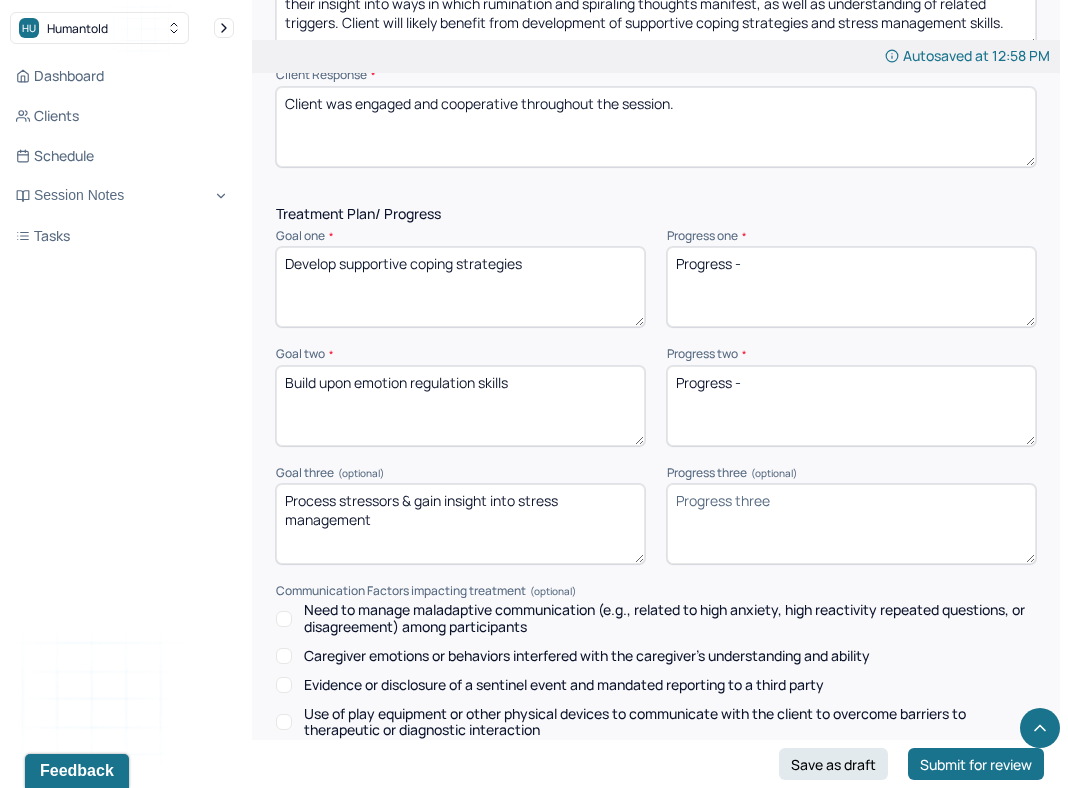 type on "Progress -" 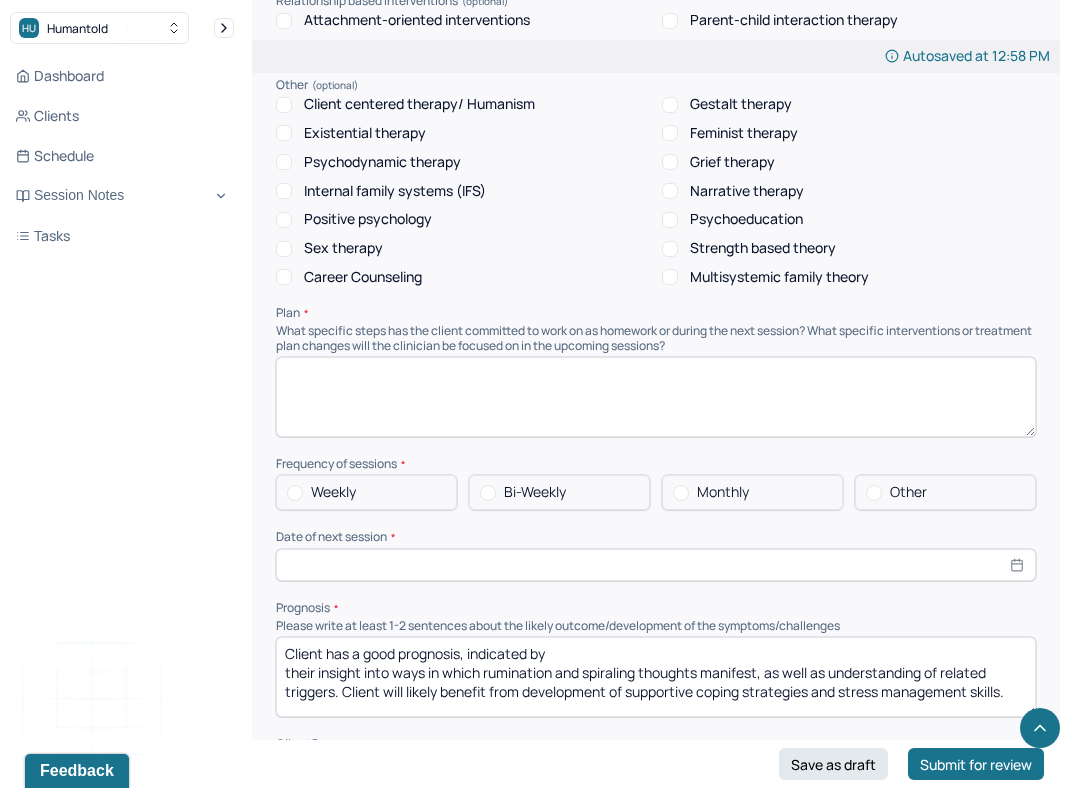 scroll, scrollTop: 1739, scrollLeft: 0, axis: vertical 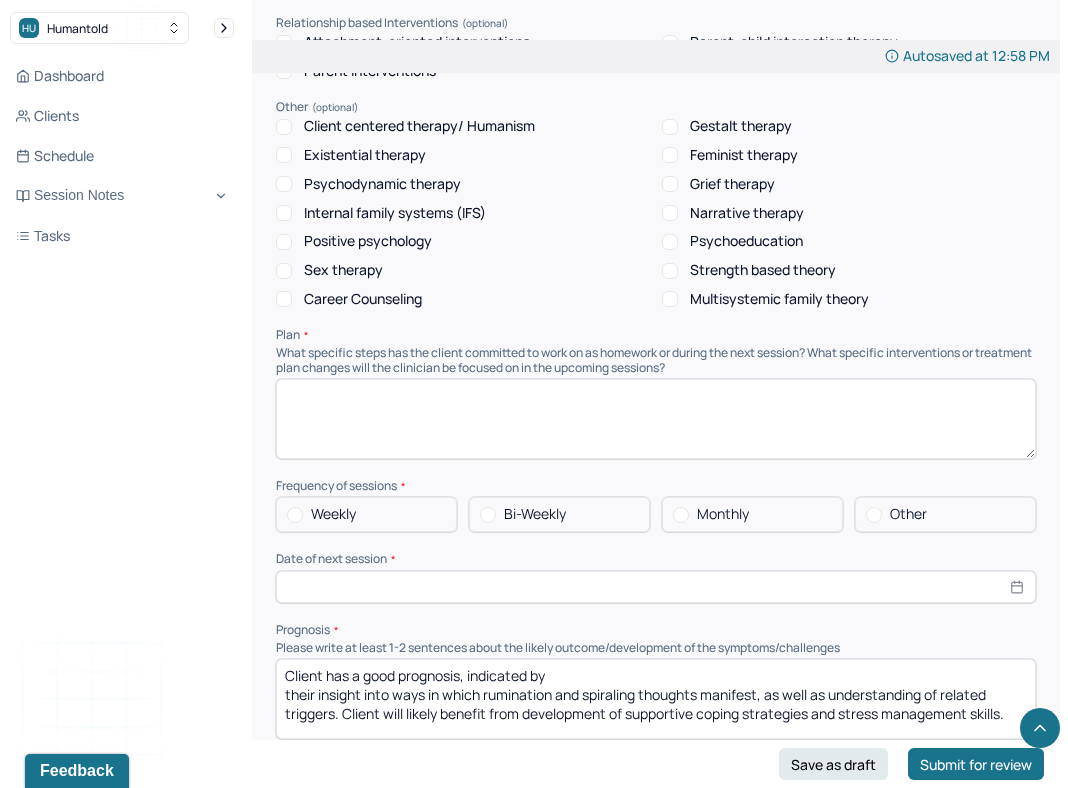 type on "Progress -" 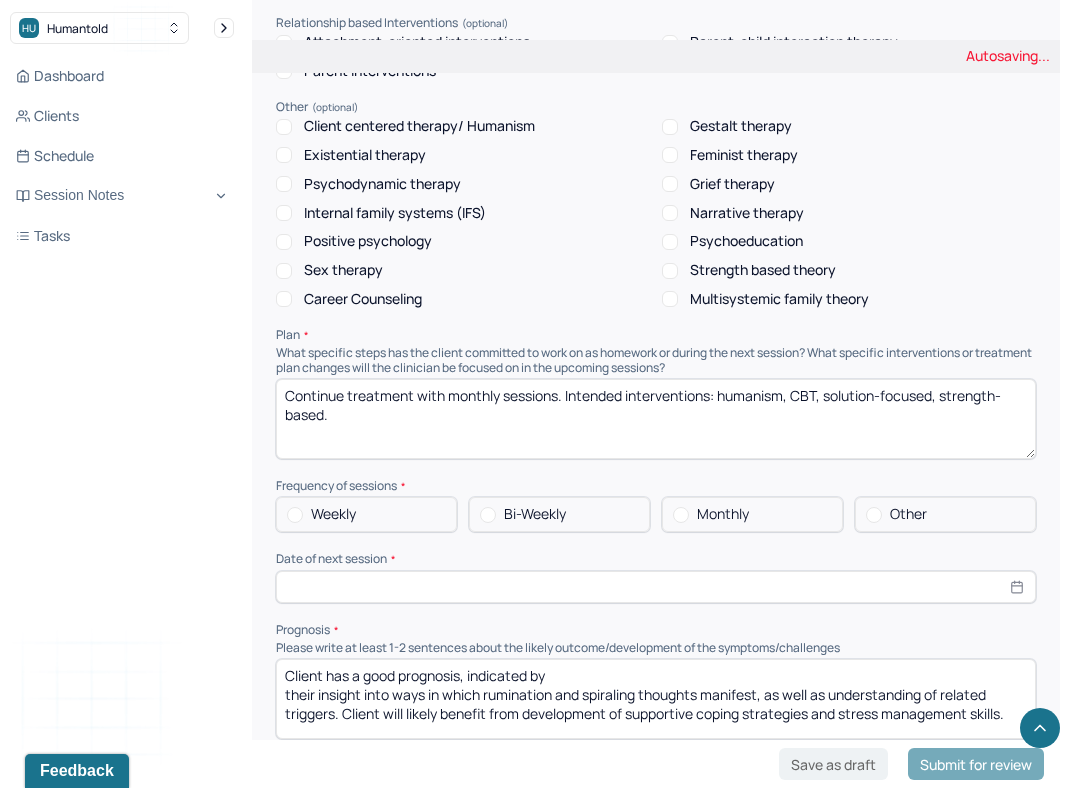 click on "Continue treatment with monthly sessions. Intended interventions: humanism, CBT, solution-focused, strength-based." at bounding box center [656, 419] 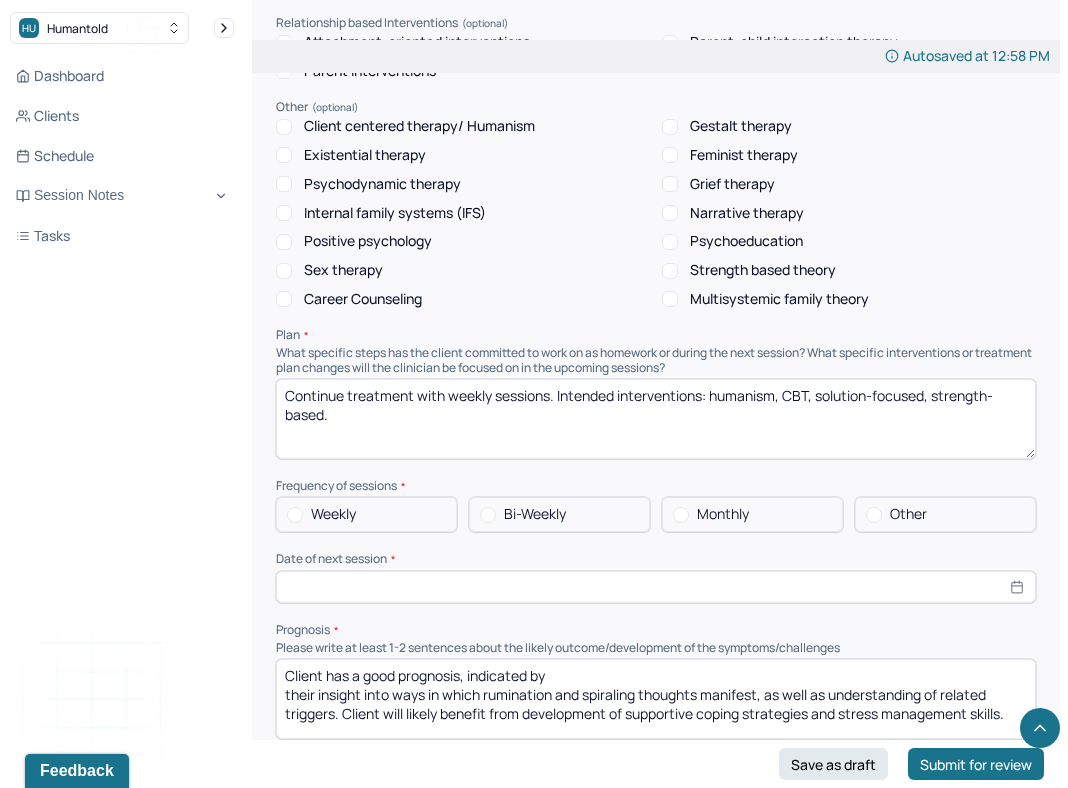 click on "Continue treatment with weekly sessions. Intended interventions: humanism, CBT, solution-focused, strength-based." at bounding box center (656, 419) 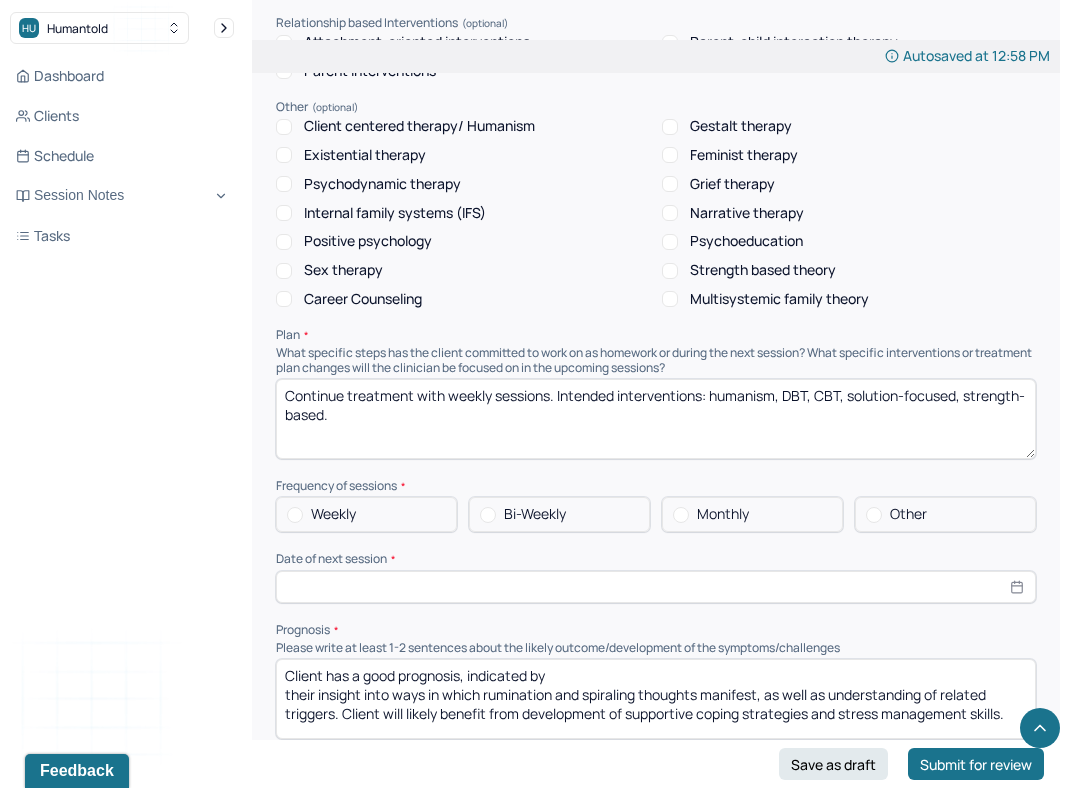 click on "Continue treatment with weekly sessions. Intended interventions: humanism, CBT, solution-focused, strength-based." at bounding box center (656, 419) 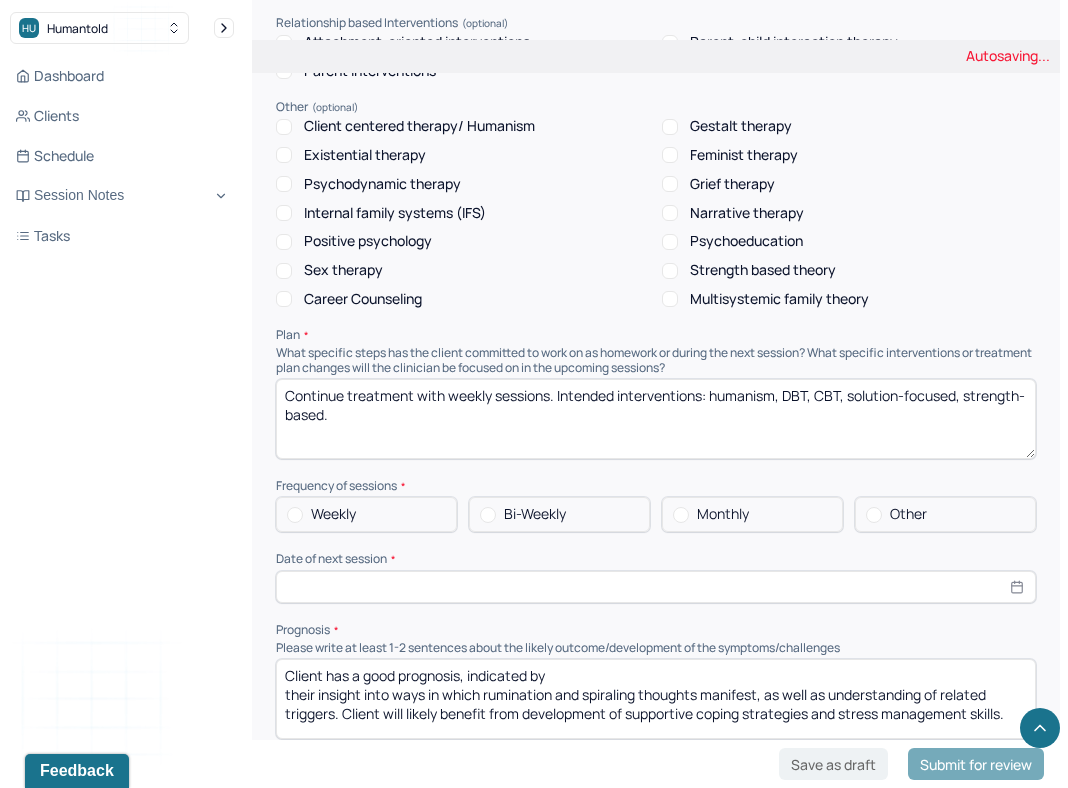 click on "Continue treatment with weekly sessions. Intended interventions: humanism, CBT, solution-focused, strength-based." at bounding box center [656, 419] 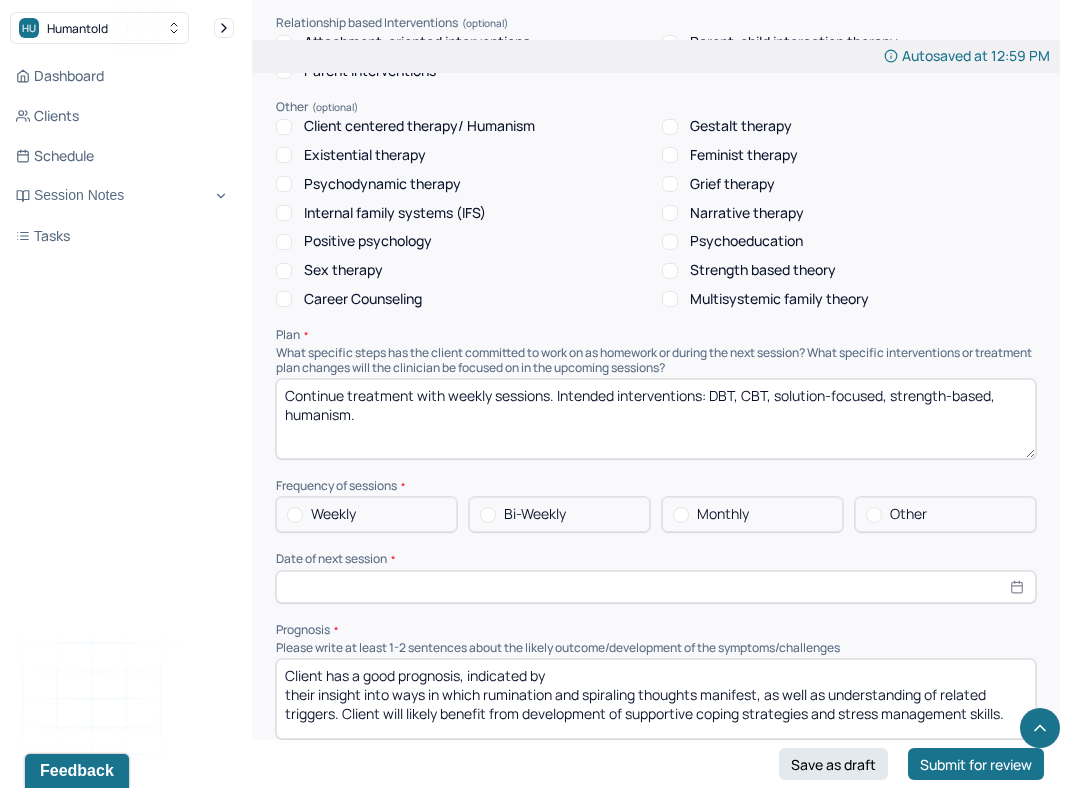 type on "Continue treatment with weekly sessions. Intended interventions: DBT, CBT, solution-focused, strength-based, humanism." 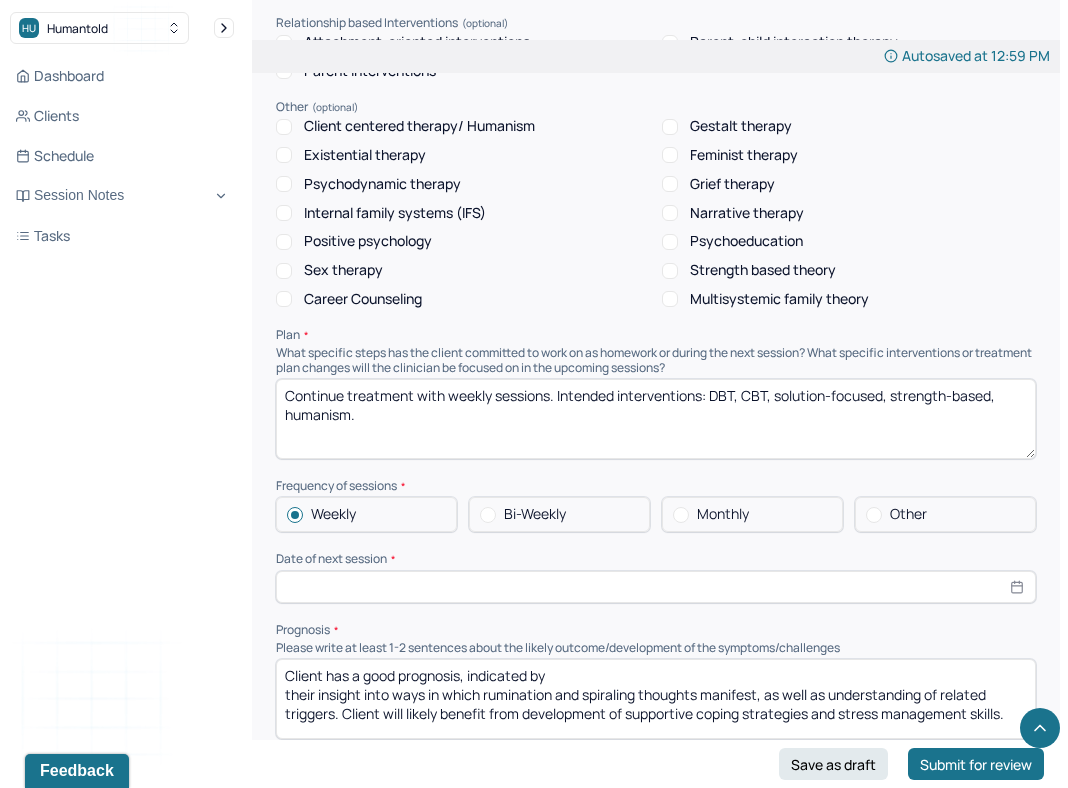 click at bounding box center [656, 587] 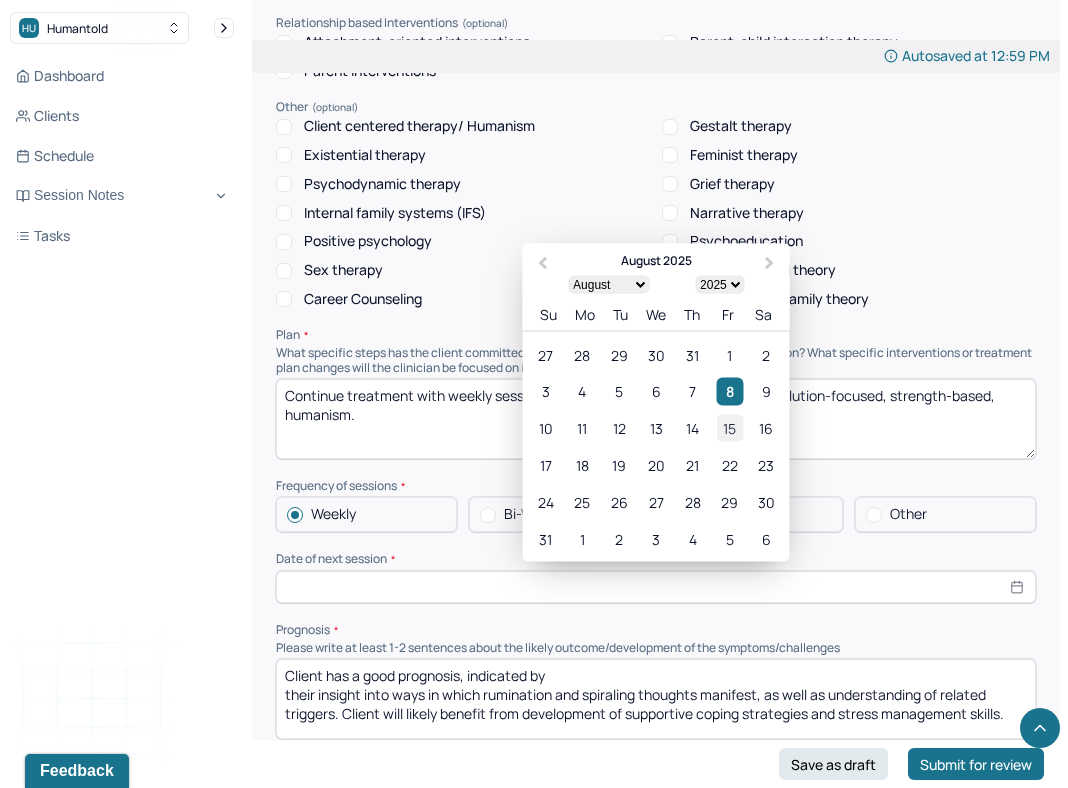 click on "15" at bounding box center [729, 427] 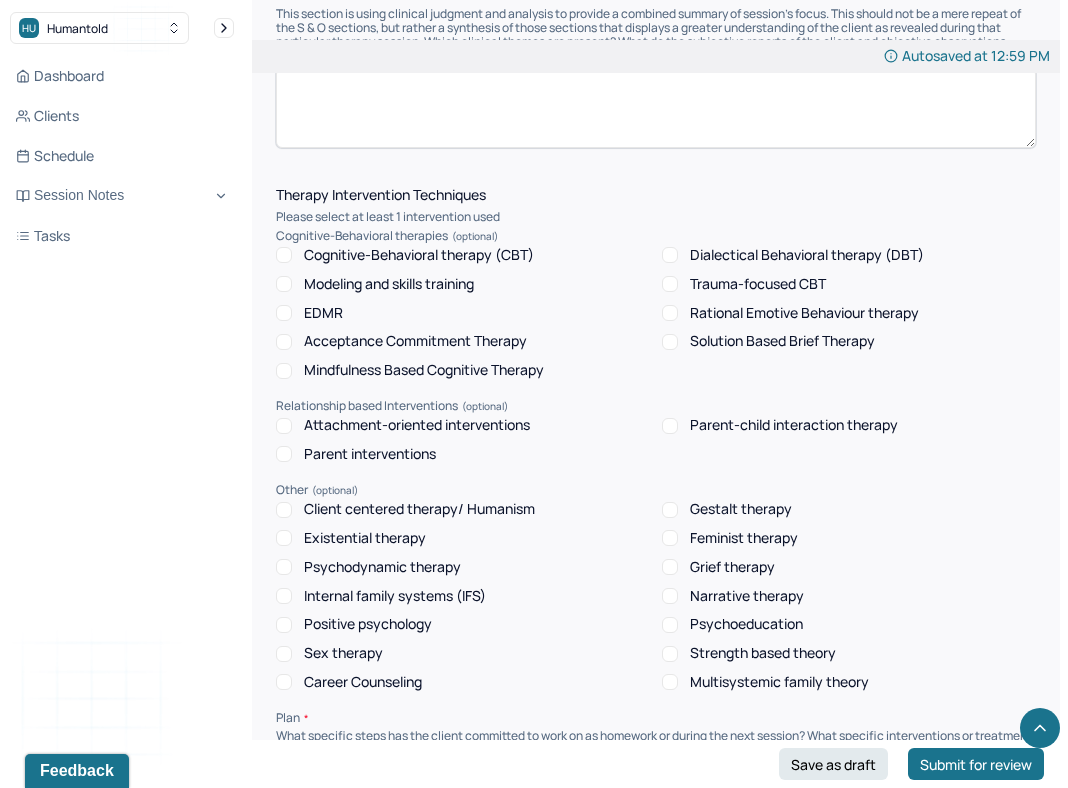scroll, scrollTop: 1348, scrollLeft: 0, axis: vertical 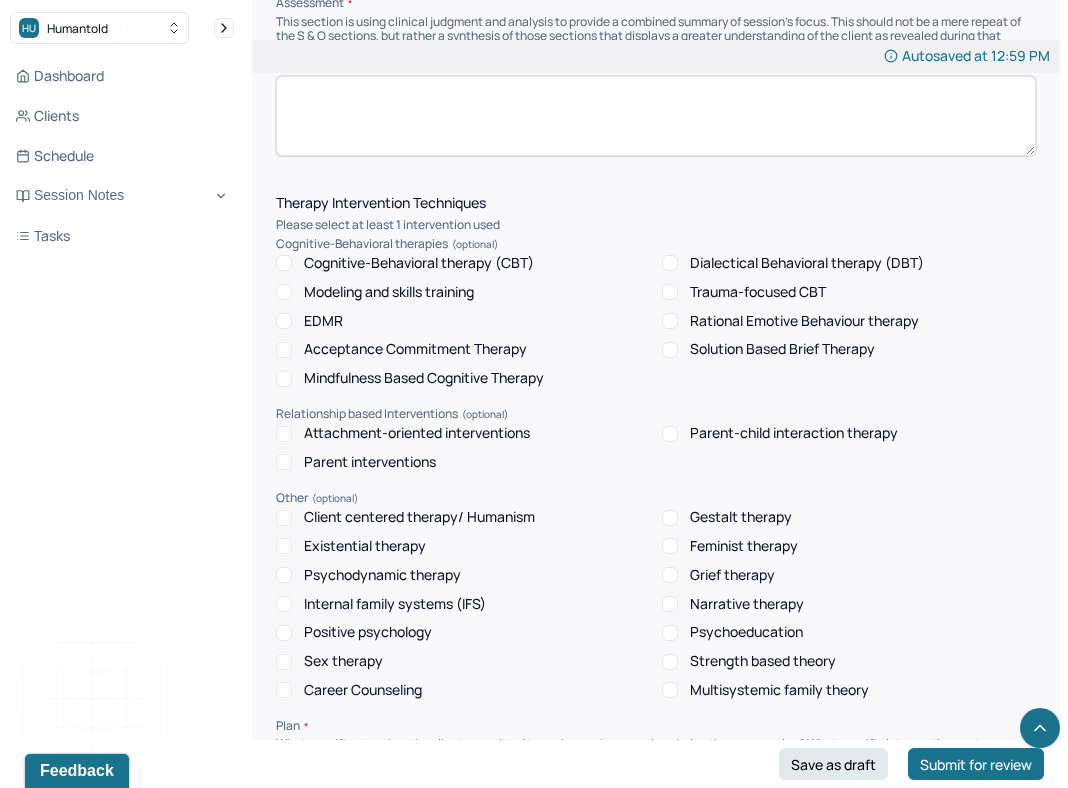 click on "Client centered therapy/ Humanism" at bounding box center [419, 517] 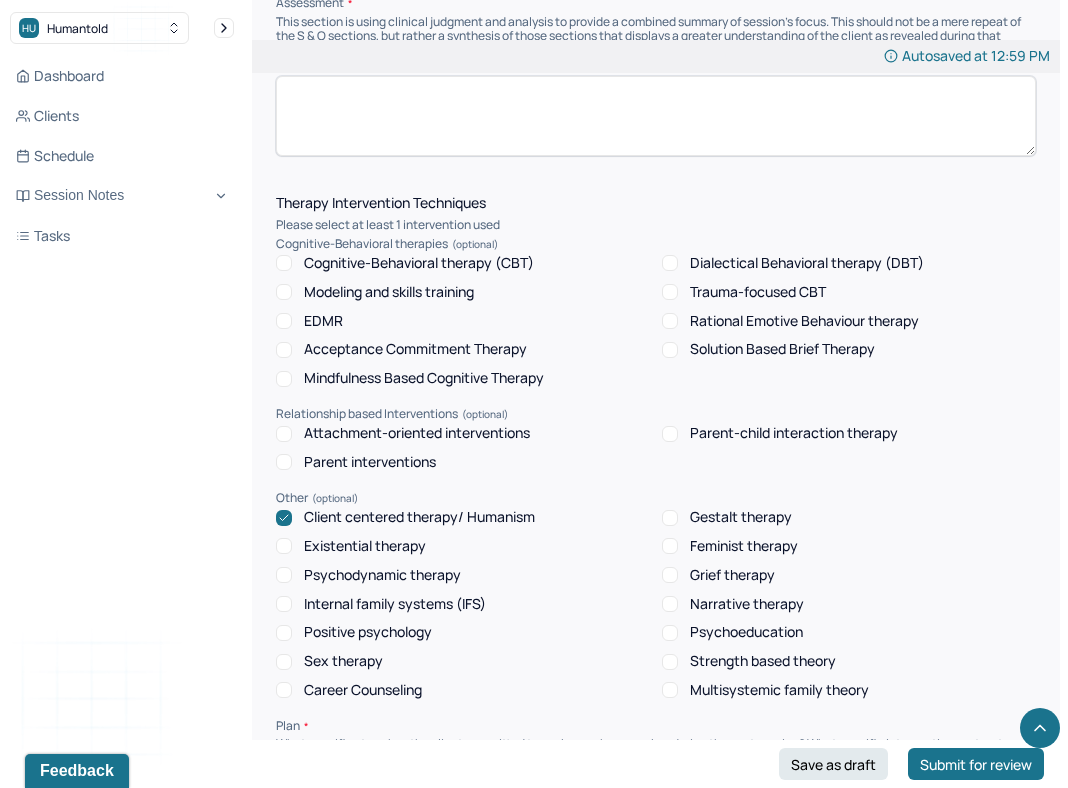 click on "Strength based theory" at bounding box center [763, 661] 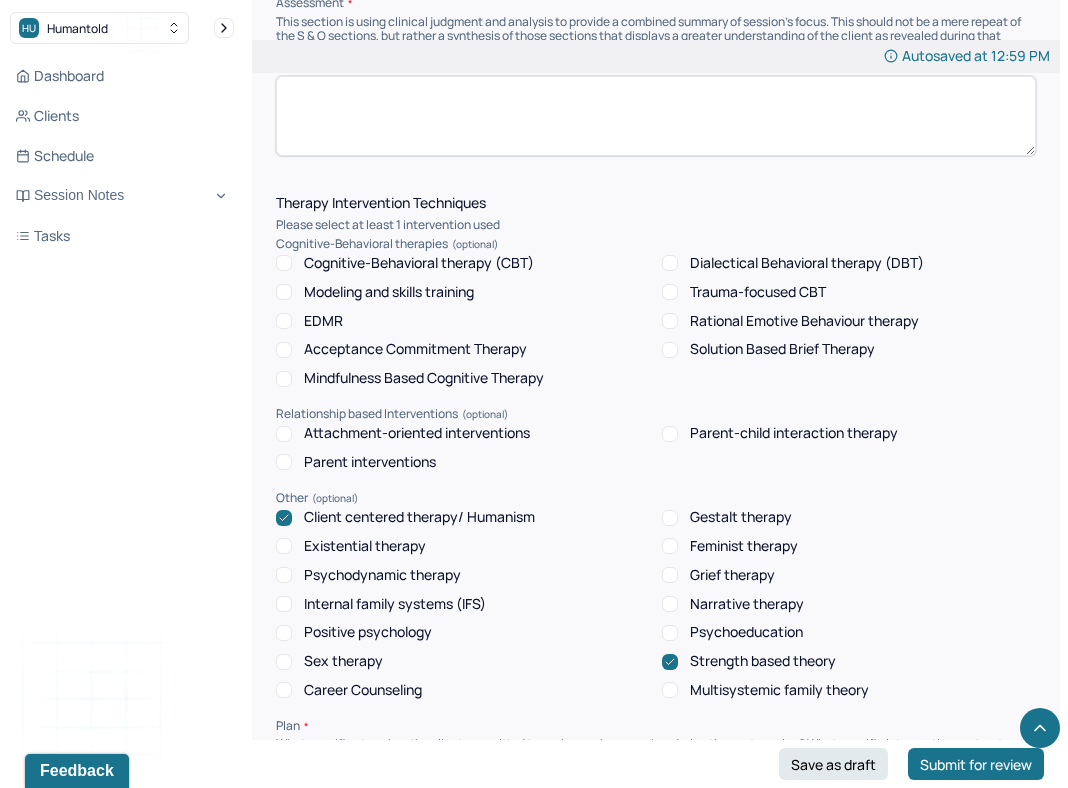 click on "Solution Based Brief Therapy" at bounding box center (782, 349) 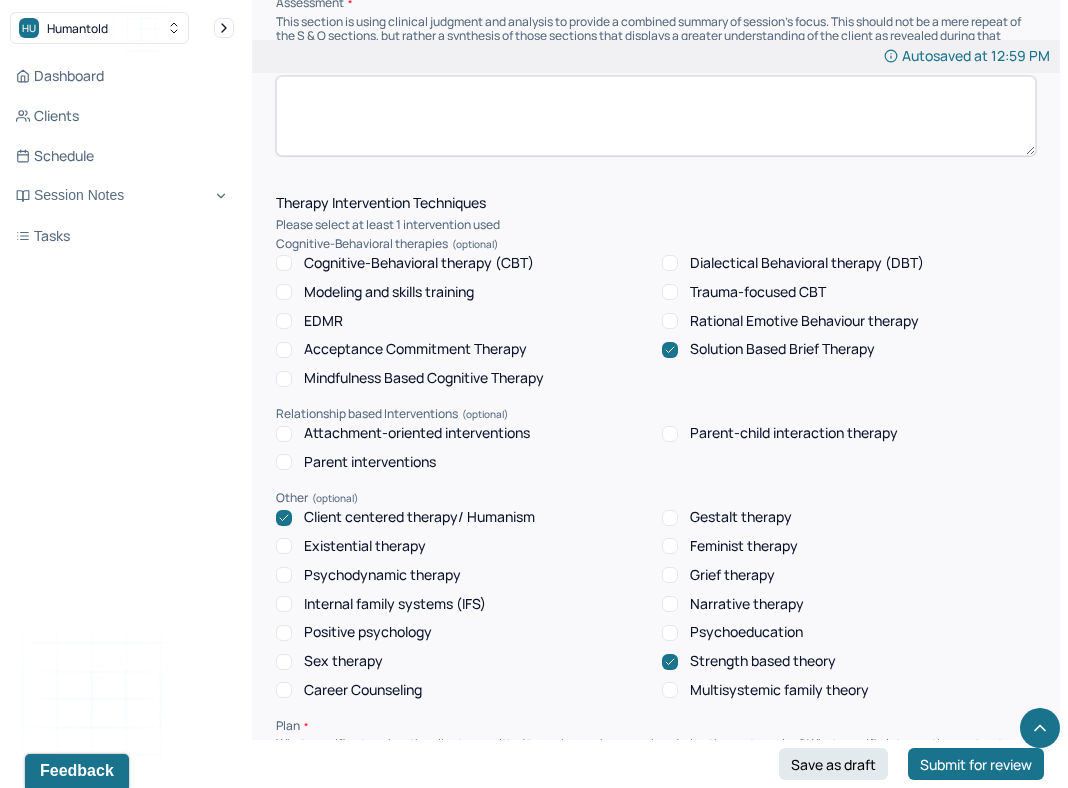 click on "Dialectical Behavioral therapy (DBT)" at bounding box center [807, 263] 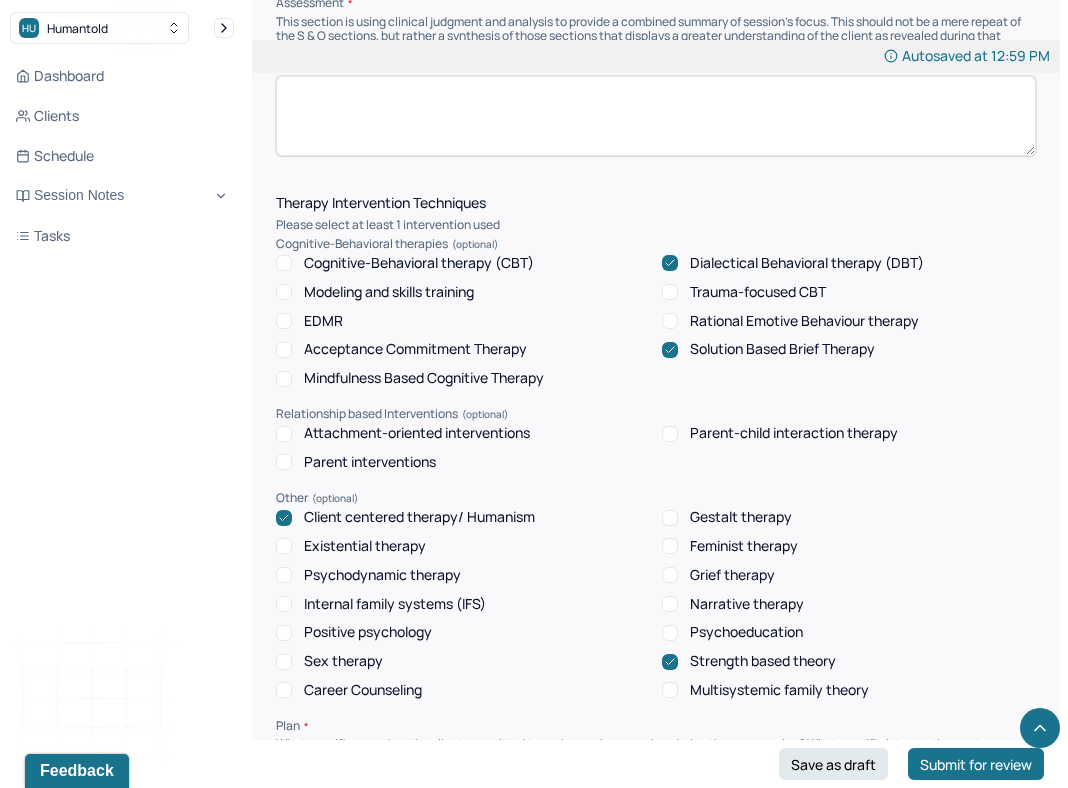 click on "Cognitive-Behavioral therapy (CBT)" at bounding box center (419, 263) 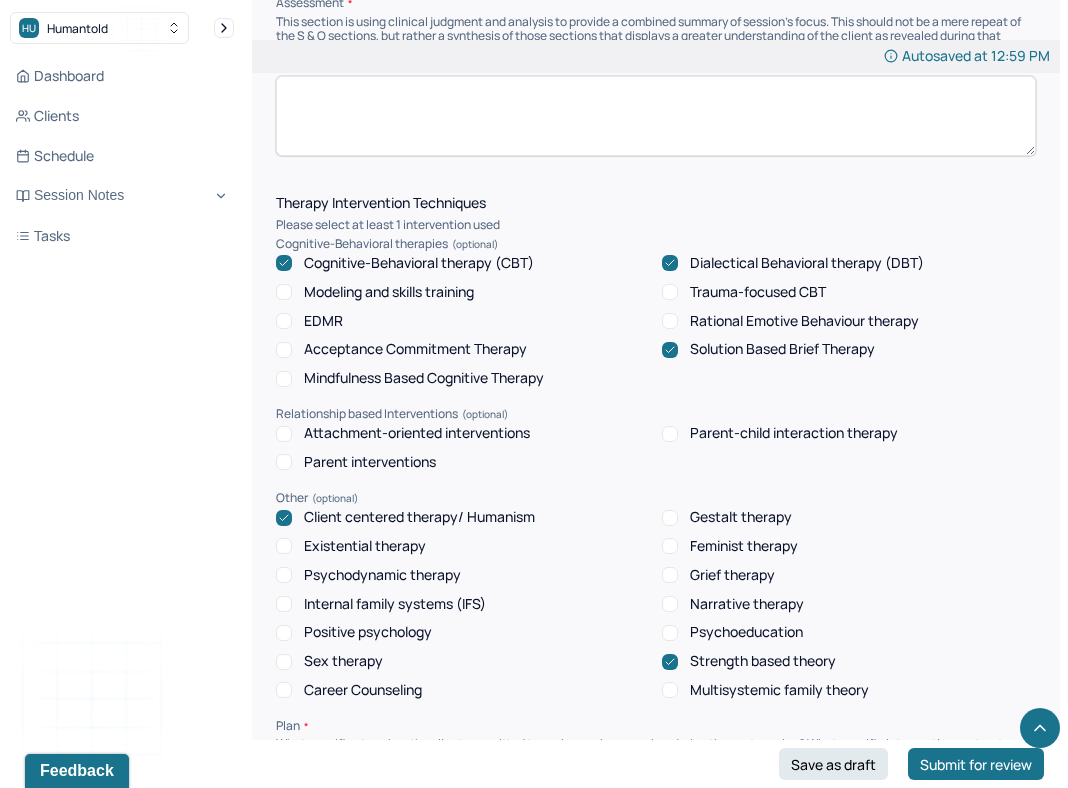 click on "Solution Based Brief Therapy" at bounding box center [782, 349] 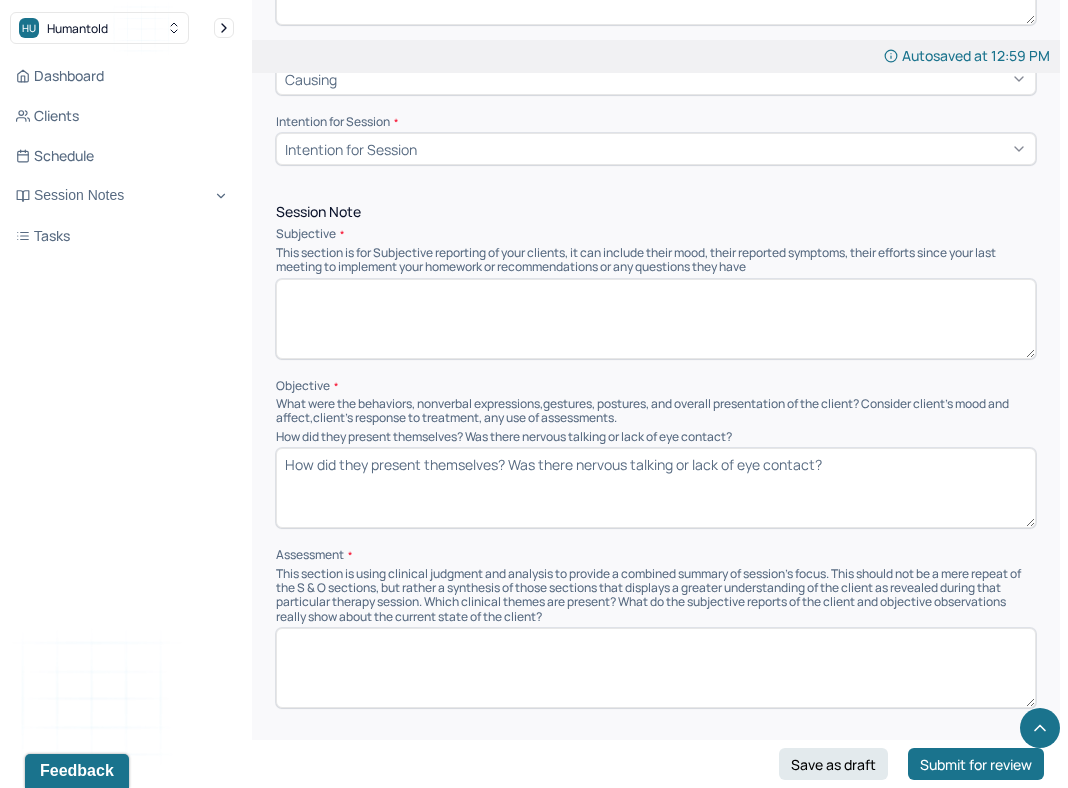 scroll, scrollTop: 795, scrollLeft: 0, axis: vertical 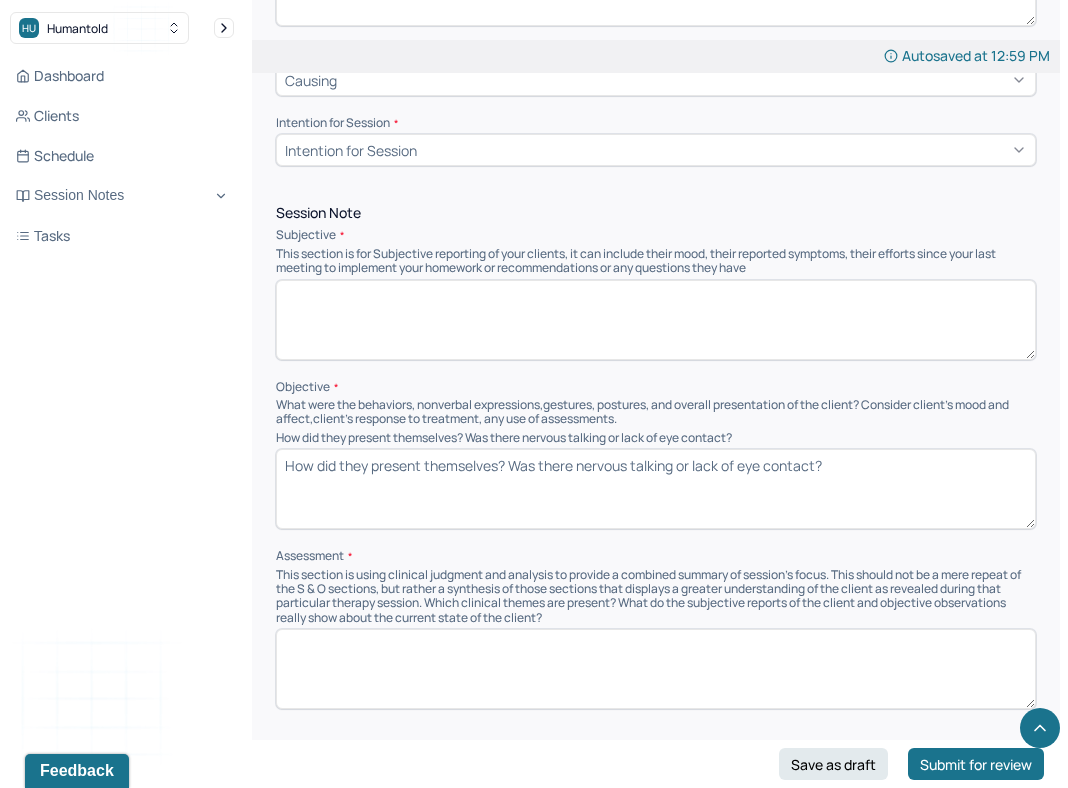 click on "How did they present themselves? Was there nervous talking or lack of eye contact?" at bounding box center [656, 489] 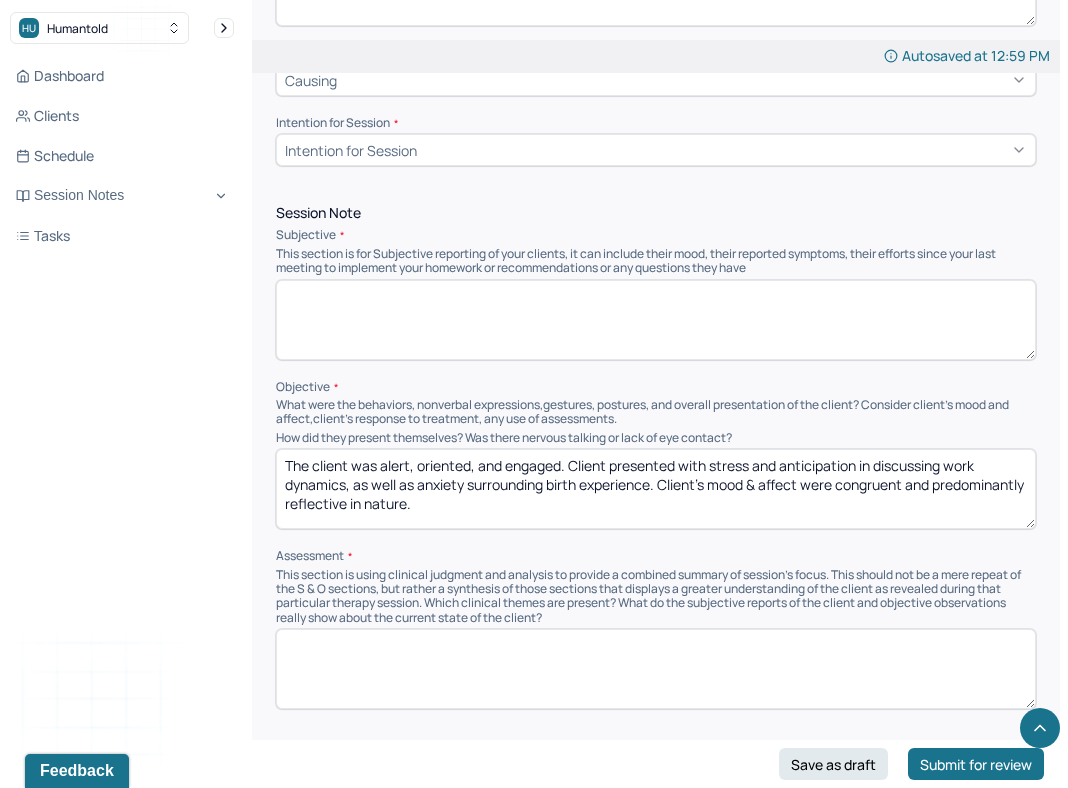 scroll, scrollTop: 3, scrollLeft: 0, axis: vertical 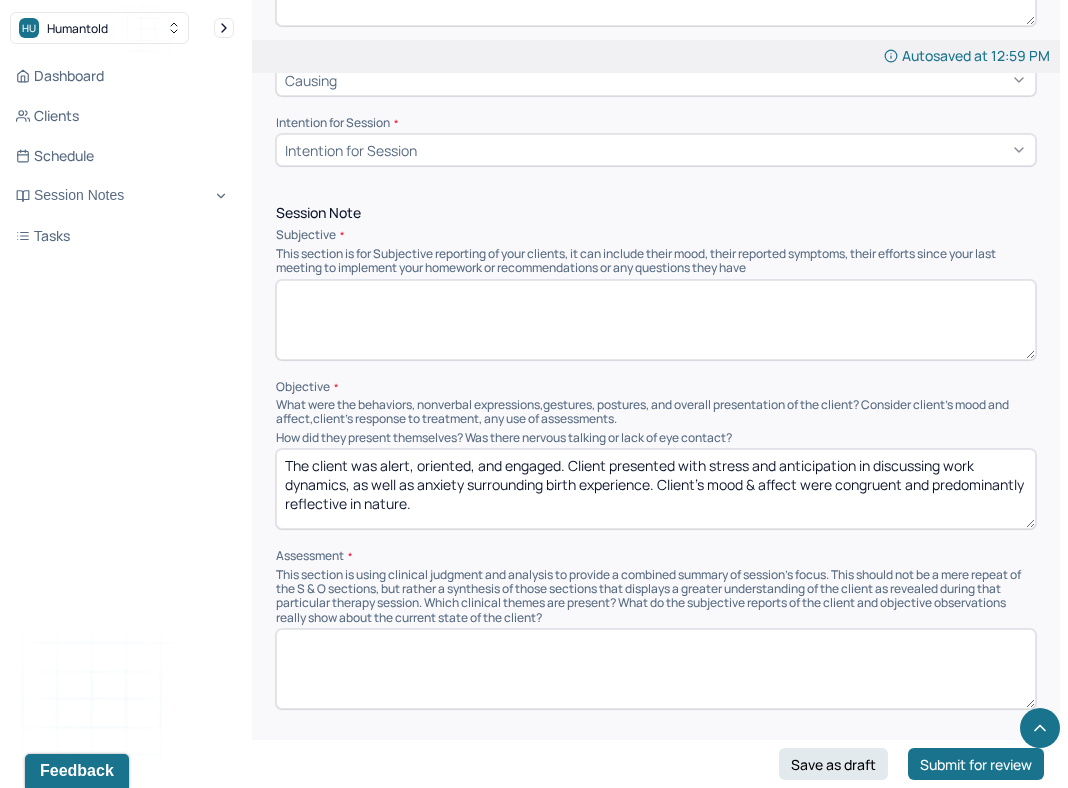 click on "The client was alert, oriented, and engaged. Client presented with stress and anticipation in discussing work dynamics, as well as anxiety surrounding birth experience. Client's mood & affect were congruent and predominantly reflective in nature." at bounding box center [656, 489] 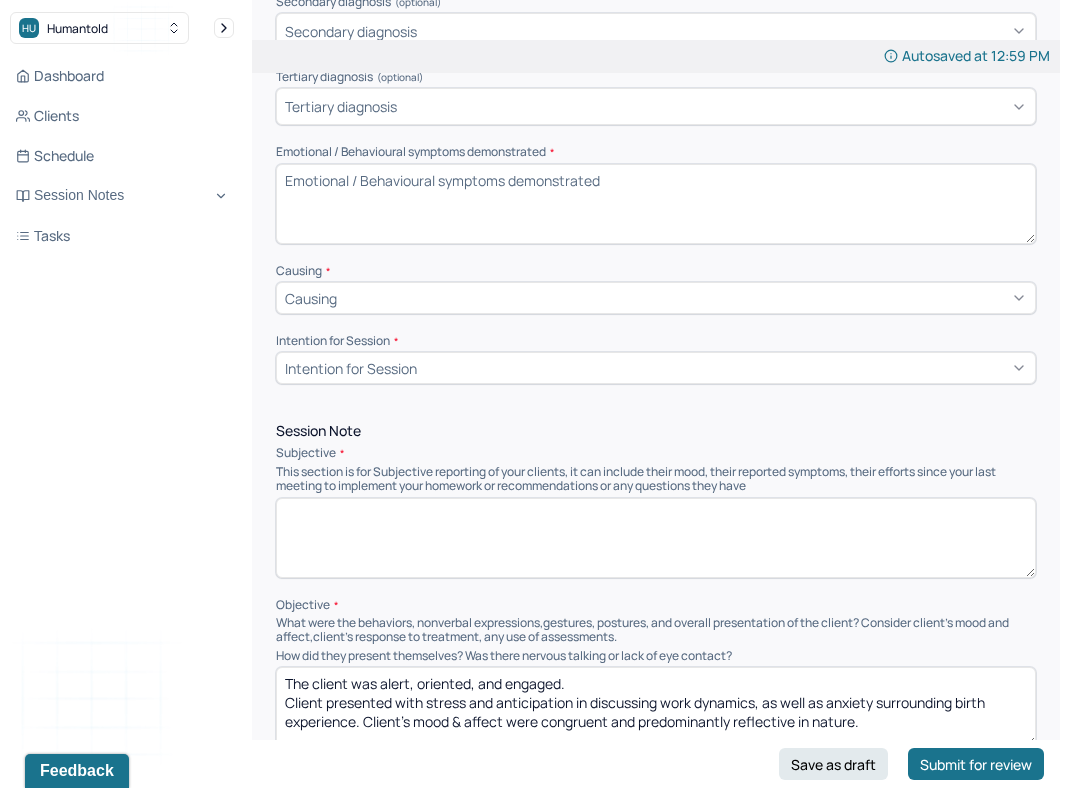 scroll, scrollTop: 473, scrollLeft: 0, axis: vertical 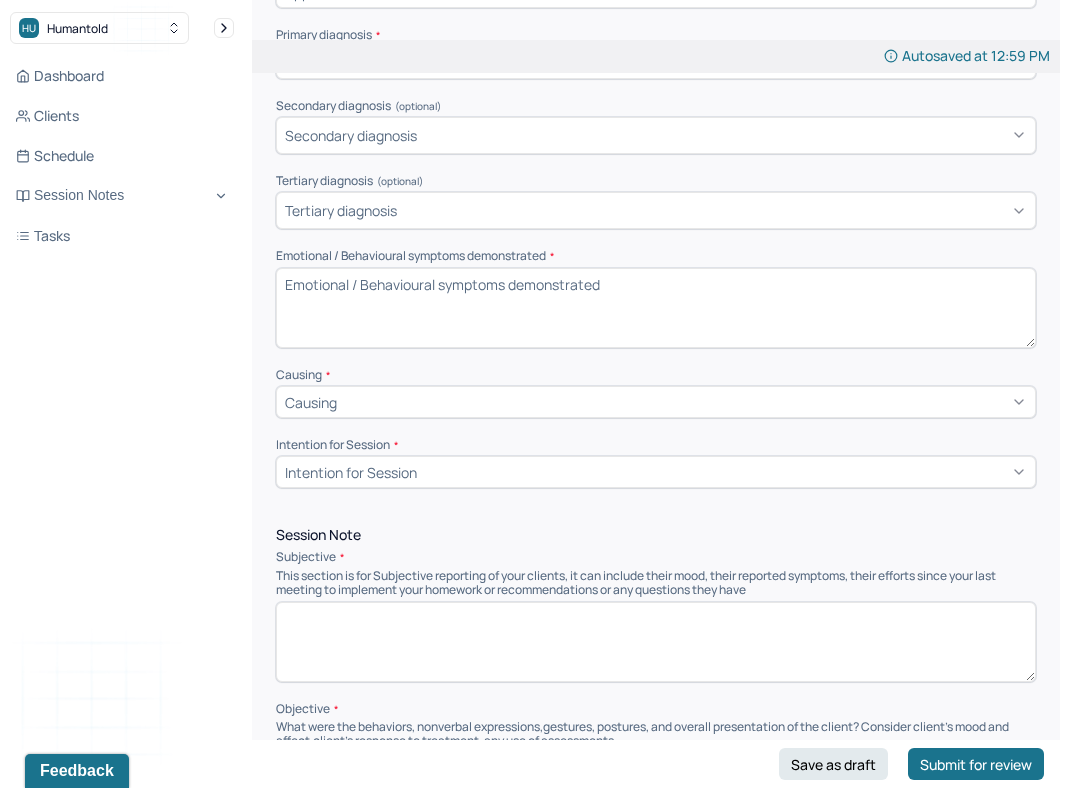 type on "The client was alert, oriented, and engaged.
Client presented with stress and anticipation in discussing work dynamics, as well as anxiety surrounding birth experience. Client's mood & affect were congruent and predominantly reflective in nature." 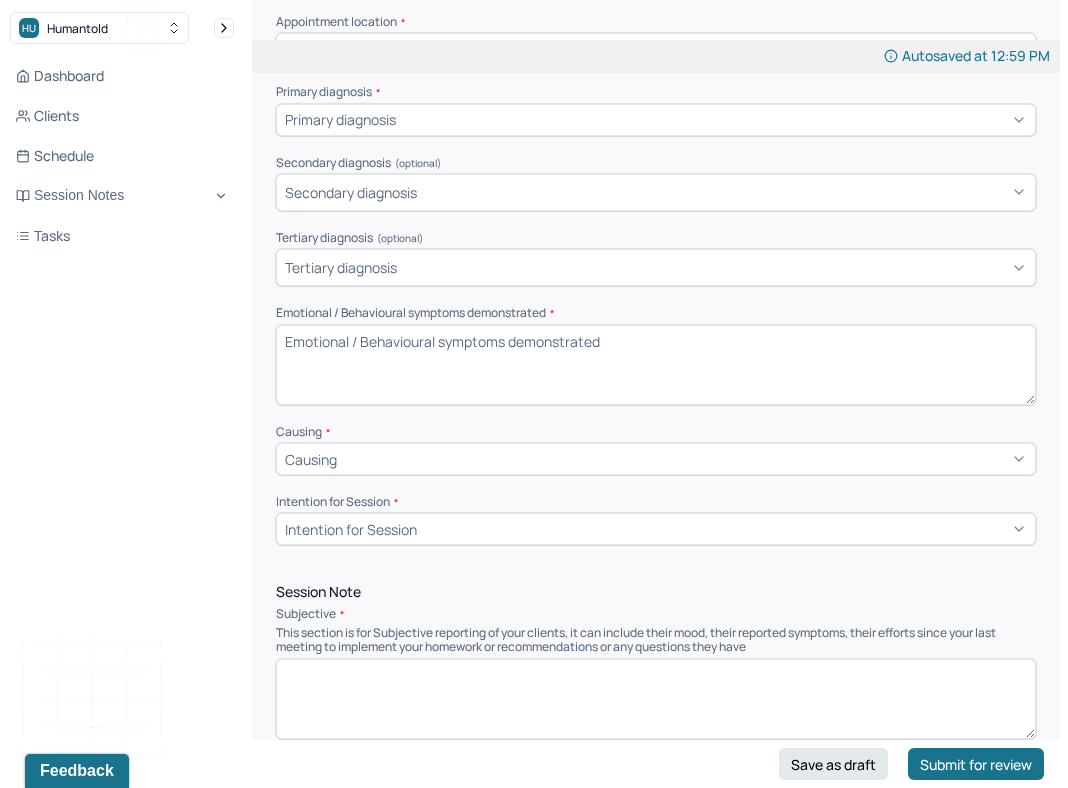 scroll, scrollTop: 412, scrollLeft: 0, axis: vertical 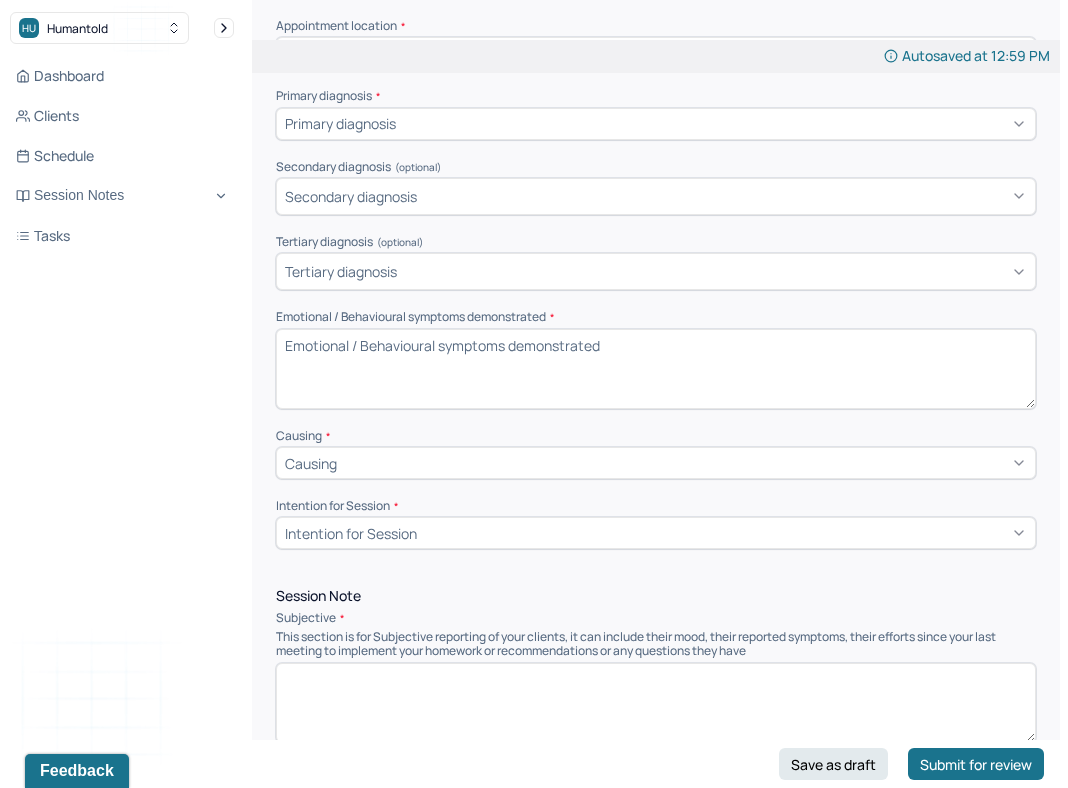 click at bounding box center (713, 123) 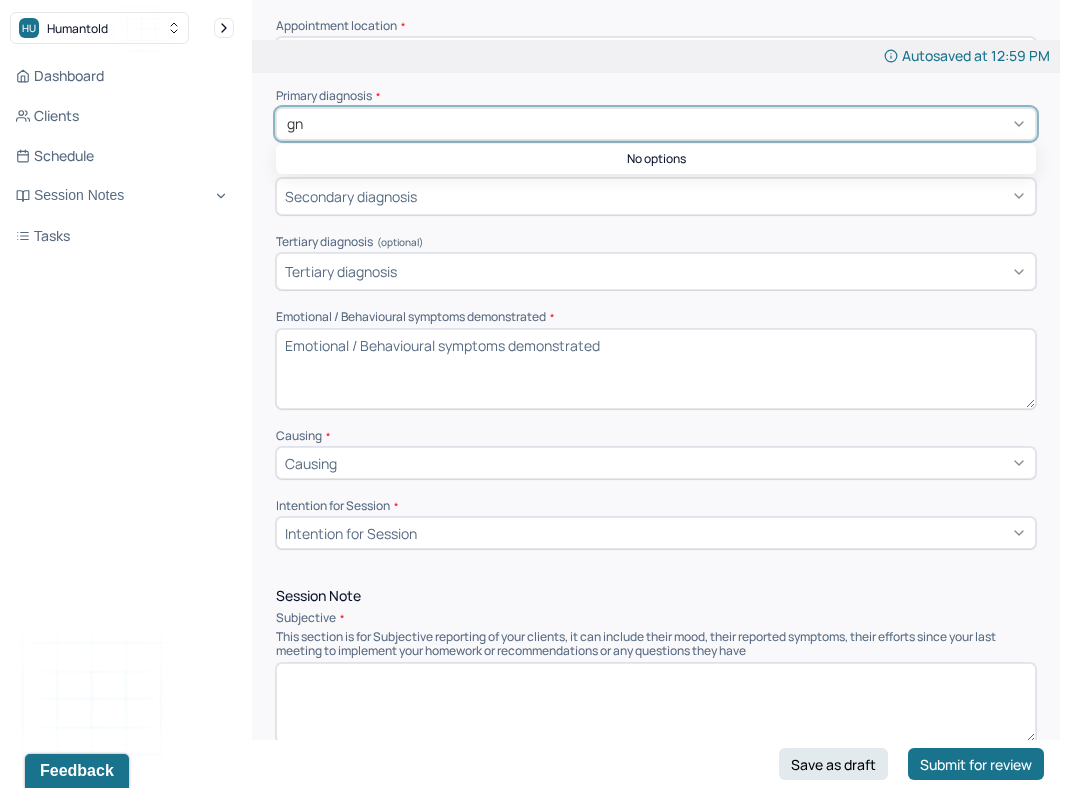 type on "g" 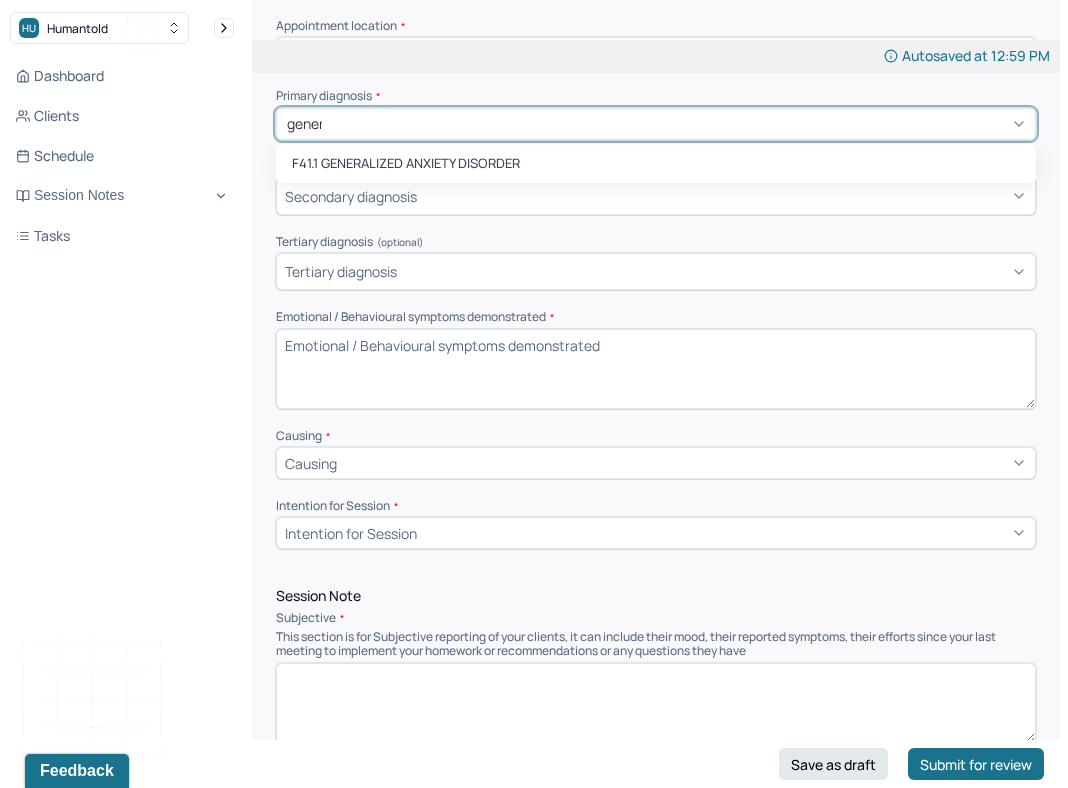 type on "genera" 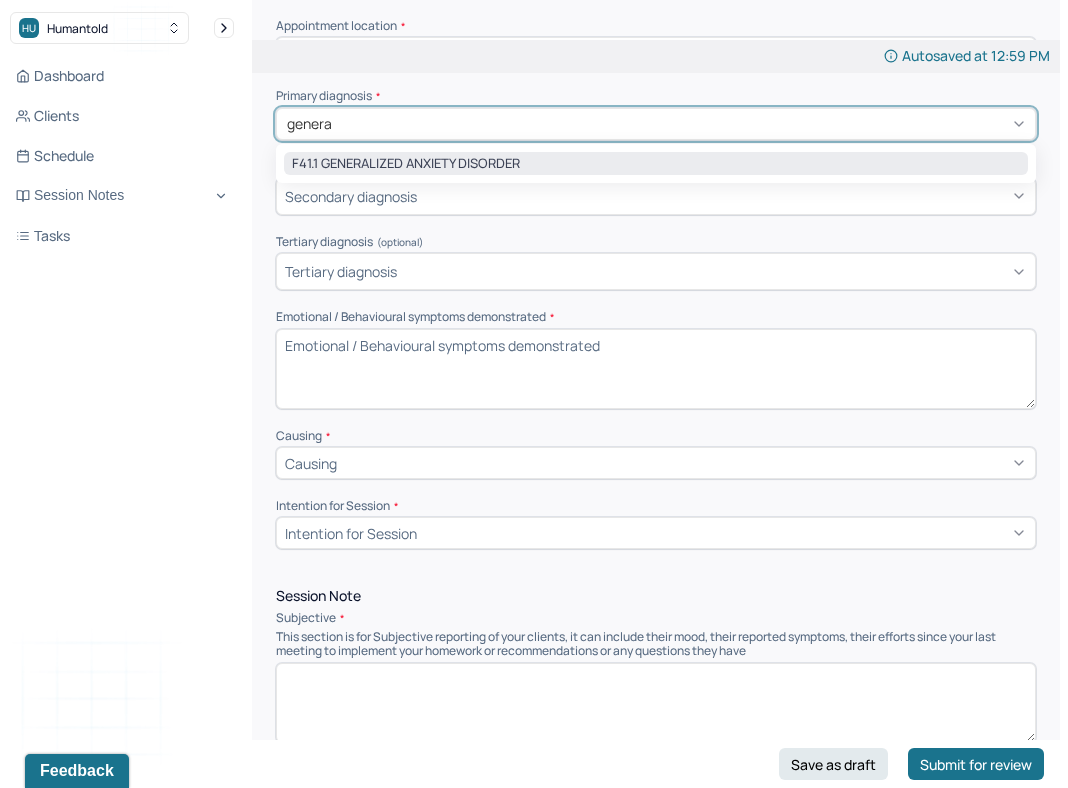 click on "F41.1 GENERALIZED ANXIETY DISORDER" at bounding box center (656, 164) 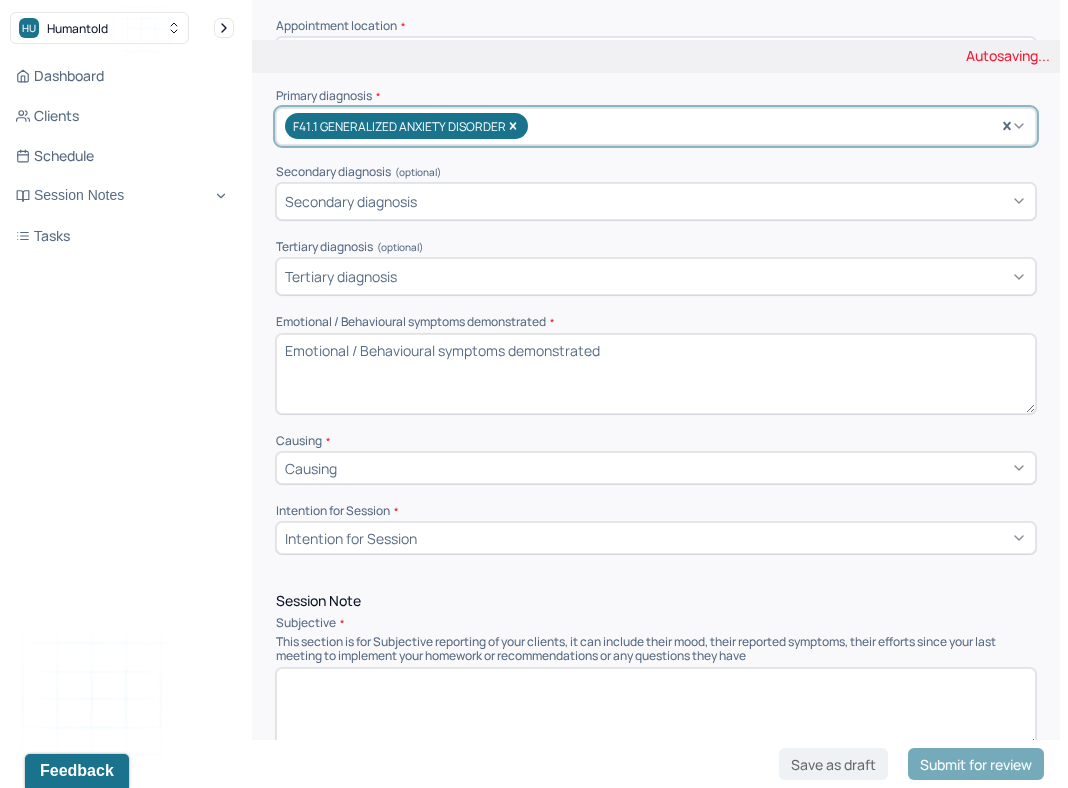 click on "Emotional / Behavioural symptoms demonstrated *" at bounding box center (656, 374) 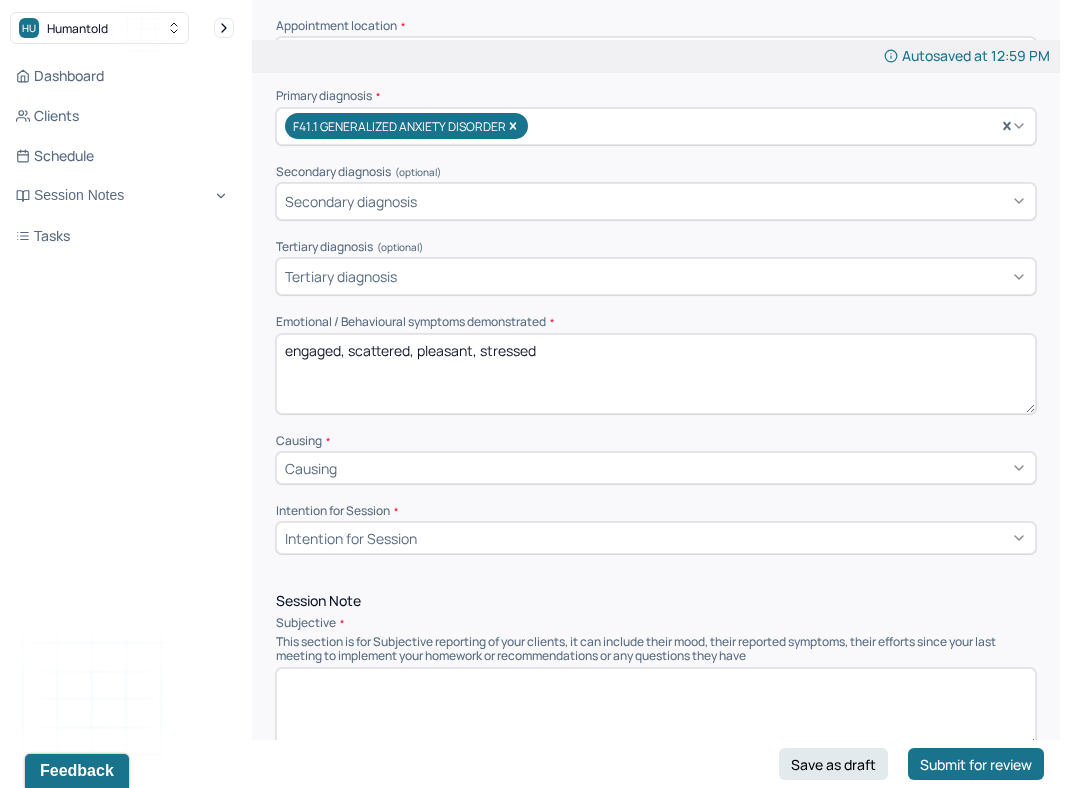 type on "engaged, scattered, pleasant, stressed" 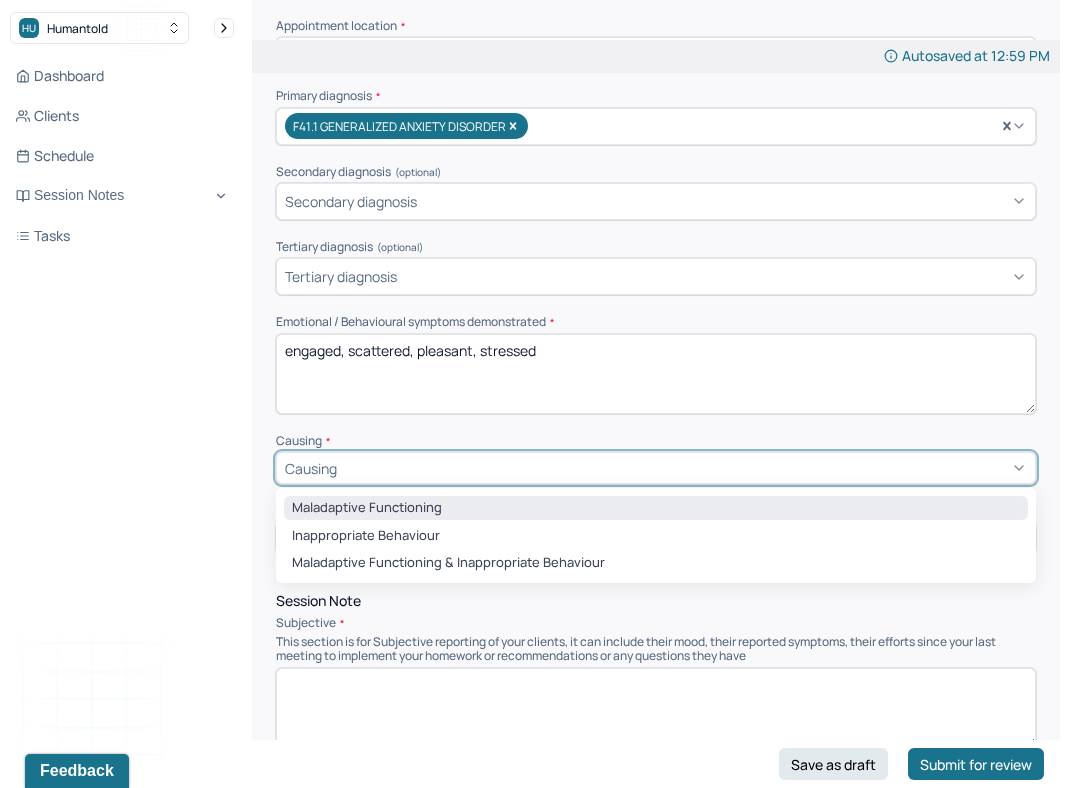 click on "Maladaptive Functioning" at bounding box center (656, 508) 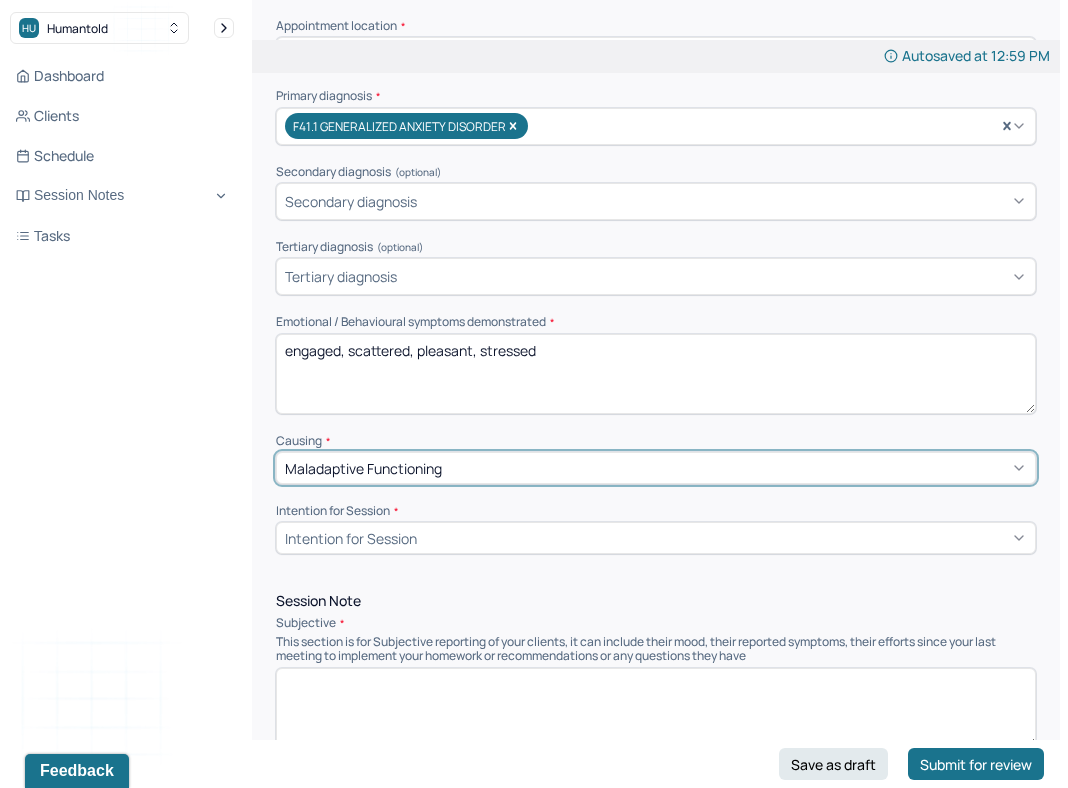 click on "Intention for Session" at bounding box center (351, 538) 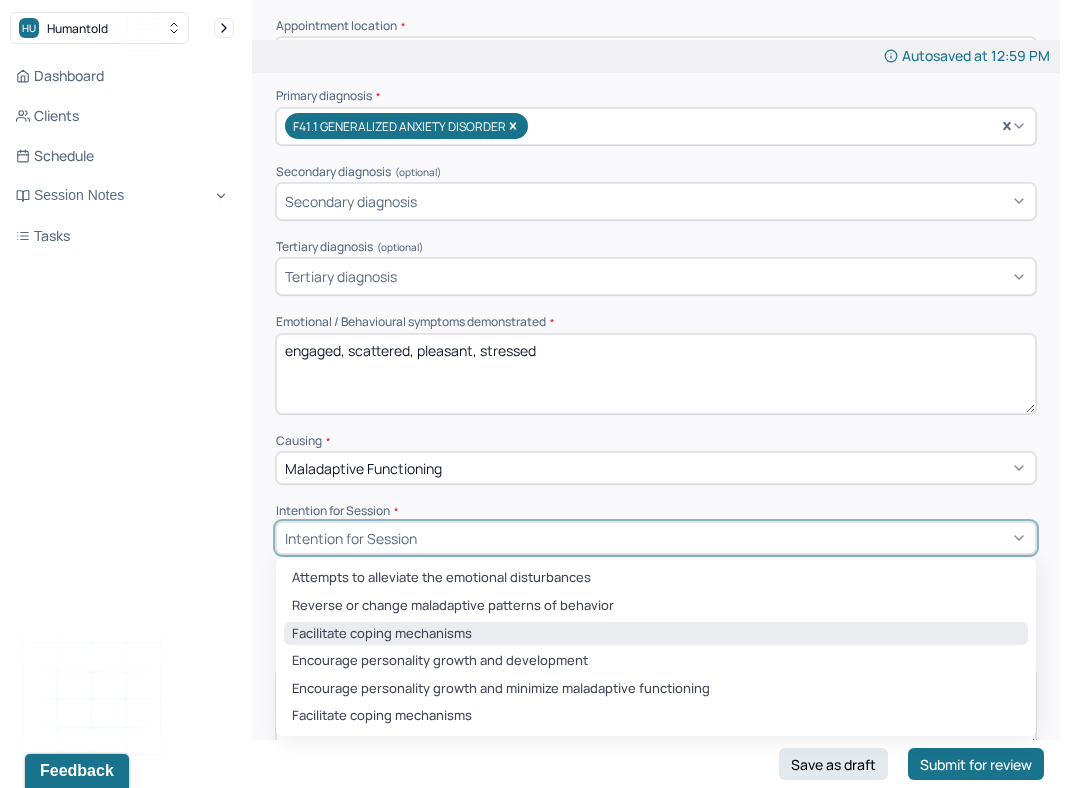 click on "Facilitate coping mechanisms" at bounding box center [656, 634] 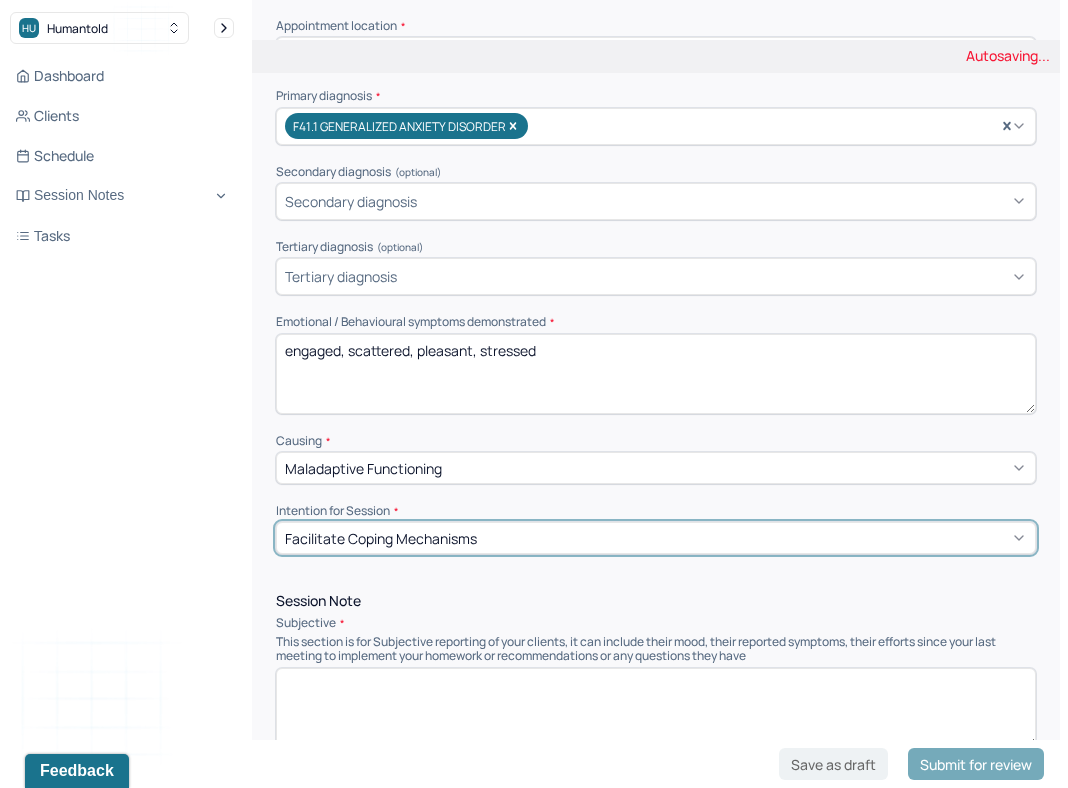 click on "engaged, scattered, pleasant, stressed" at bounding box center [656, 374] 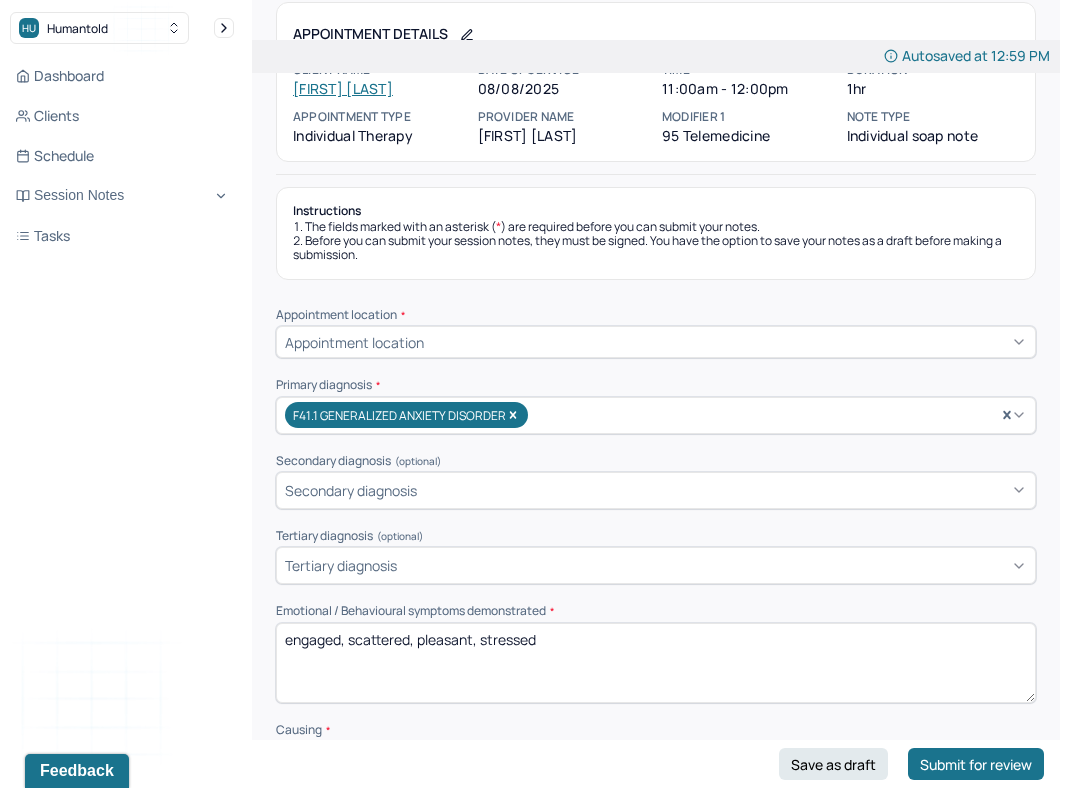 scroll, scrollTop: 112, scrollLeft: 0, axis: vertical 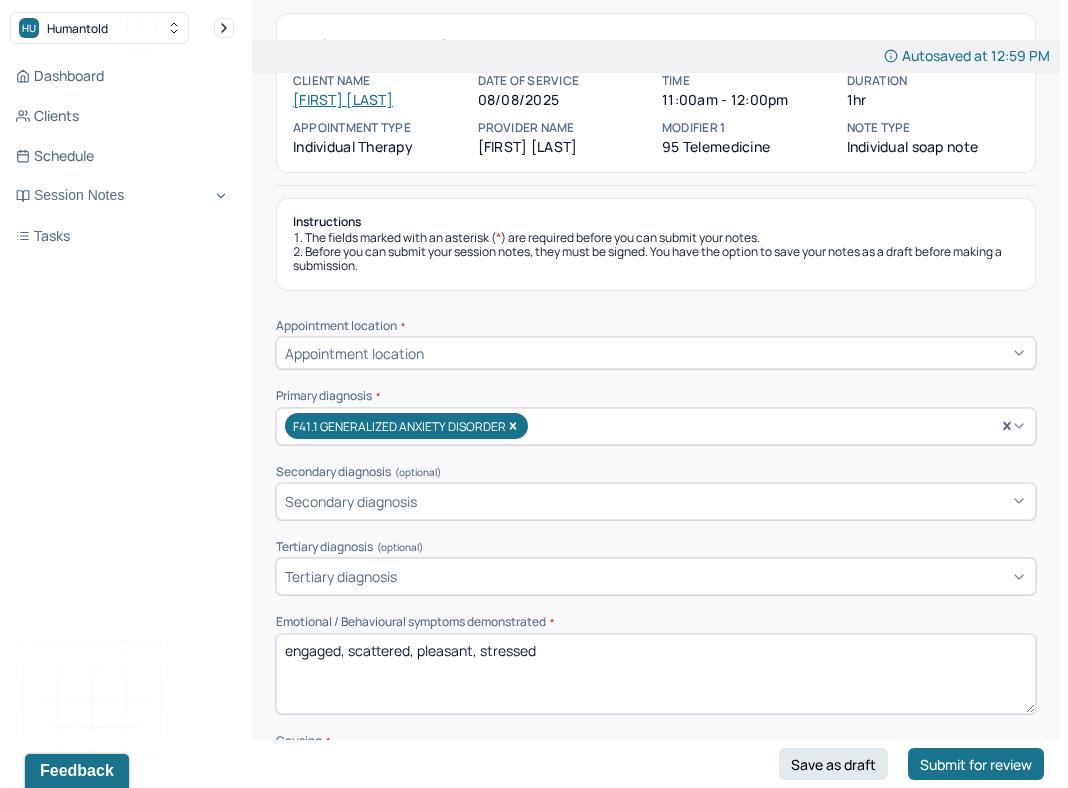 click on "Appointment location" at bounding box center (656, 353) 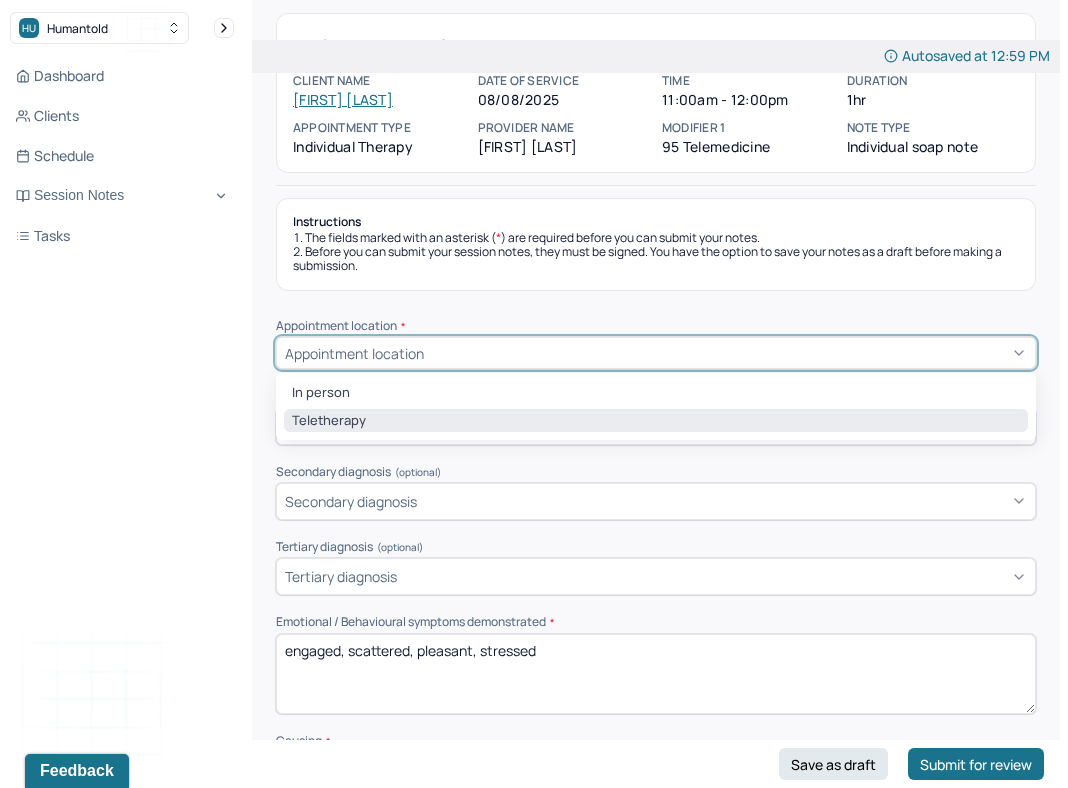 click on "Teletherapy" at bounding box center [656, 421] 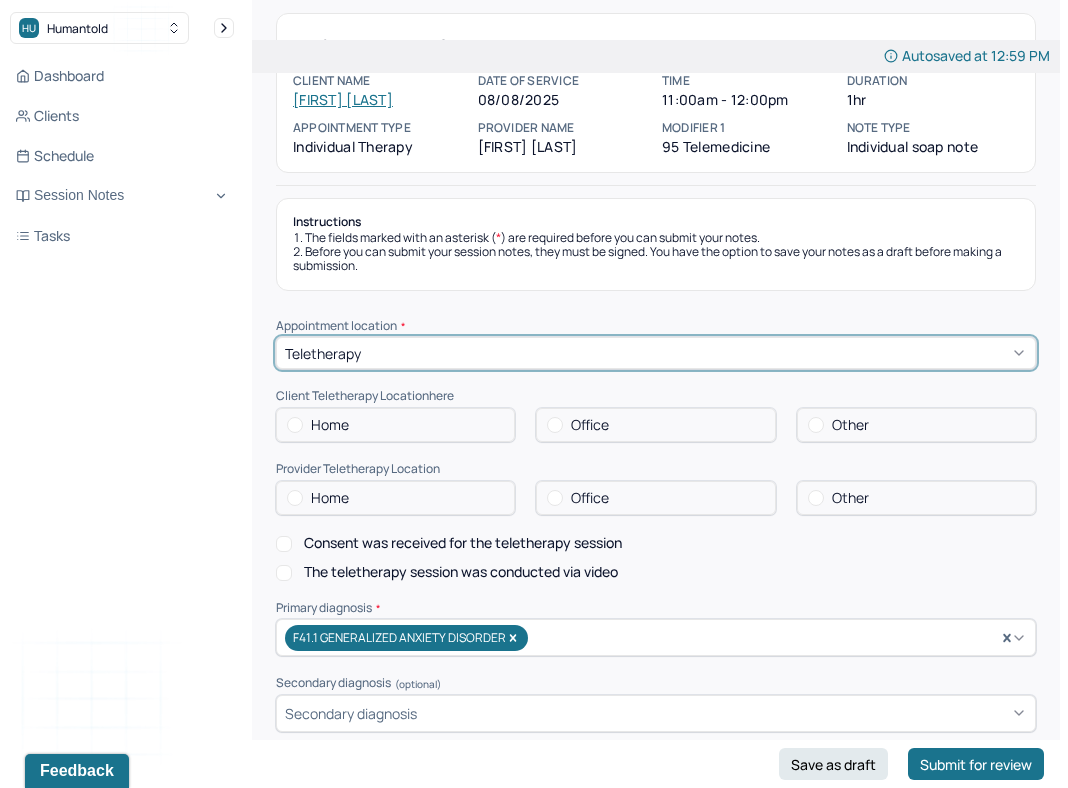 click on "Home" at bounding box center (395, 425) 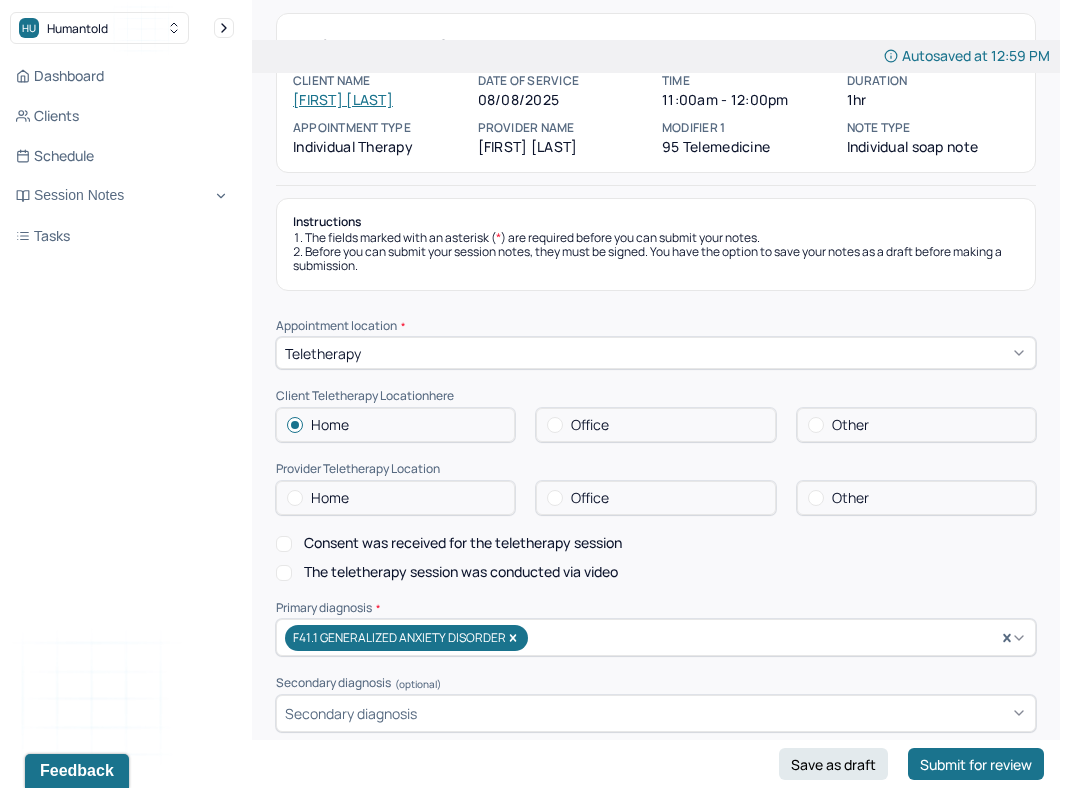 click on "Office" at bounding box center (655, 498) 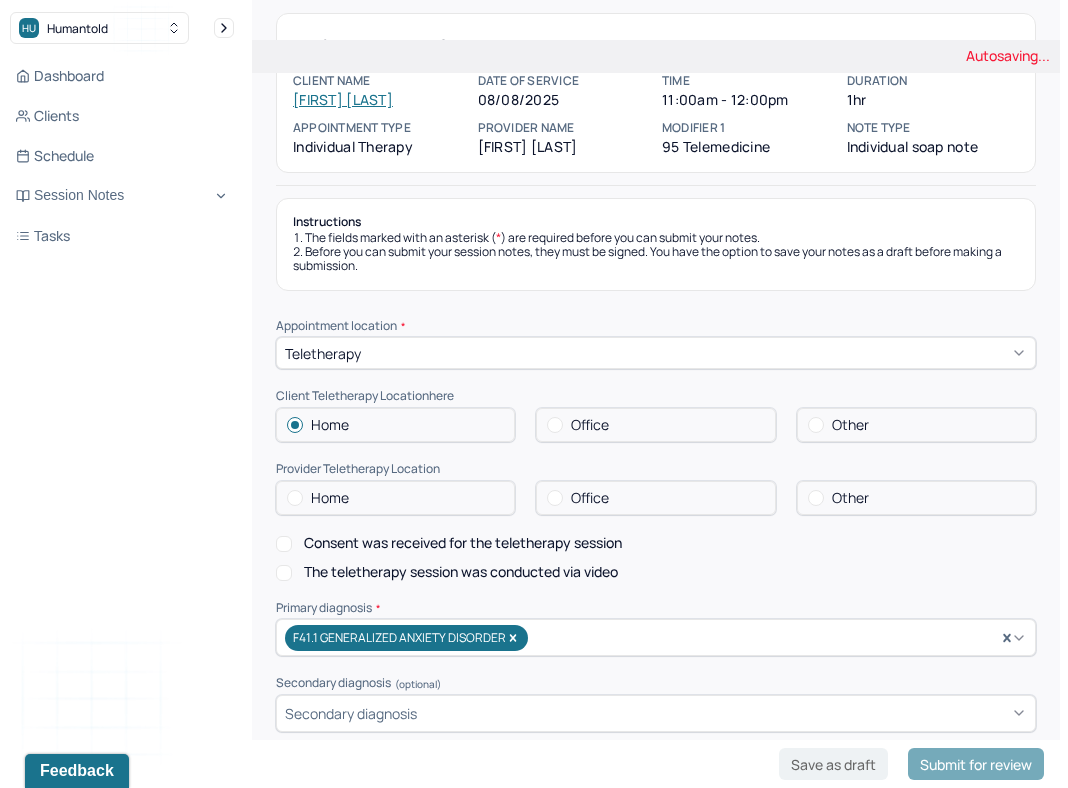 click on "Office" at bounding box center [655, 498] 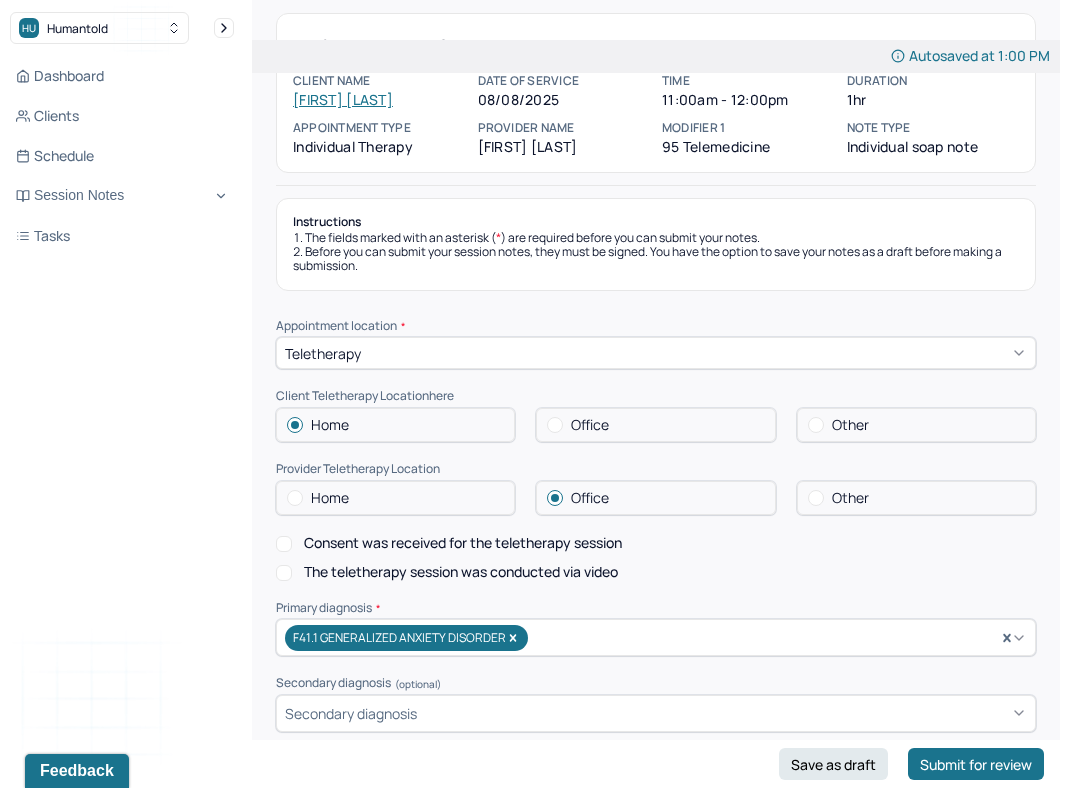 click on "Consent was received for the teletherapy session" at bounding box center [463, 543] 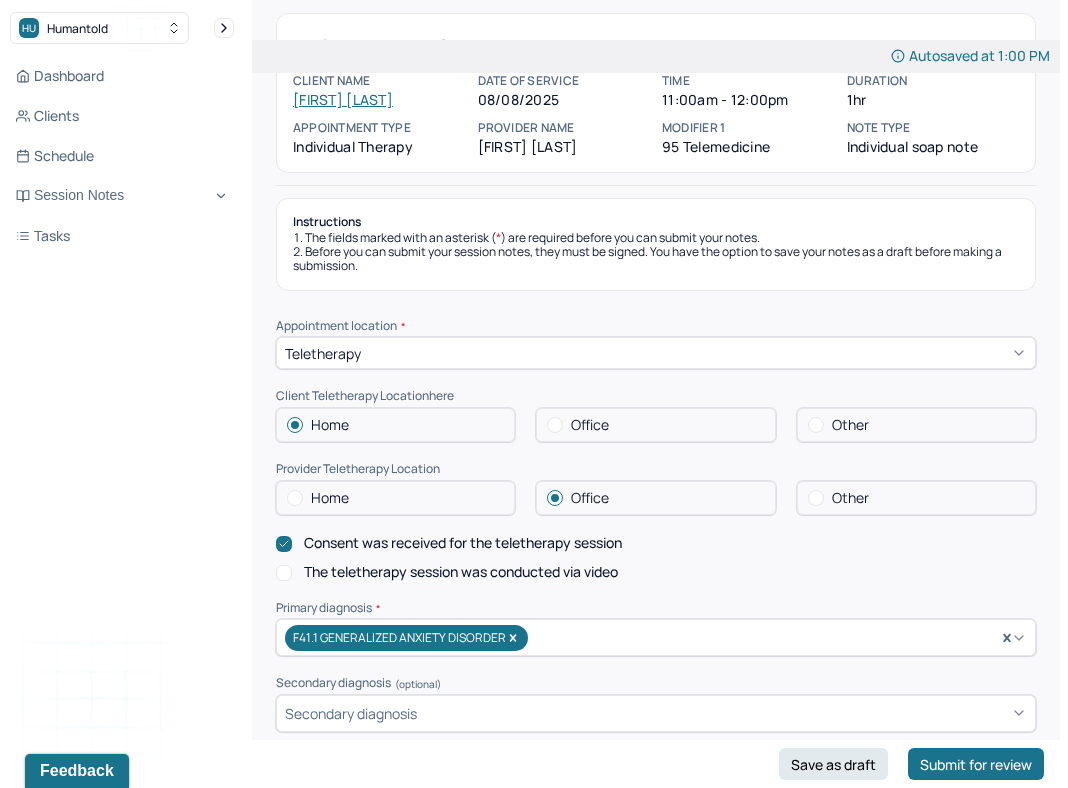 click on "The teletherapy session was conducted via video" at bounding box center (461, 572) 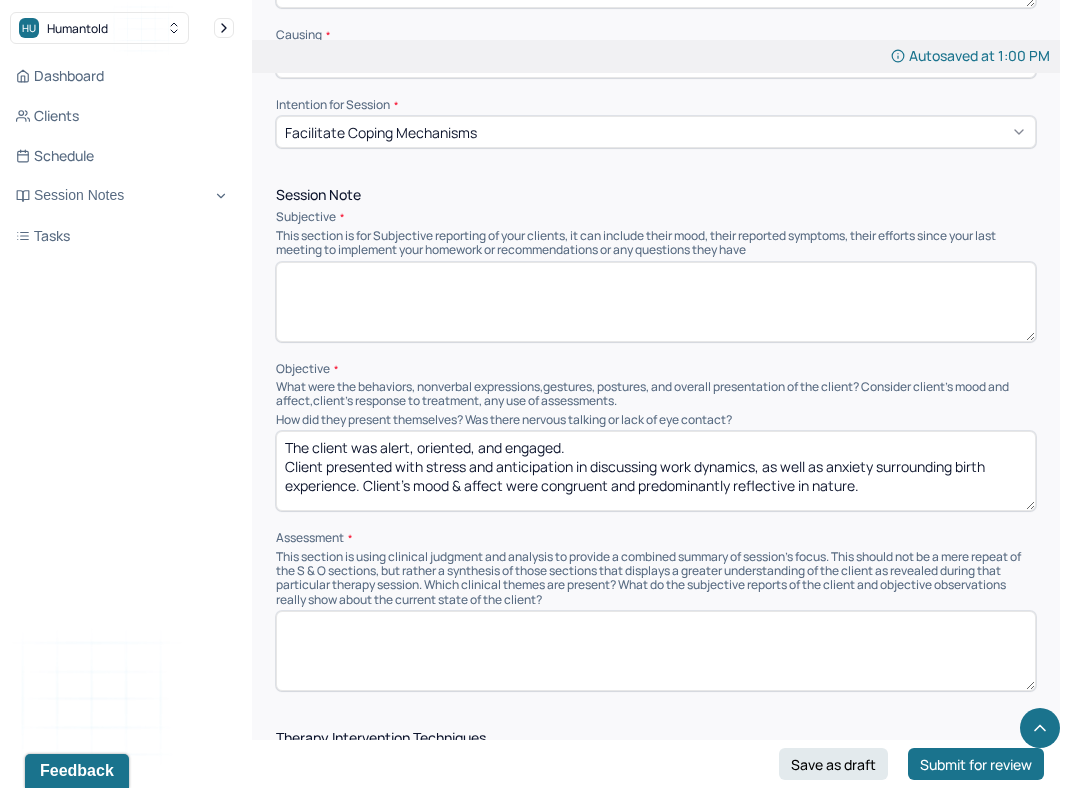 scroll, scrollTop: 1046, scrollLeft: 0, axis: vertical 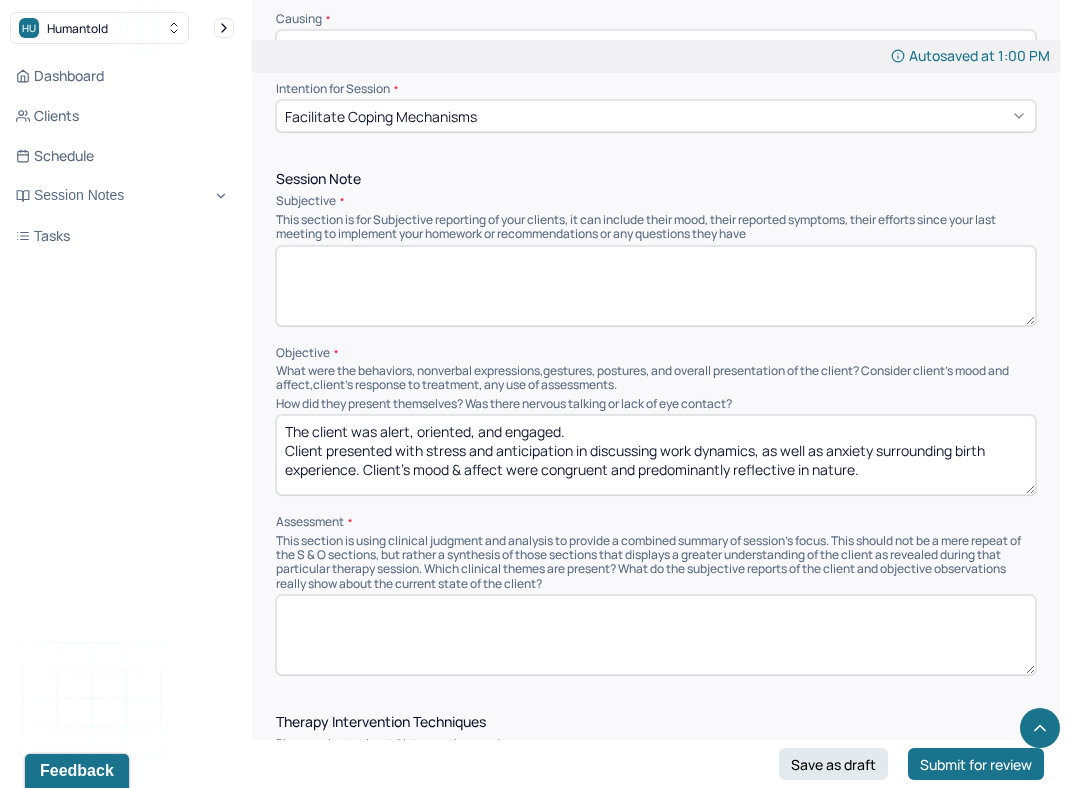 click at bounding box center (656, 286) 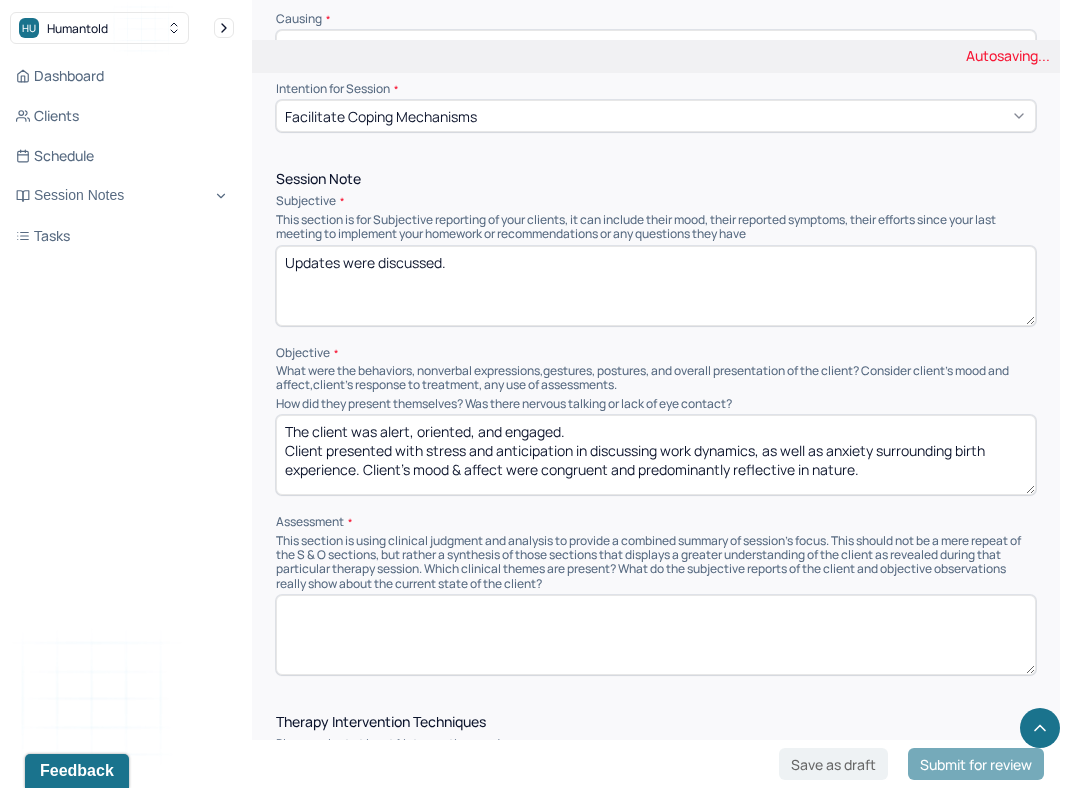 scroll, scrollTop: 0, scrollLeft: 0, axis: both 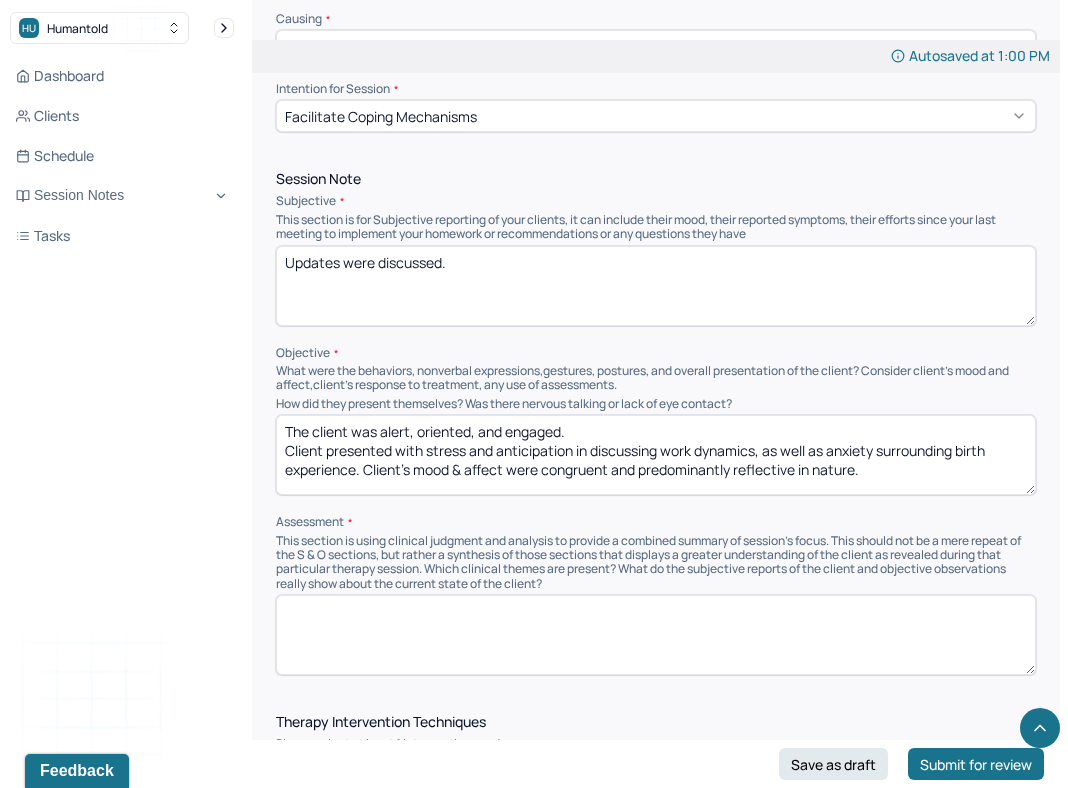 type on "Updates were discussed." 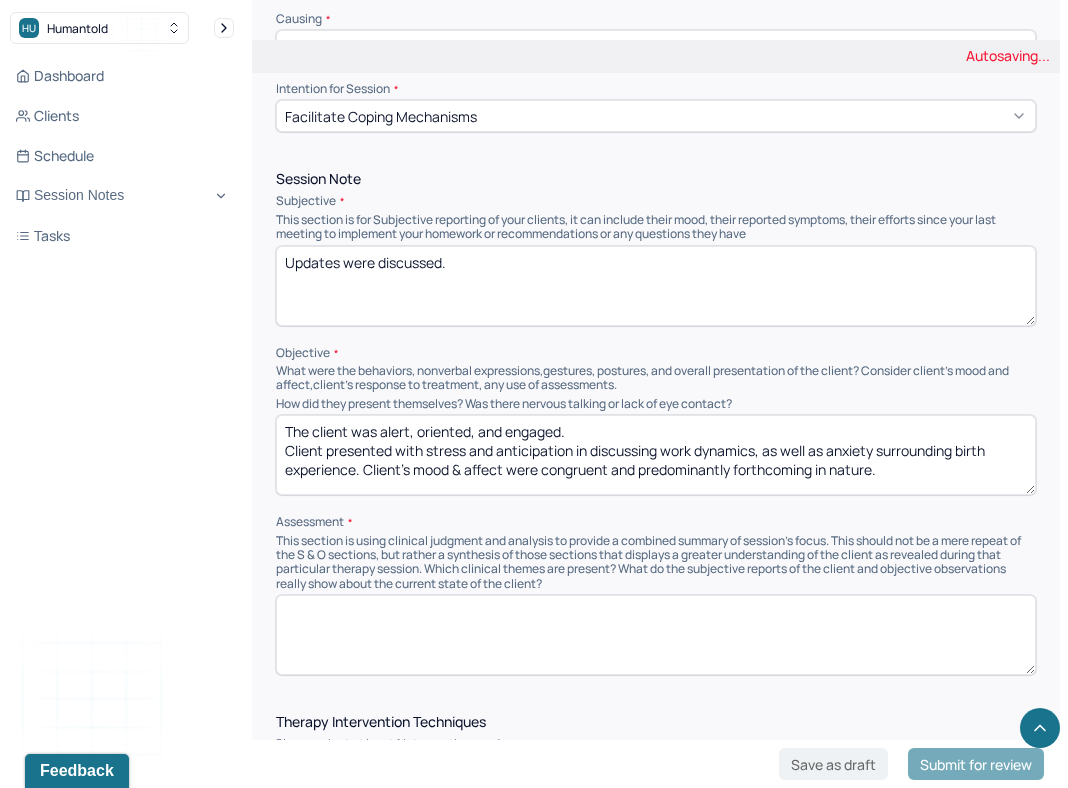 click on "The client was alert, oriented, and engaged.
Client presented with stress and anticipation in discussing work dynamics, as well as anxiety surrounding birth experience. Client's mood & affect were congruent and predominantly reflective in nature." at bounding box center [656, 455] 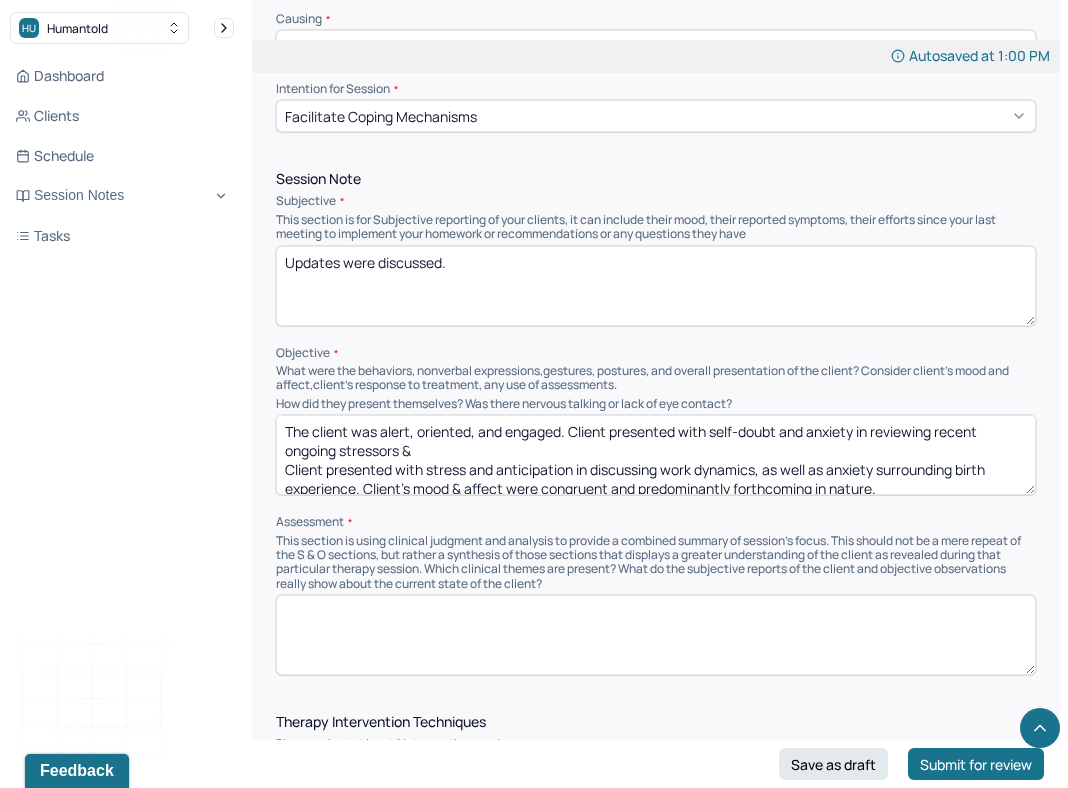 scroll, scrollTop: 7, scrollLeft: 0, axis: vertical 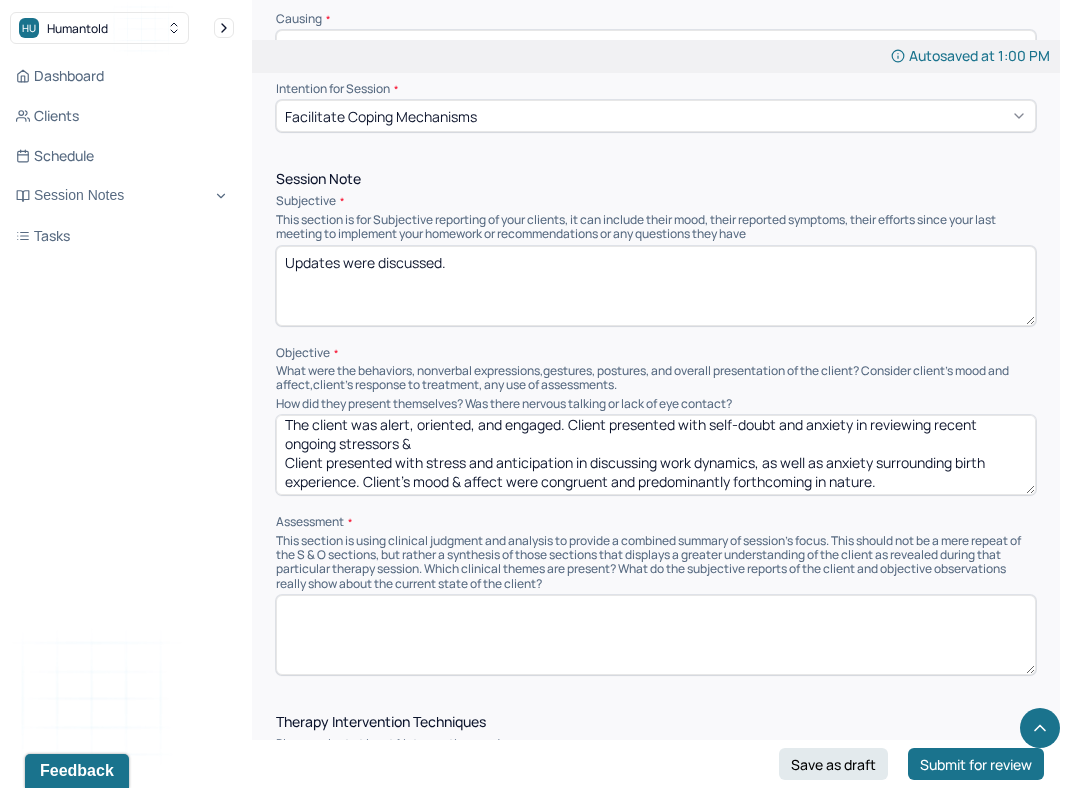 drag, startPoint x: 361, startPoint y: 485, endPoint x: 270, endPoint y: 459, distance: 94.641426 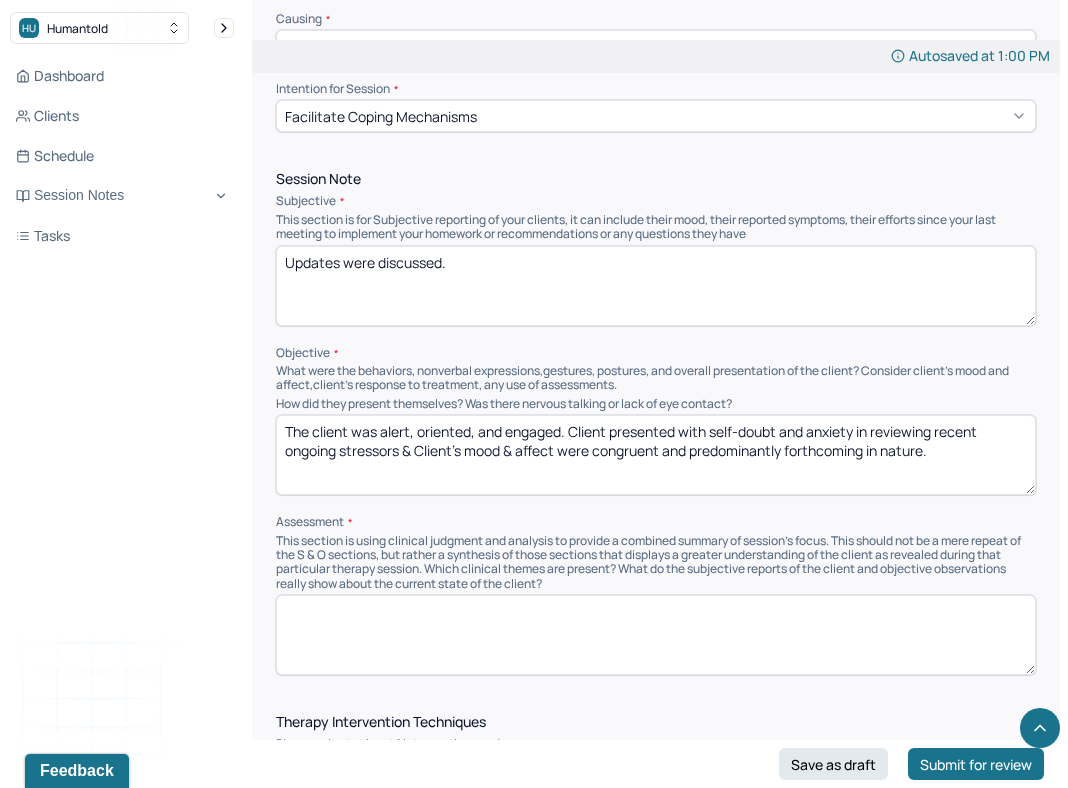 scroll, scrollTop: 0, scrollLeft: 0, axis: both 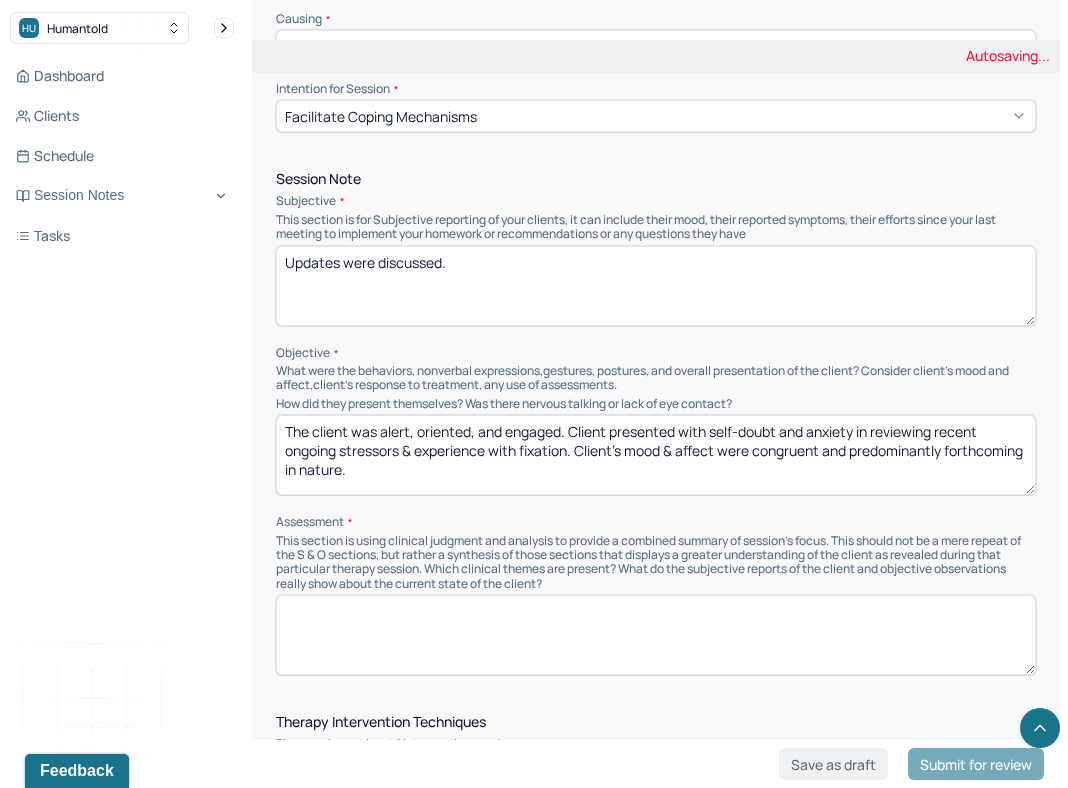 type on "The client was alert, oriented, and engaged. Client presented with self-doubt and anxiety in reviewing recent ongoing stressors & experience with fixation. Client's mood & affect were congruent and predominantly forthcoming in nature." 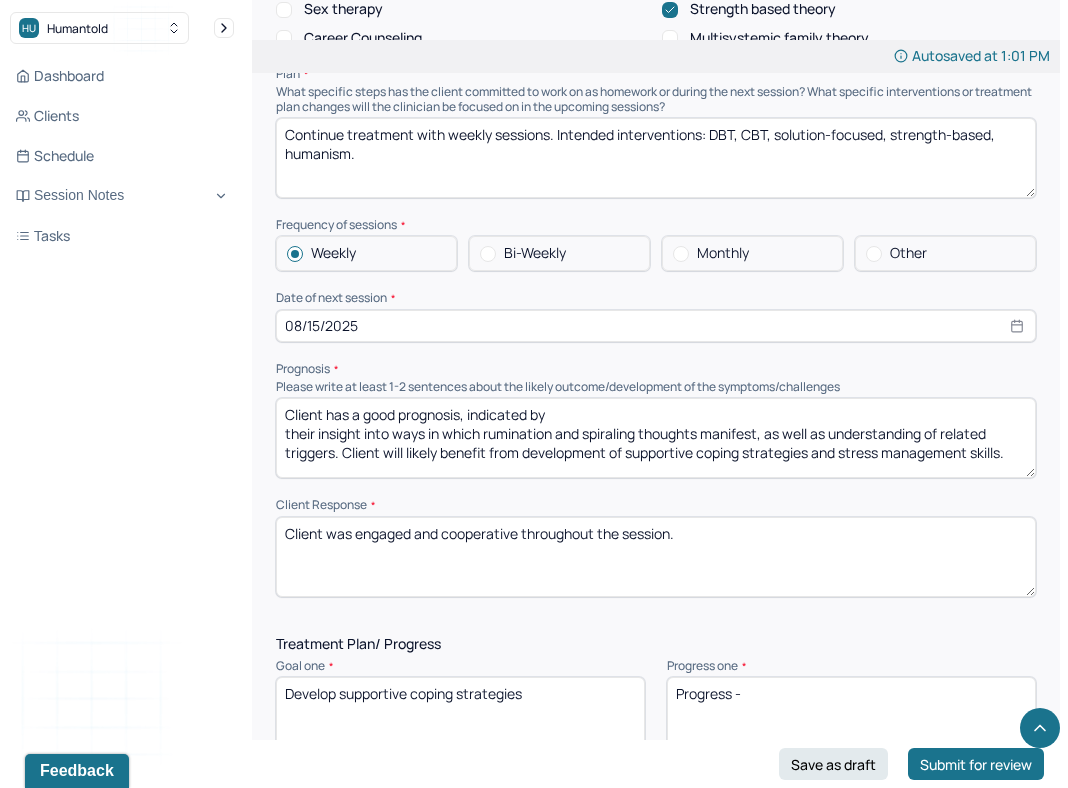 scroll, scrollTop: 2216, scrollLeft: 0, axis: vertical 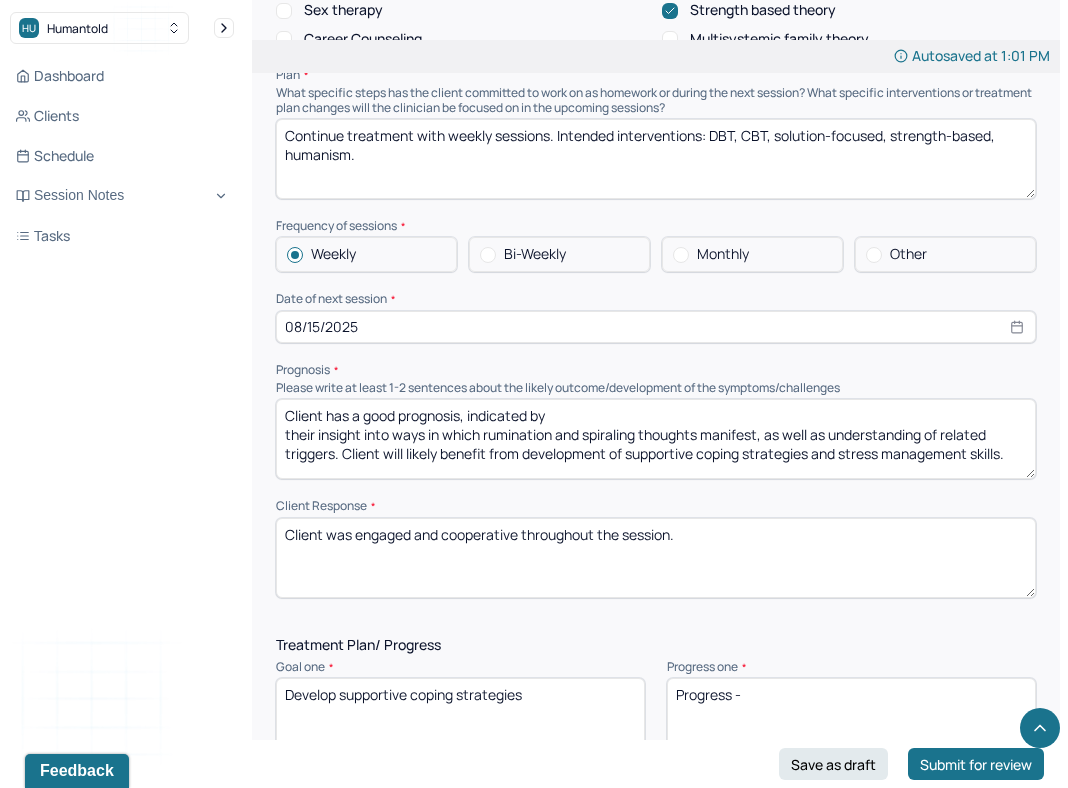 click on "Client has a good prognosis, indicated by
their insight into ways in which rumination and spiraling thoughts manifest, as well as understanding of related triggers. Client will likely benefit from development of supportive coping strategies and stress management skills." at bounding box center (656, 439) 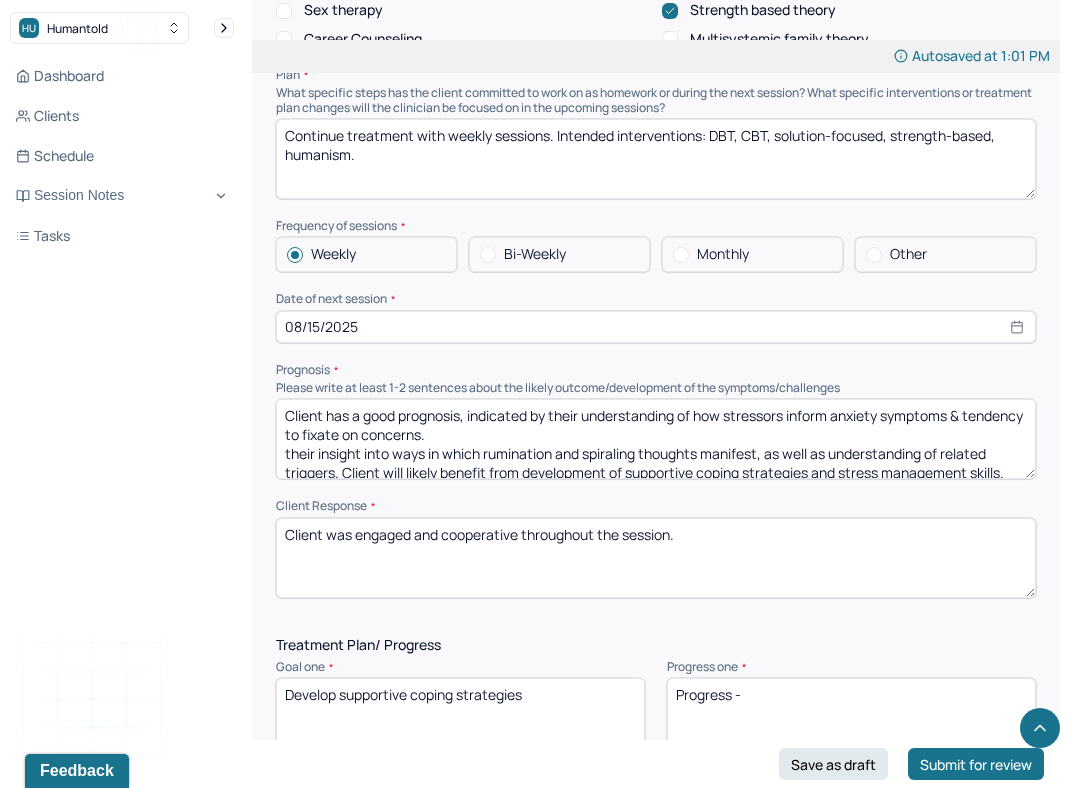 scroll, scrollTop: 3, scrollLeft: 0, axis: vertical 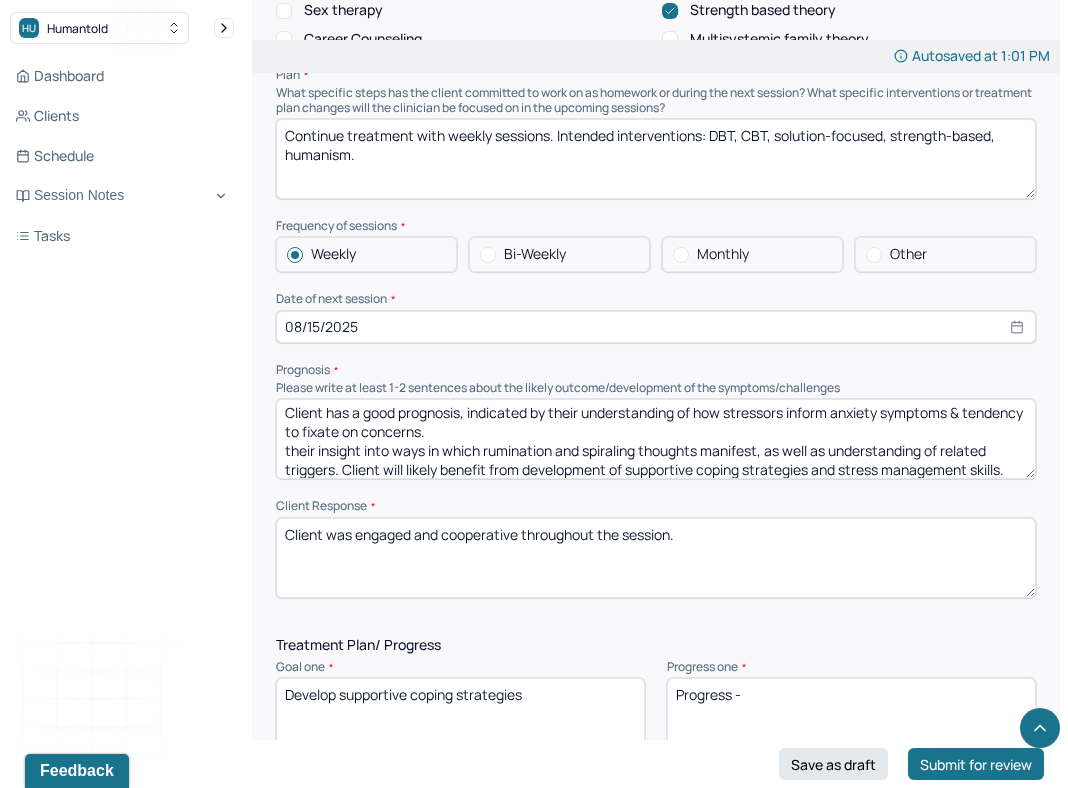 drag, startPoint x: 337, startPoint y: 464, endPoint x: 275, endPoint y: 438, distance: 67.23094 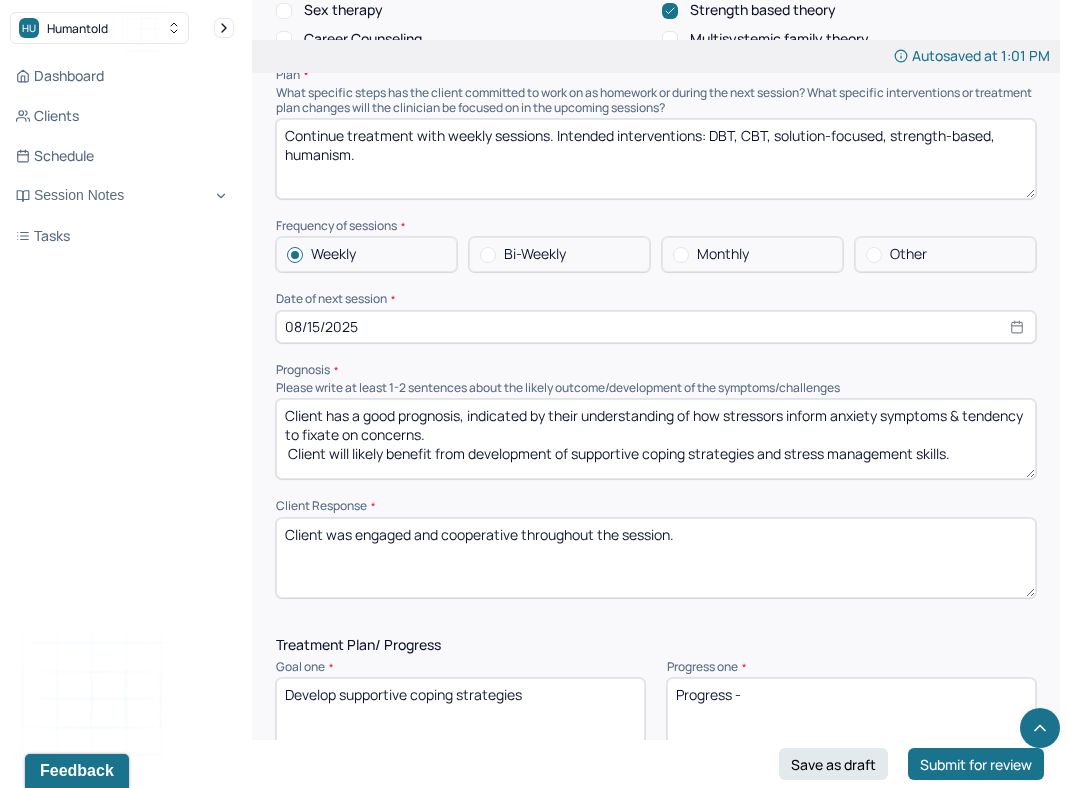 scroll, scrollTop: 0, scrollLeft: 0, axis: both 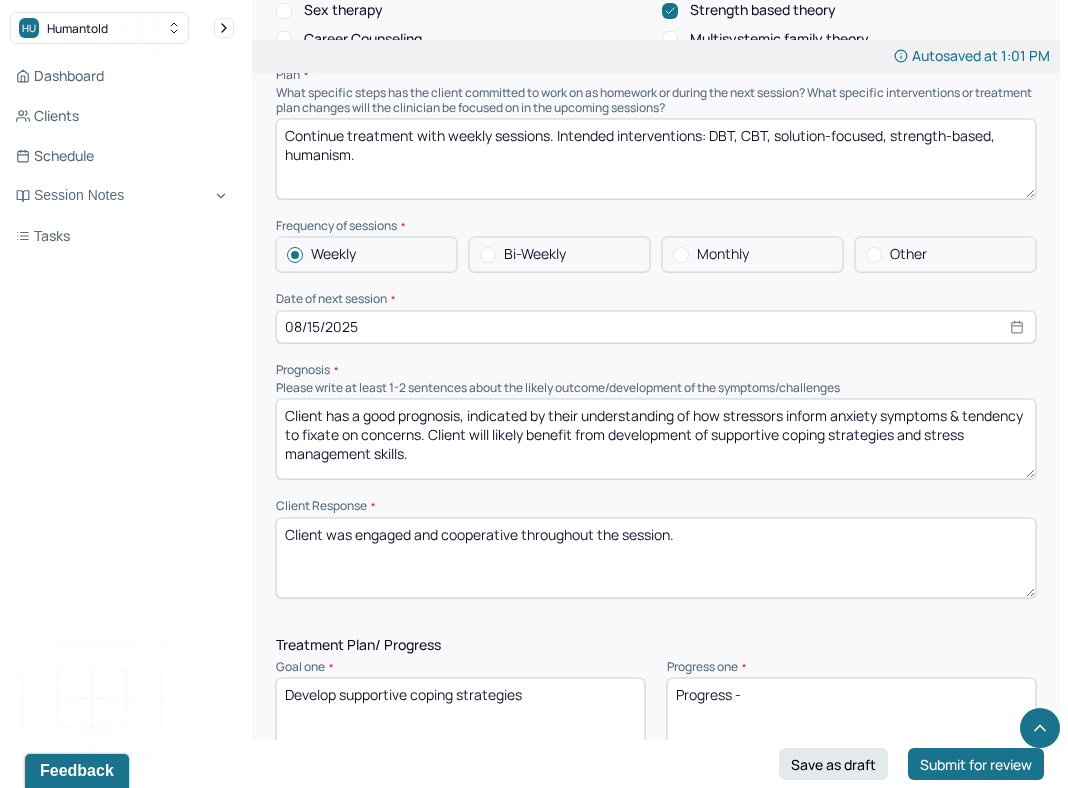 drag, startPoint x: 486, startPoint y: 448, endPoint x: 218, endPoint y: 450, distance: 268.00748 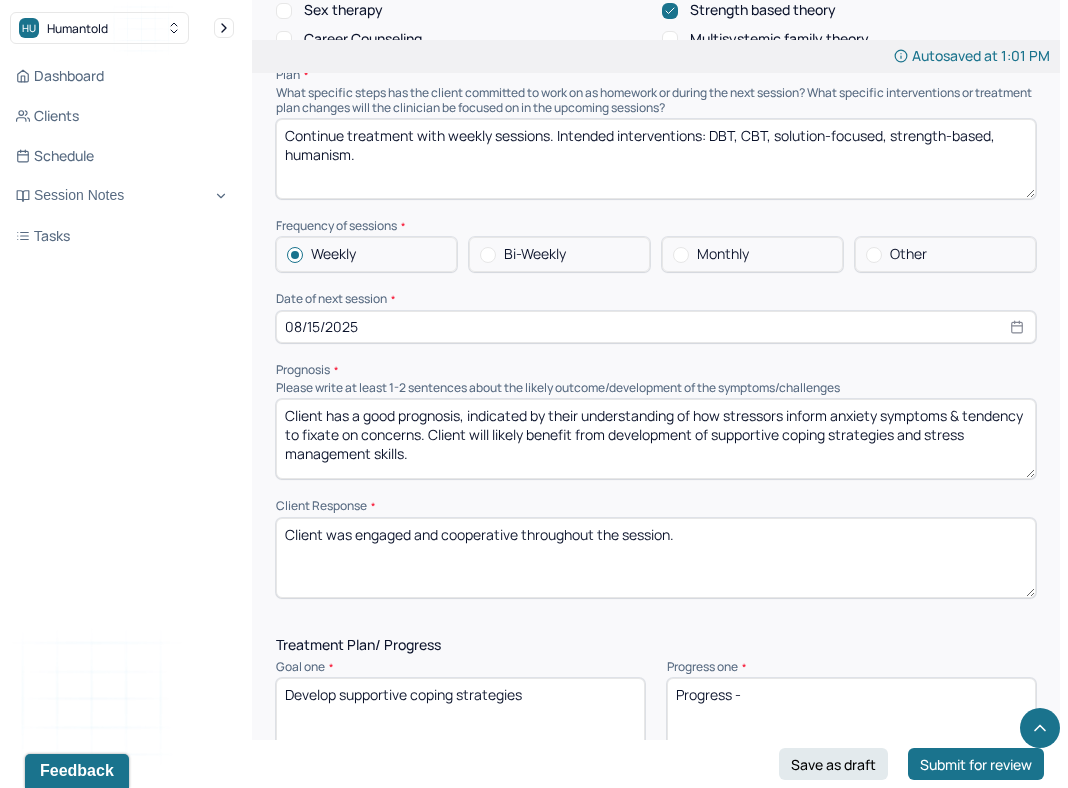click on "HU Humantold Dashboard Clients Schedule Session Notes Tasks KL Katelyn   Leong provider Logout   New Theme Coming This Week! Soon, you’ll be able to switch between the default White Theme and a new Green Theme using the Theme Button in the top right corner of the app.  Edit Note  FAQs Theme KL Katelyn   Leong Autosaved at 1:01 PM Appointment Details Client name Elizabeth Norman Date of service 08/08/2025 Time 11:00am - 12:00pm Duration 1hr Appointment type individual therapy Provider name Katelyn Leong Modifier 1 95 Telemedicine Note type Individual soap note Instructions The fields marked with an asterisk ( * ) are required before you can submit your notes. Before you can submit your session notes, they must be signed. You have the option to save your notes as a draft before making a submission. Appointment location * Teletherapy Client Teletherapy Location here Home Office Other Provider Teletherapy Location Home Office Other Consent was received for the teletherapy session Primary diagnosis * (optional)" at bounding box center [534, -310] 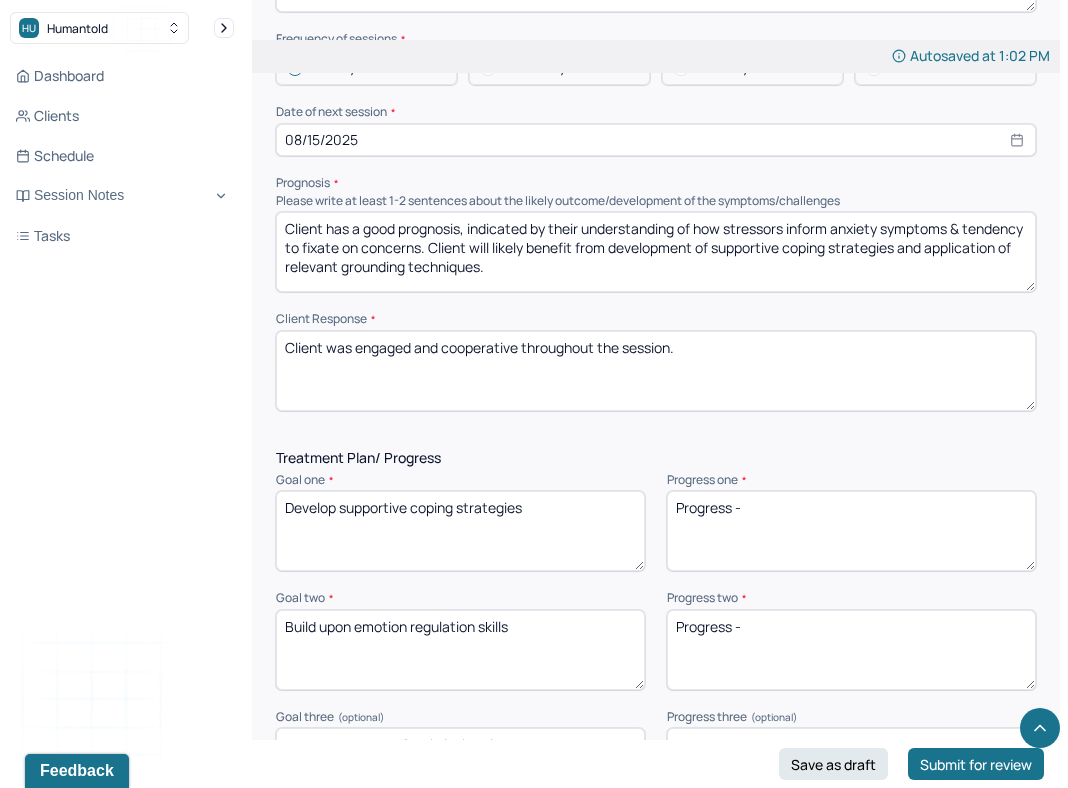 type on "Client has a good prognosis, indicated by their understanding of how stressors inform anxiety symptoms & tendency to fixate on concerns. Client will likely benefit from development of supportive coping strategies and application of relevant grounding techniques." 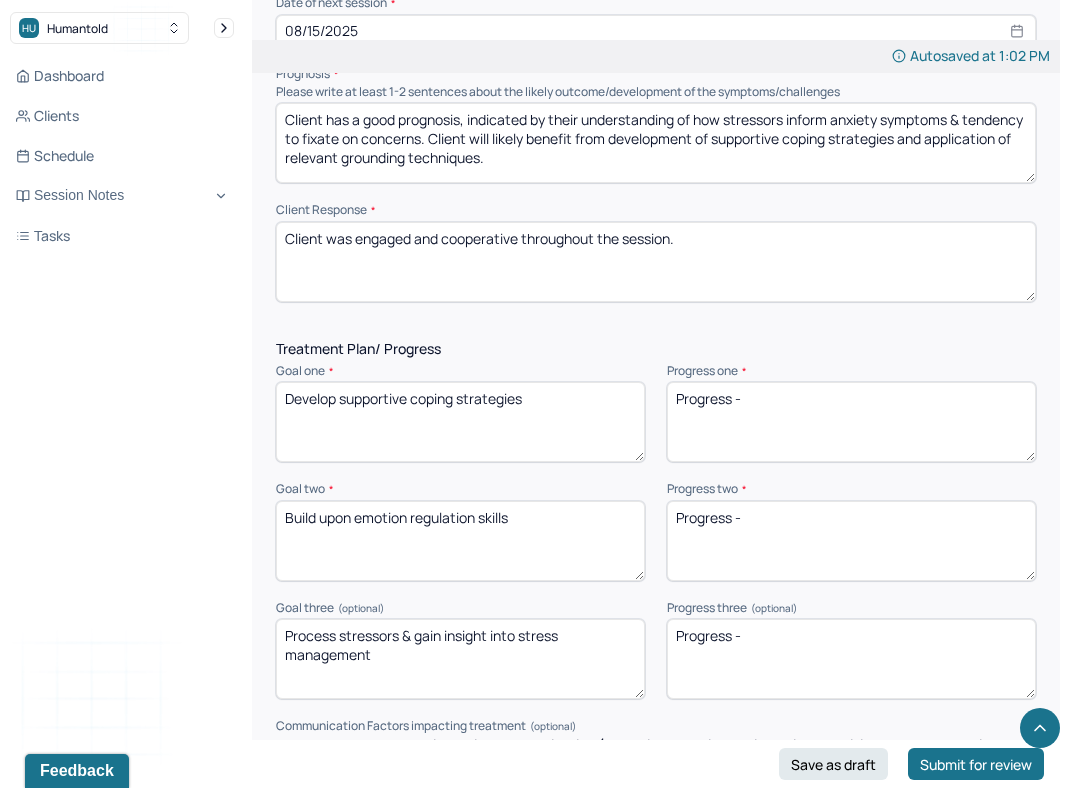 scroll, scrollTop: 2508, scrollLeft: 0, axis: vertical 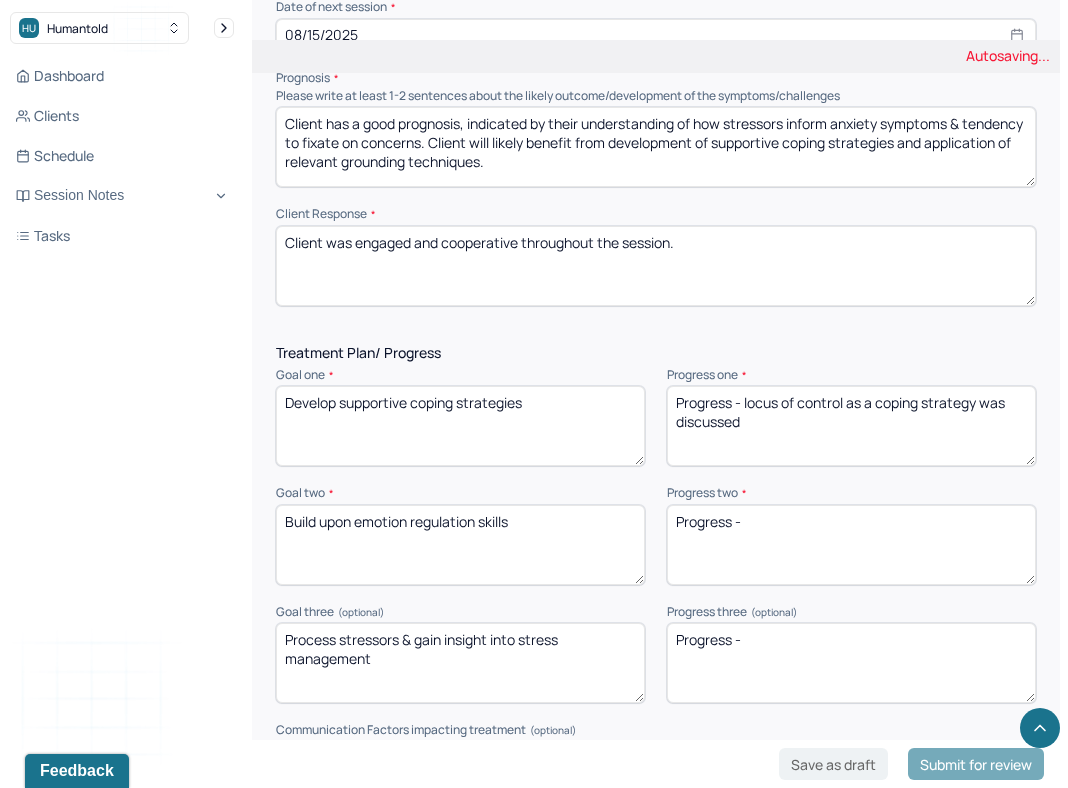 click on "Progress -" at bounding box center (851, 663) 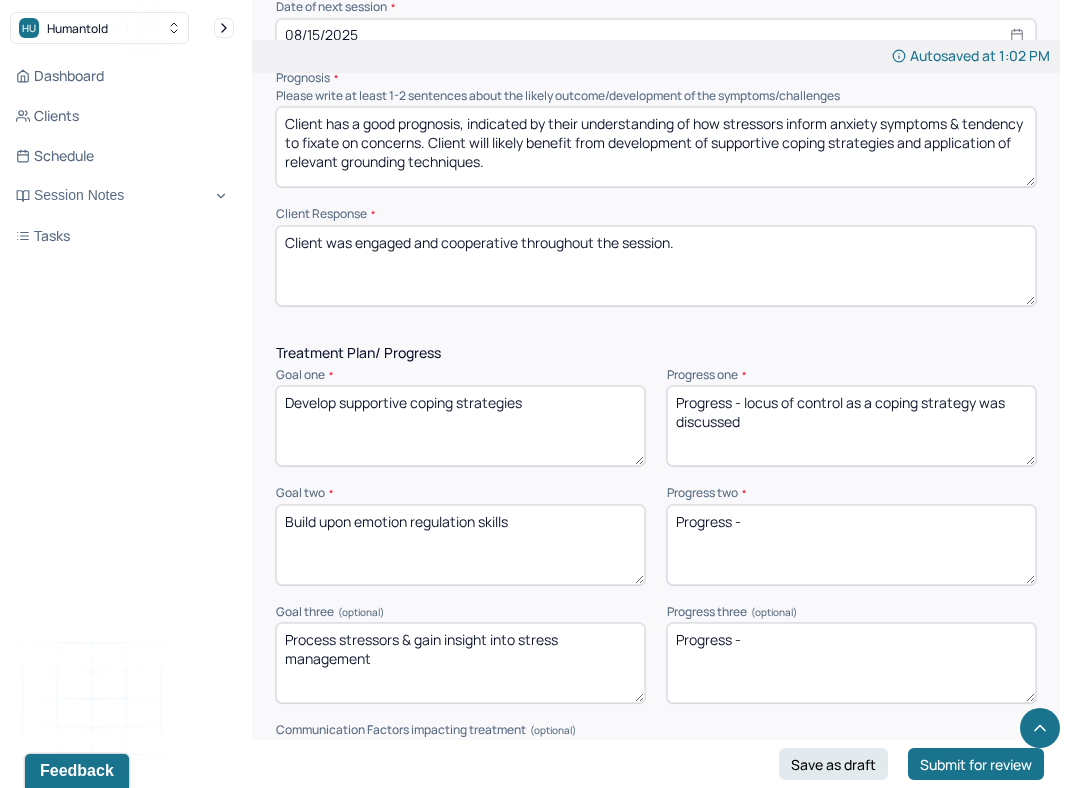 click on "Progress - locus of control as a coping strategy was discussed" at bounding box center (851, 426) 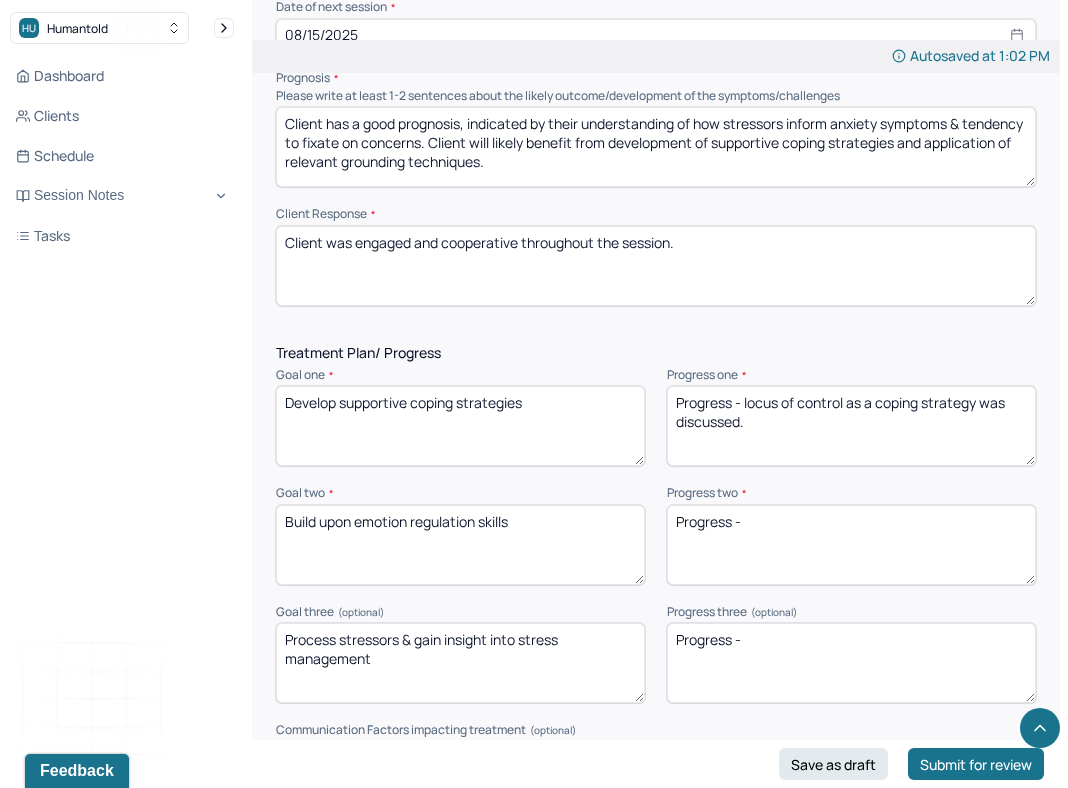 type on "Progress - locus of control as a coping strategy was discussed." 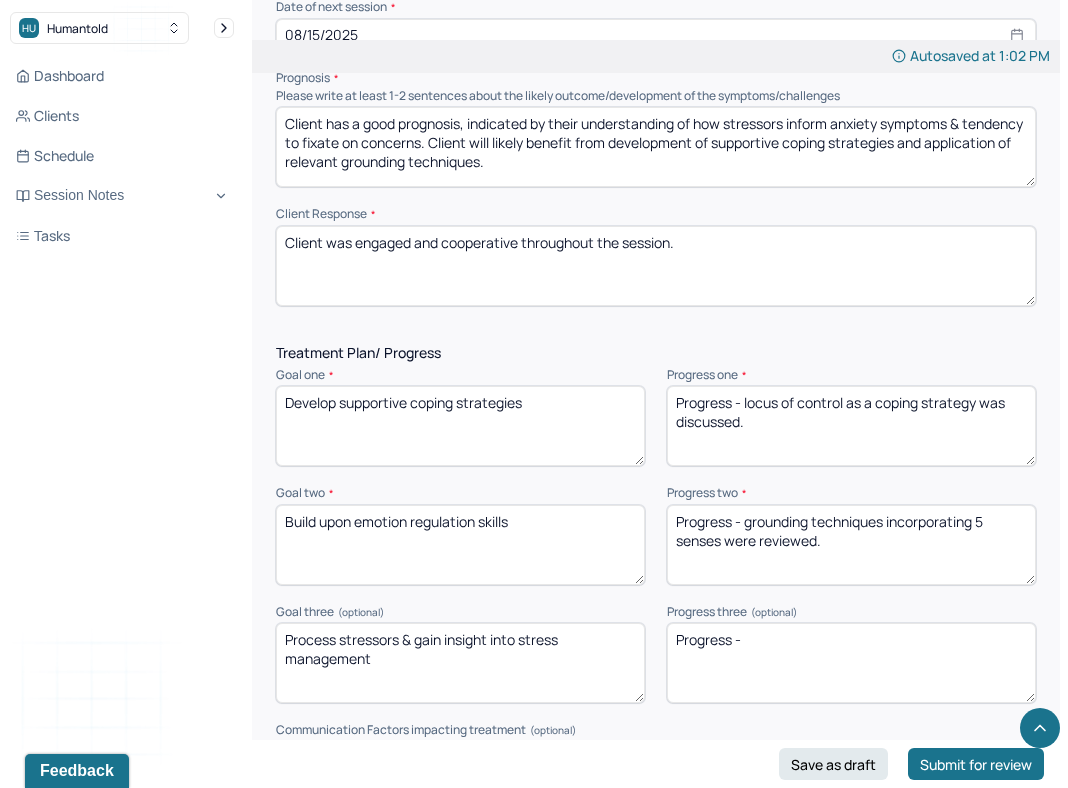 type on "Progress - grounding techniques incorporating 5 senses were reviewed." 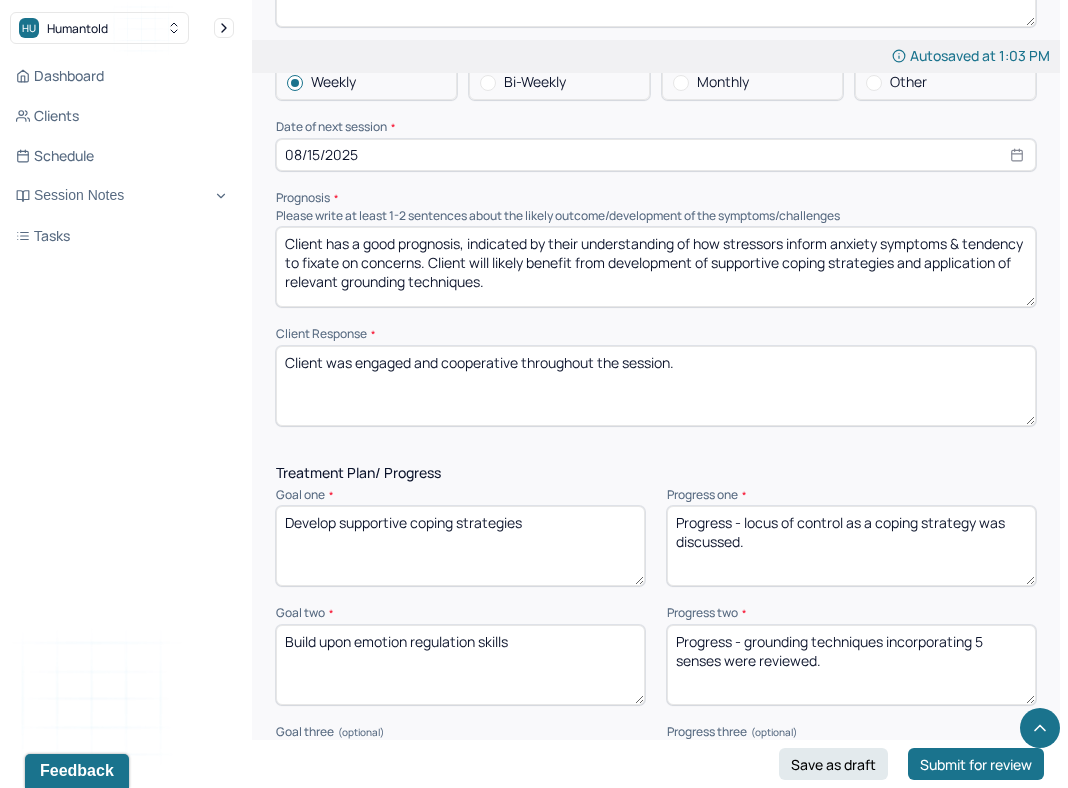 scroll, scrollTop: 2380, scrollLeft: 0, axis: vertical 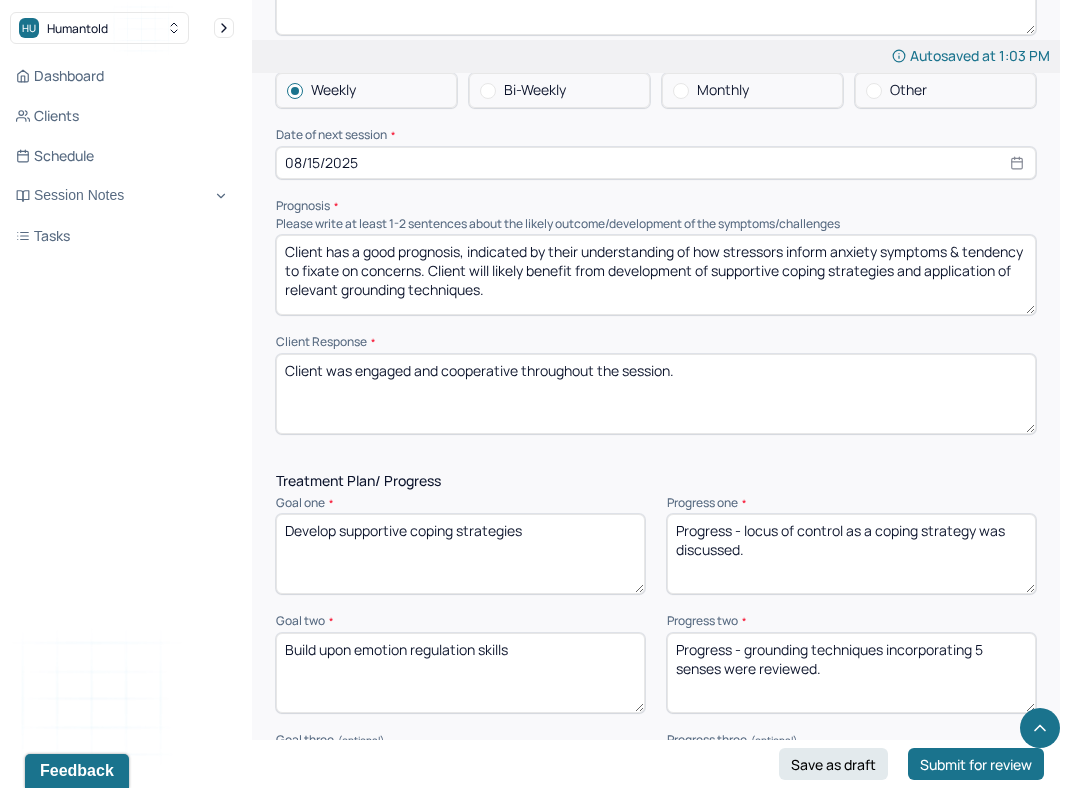 type on "Progress - client spoke about recent stressors and factors exacerbating anxiety." 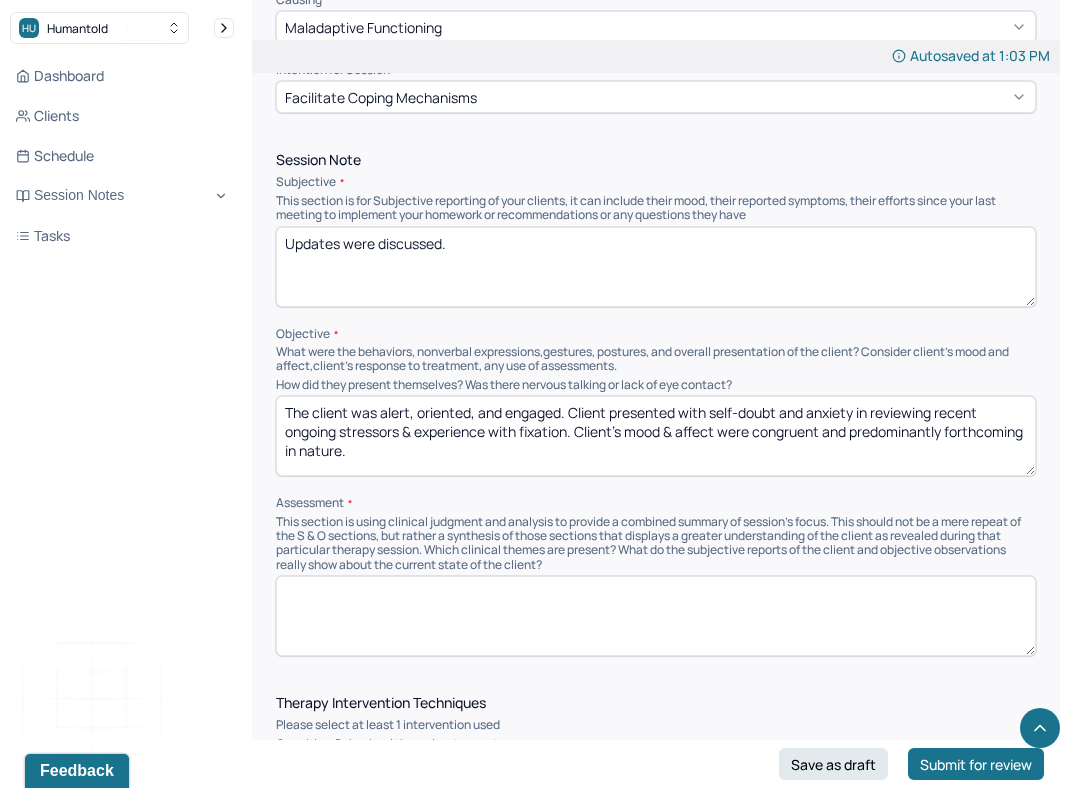 scroll, scrollTop: 1102, scrollLeft: 0, axis: vertical 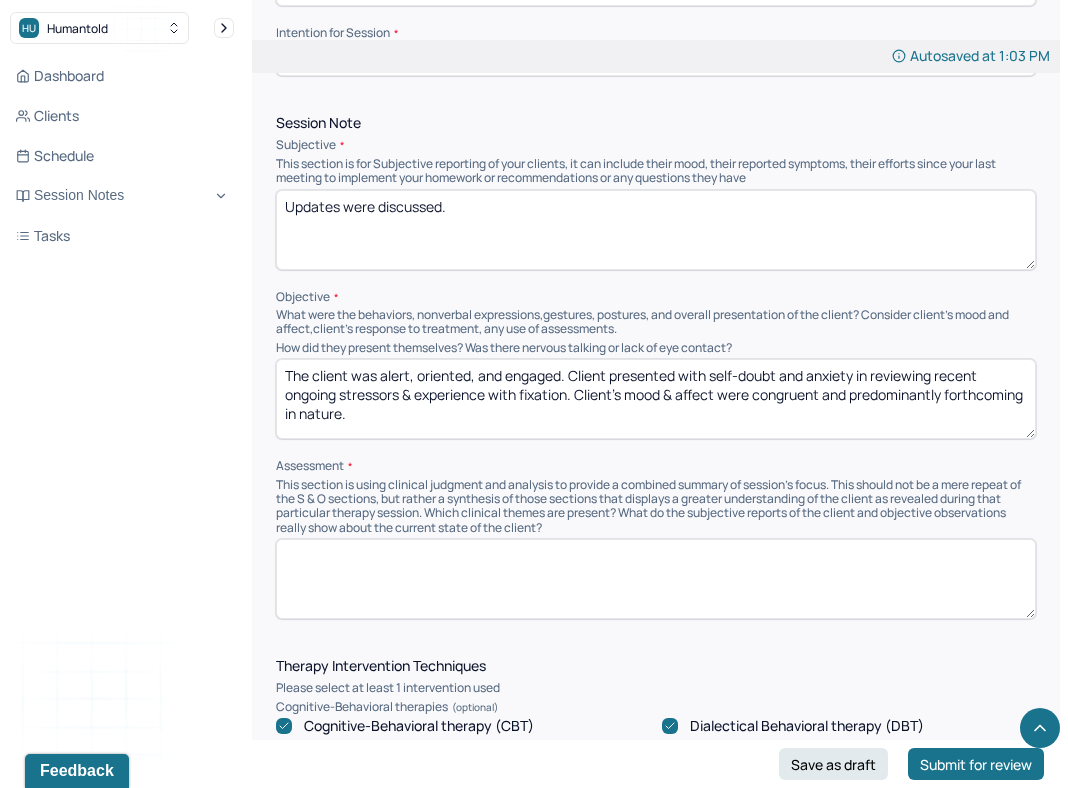 click at bounding box center [656, 579] 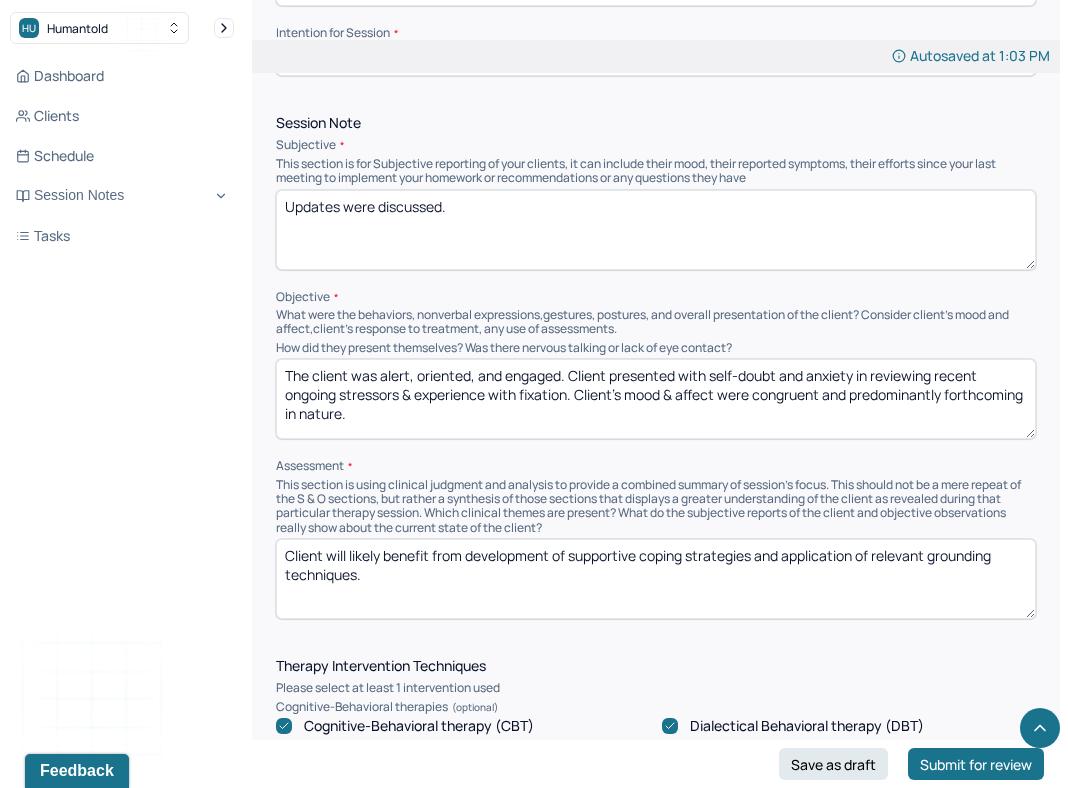 click on "Client will likely benefit from development of supportive coping strategies and application of relevant grounding techniques." at bounding box center (656, 579) 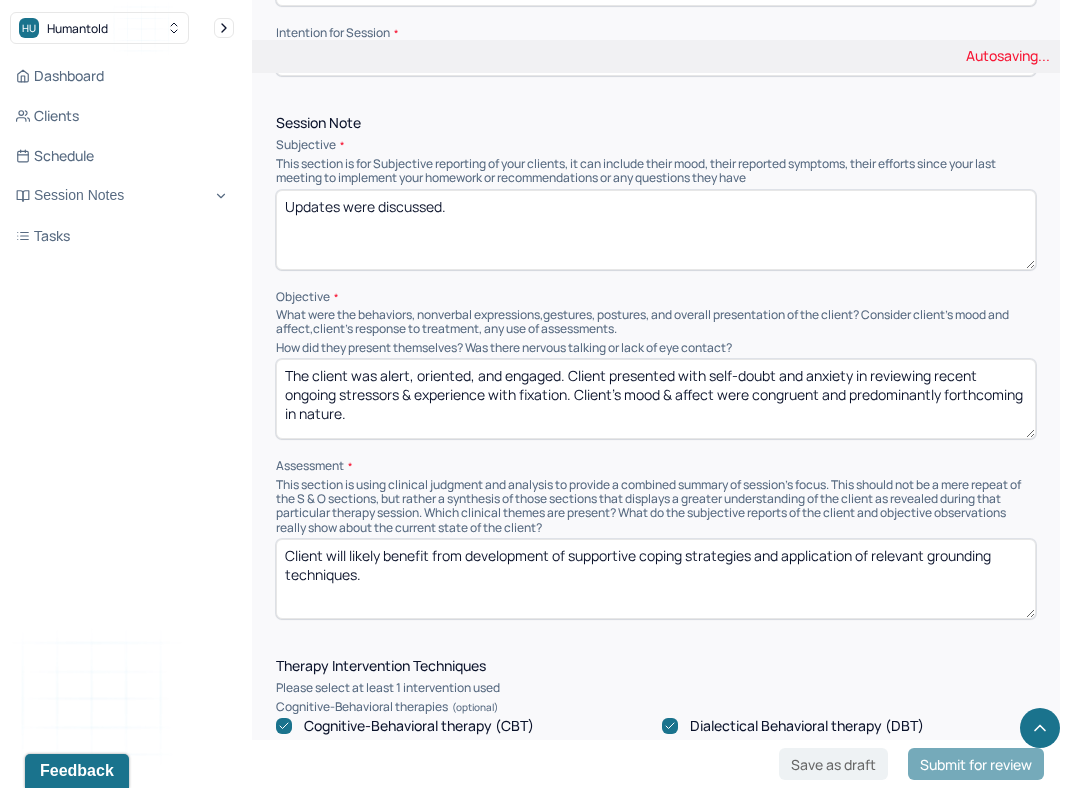 click on "Client will likely benefit from development of supportive coping strategies and application of relevant grounding techniques." at bounding box center [656, 579] 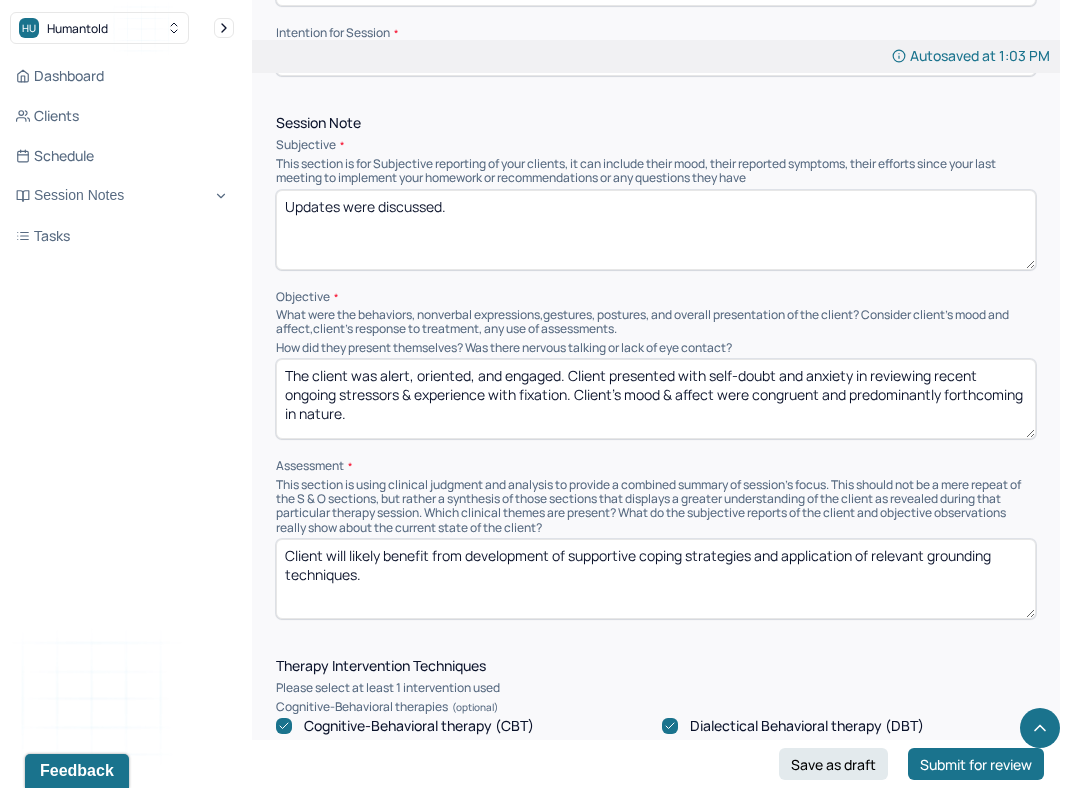 click on "Client will likely benefit from development of supportive coping strategies and application of relevant grounding techniques." at bounding box center (656, 579) 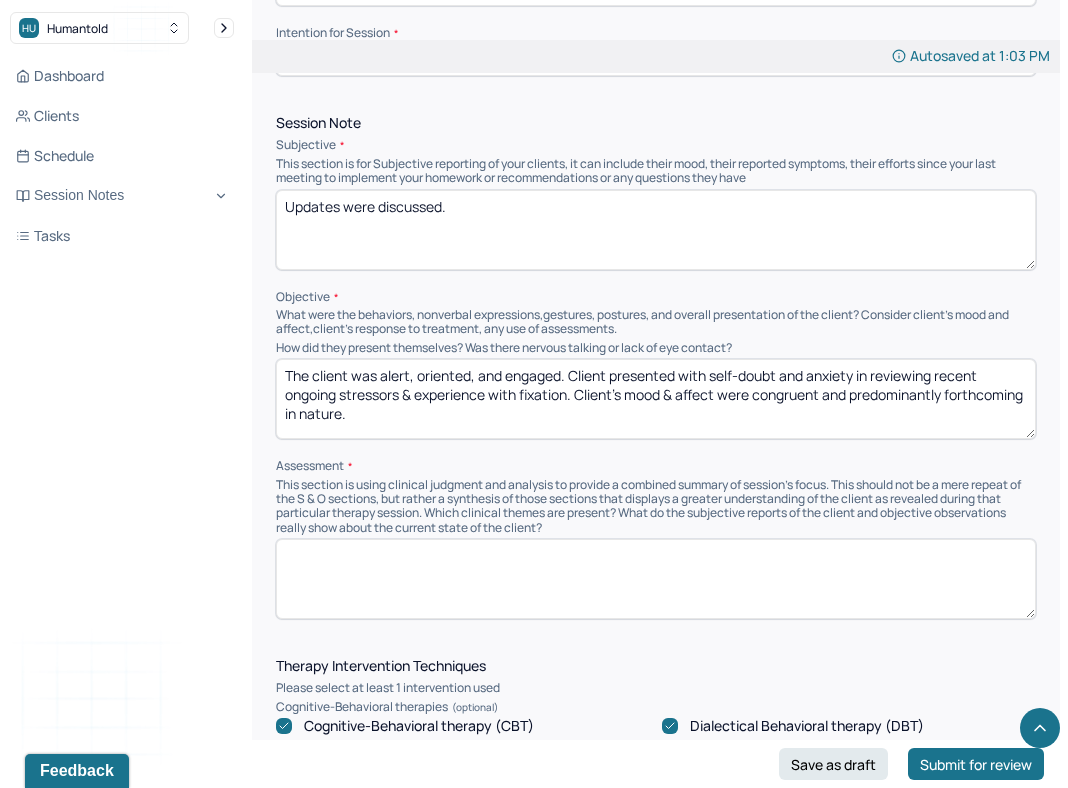 paste on "Client will likely benefit from development of supportive coping strategies and application of relevant grounding techniques." 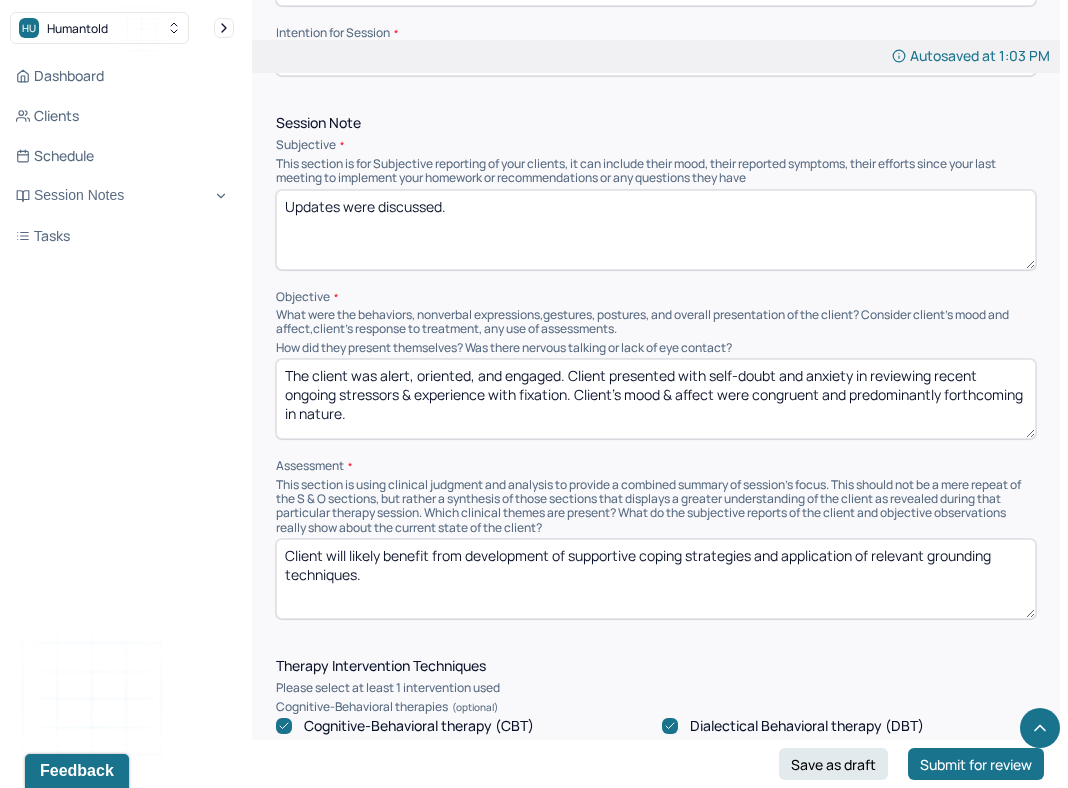 click on "Client will likely benefit from development of supportive coping strategies and application of relevant grounding techniques." at bounding box center [656, 579] 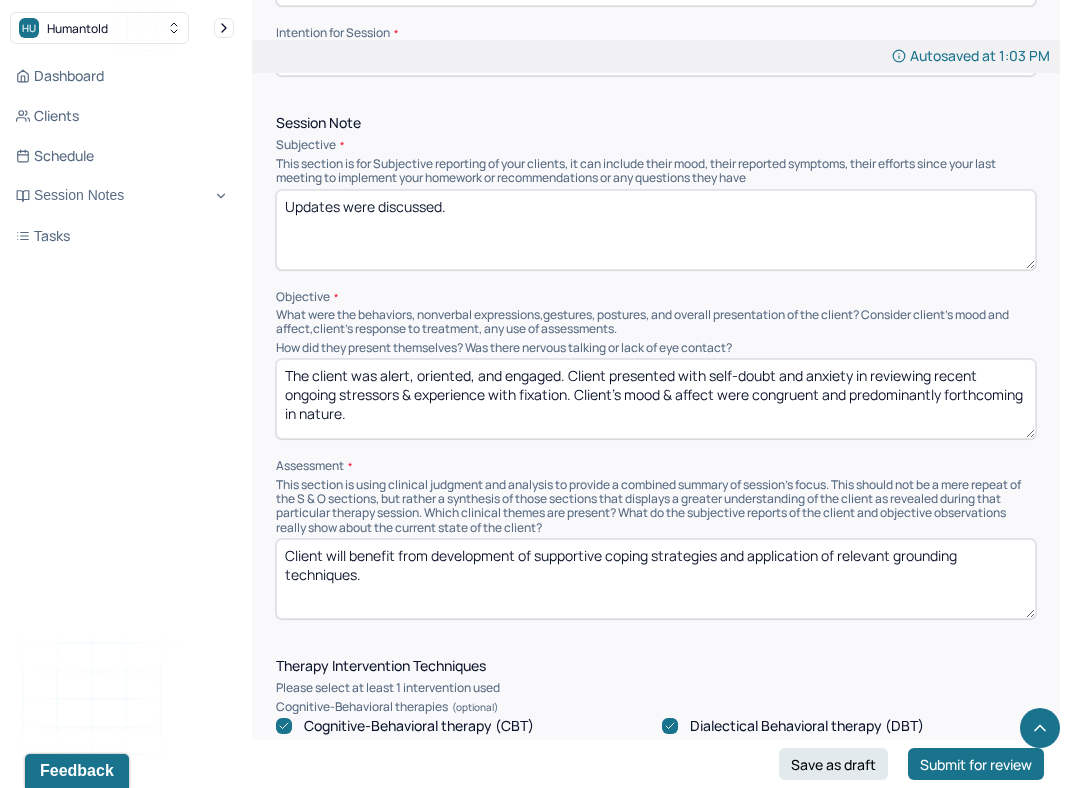 click on "Client will likely benefit from development of supportive coping strategies and application of relevant grounding techniques." at bounding box center (656, 579) 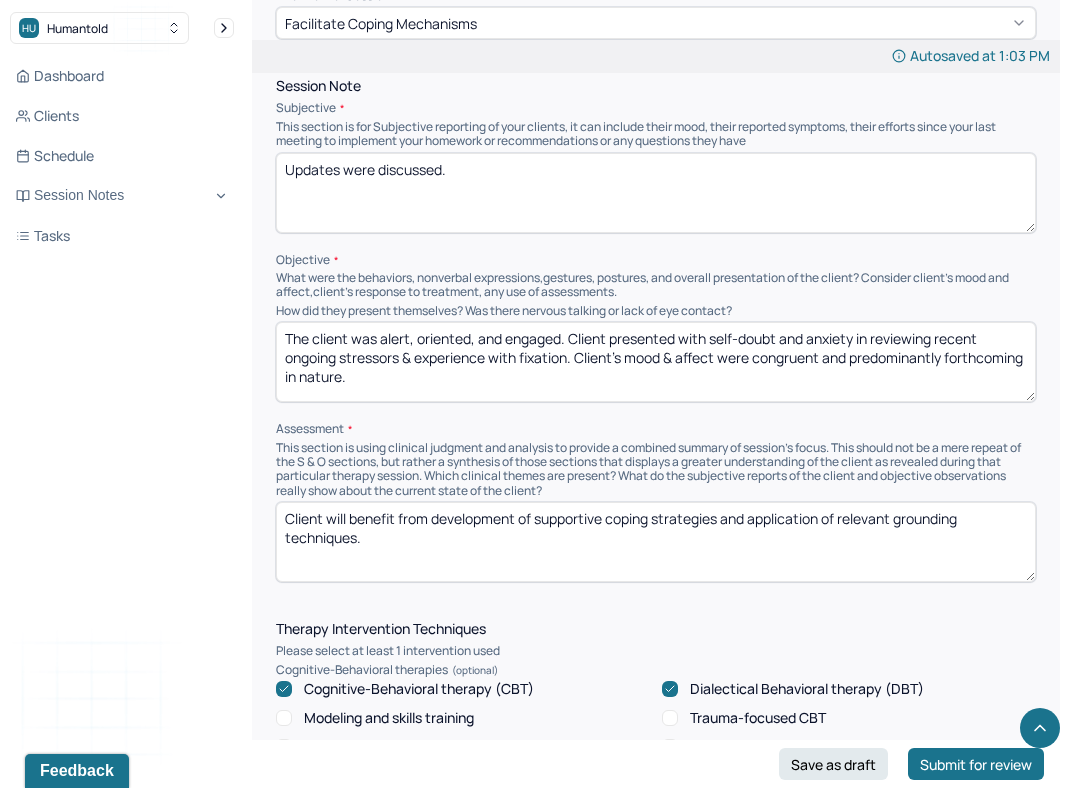 scroll, scrollTop: 1138, scrollLeft: 0, axis: vertical 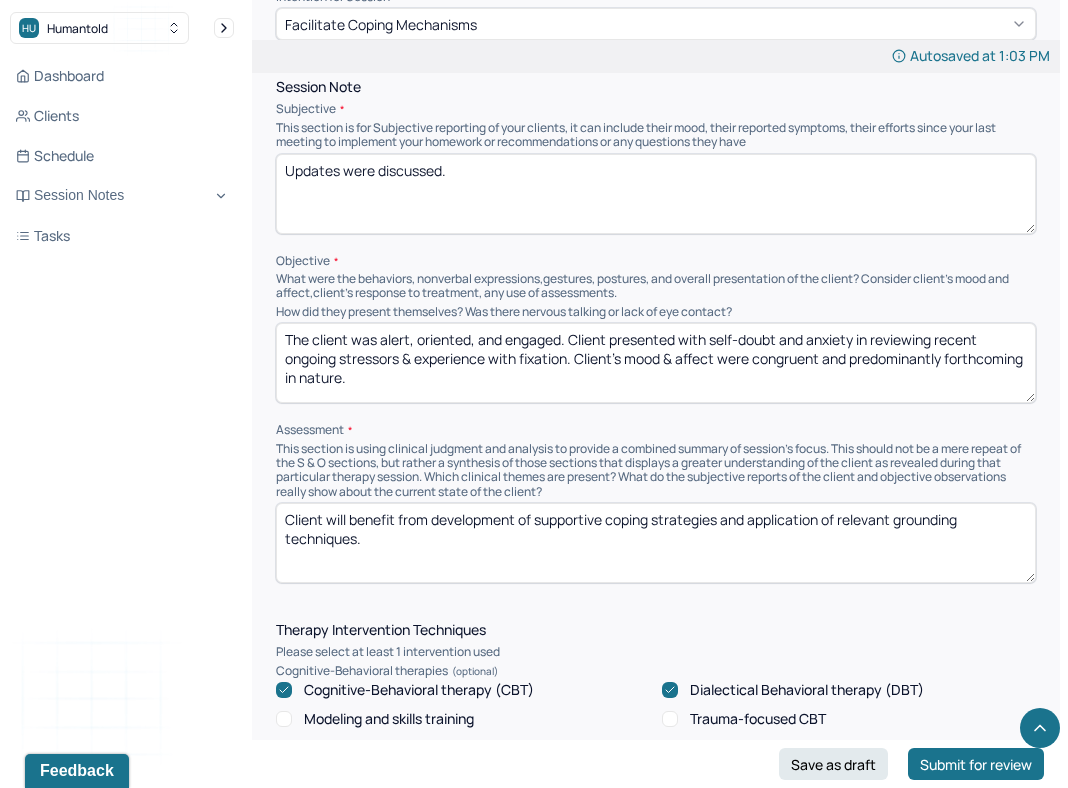 click on "Client will likely benefit from development of supportive coping strategies and application of relevant grounding techniques." at bounding box center [656, 543] 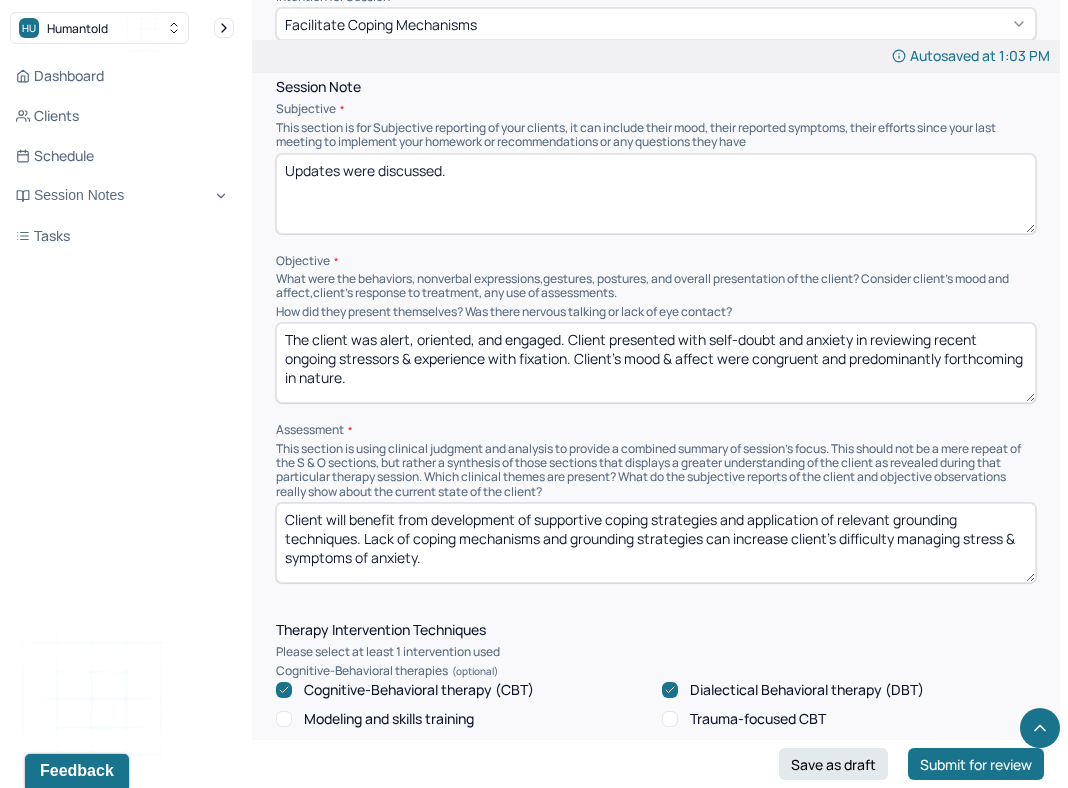 type on "Client will benefit from development of supportive coping strategies and application of relevant grounding techniques. Lack of coping mechanisms and grounding strategies can increase client's difficulty managing stress & symptoms of anxiety." 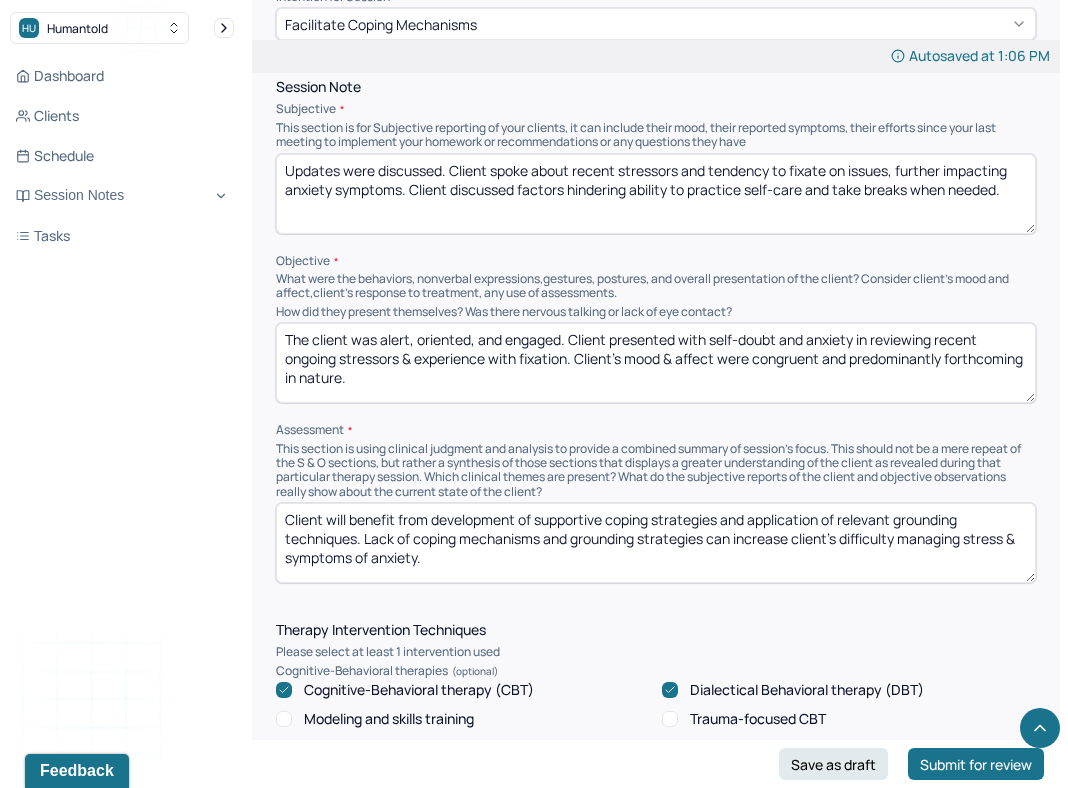 type on "Updates were discussed. Client spoke about recent stressors and tendency to fixate on issues, further impacting anxiety symptoms. Client discussed factors hindering ability to practice self-care and take breaks when needed." 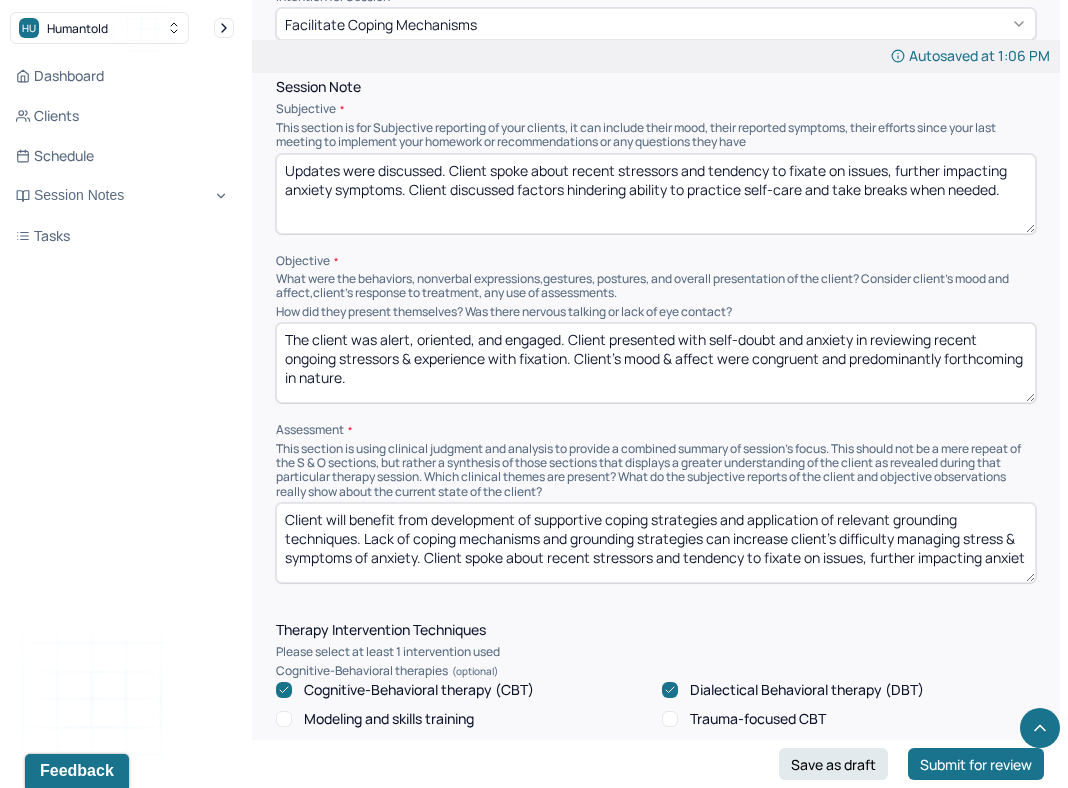 scroll, scrollTop: 3, scrollLeft: 0, axis: vertical 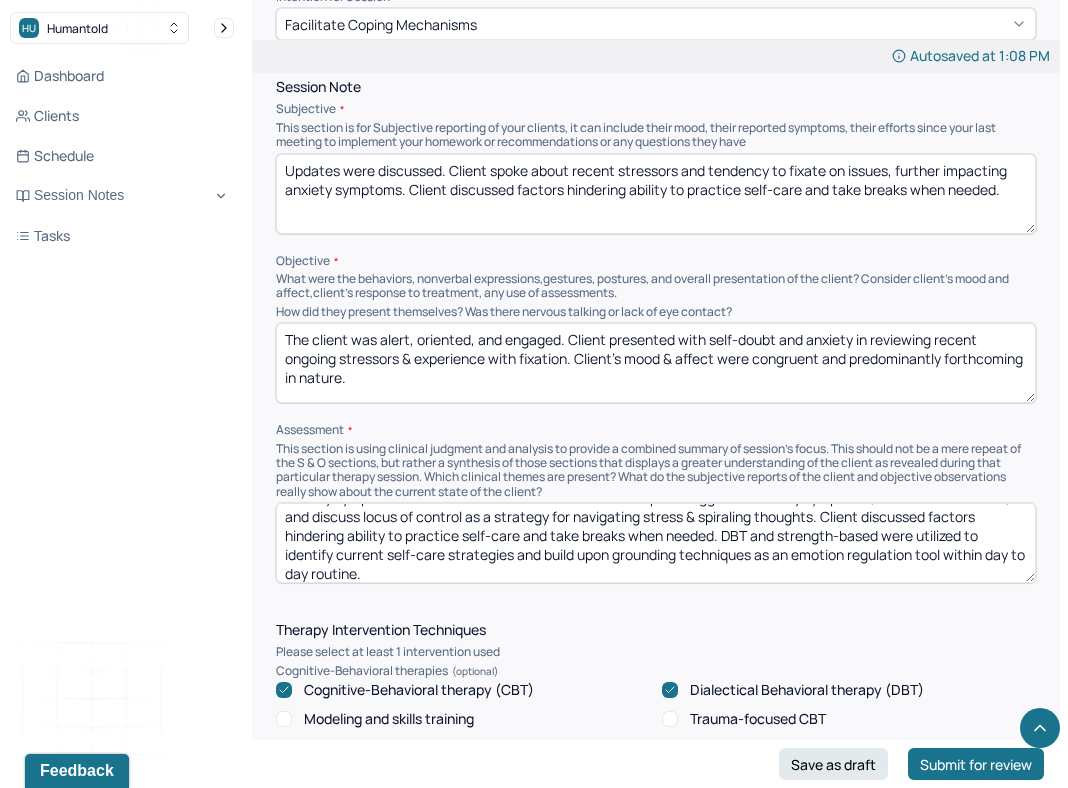 click on "Client will benefit from development of supportive coping strategies and application of relevant grounding techniques. Lack of coping mechanisms and grounding strategies can increase client's difficulty managing stress & symptoms of anxiety. Client spoke about recent stressors and tendency to fixate on issues, further impacting anxiety symptoms. CBT and humanism were utilized to explore triggers of anxiety symptoms, review role of stress, and discuss locus of control as a strategy for navigating stress & spiraling thoughts. Client discussed factors hindering ability to practice self-care and take breaks when needed. DBT and strength-based were utilized to identify current self-care strategies and build upon grounding techniques as an emotion regulation tool within day to day routine." at bounding box center (656, 543) 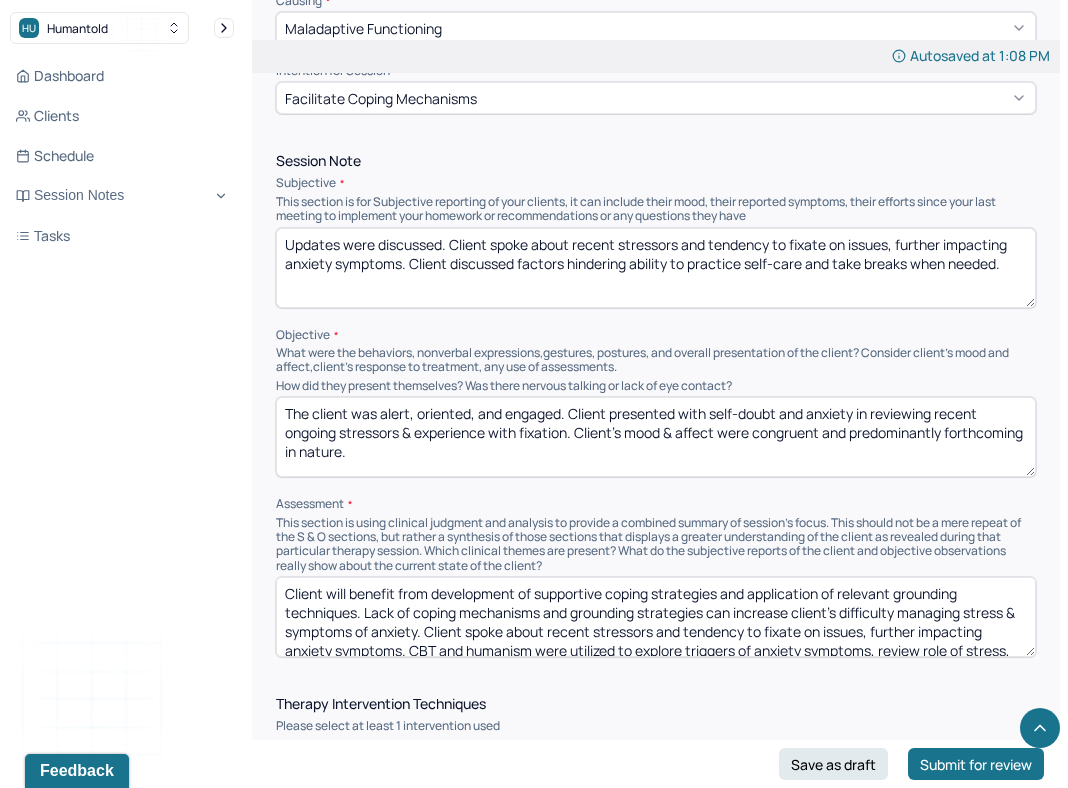 scroll, scrollTop: 1053, scrollLeft: 0, axis: vertical 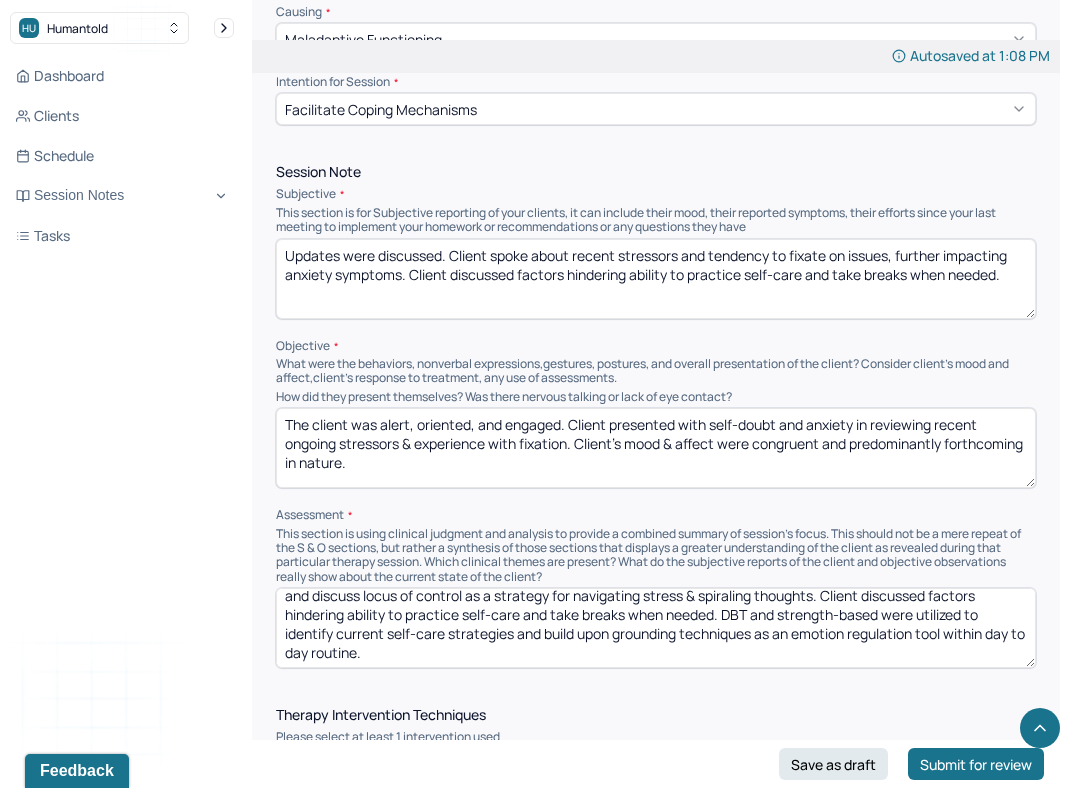 click on "Client will benefit from development of supportive coping strategies and application of relevant grounding techniques. Lack of coping mechanisms and grounding strategies can increase client's difficulty managing stress & symptoms of anxiety. Client spoke about recent stressors and tendency to fixate on issues, further impacting anxiety symptoms. CBT and humanism were utilized to explore triggers of anxiety symptoms, review role of stress, and discuss locus of control as a strategy for navigating stress & spiraling thoughts. Client discussed factors hindering ability to practice self-care and take breaks when needed. DBT and strength-based were utilized to identify current self-care strategies and build upon grounding techniques as an emotion regulation tool within day to day routine." at bounding box center (656, 628) 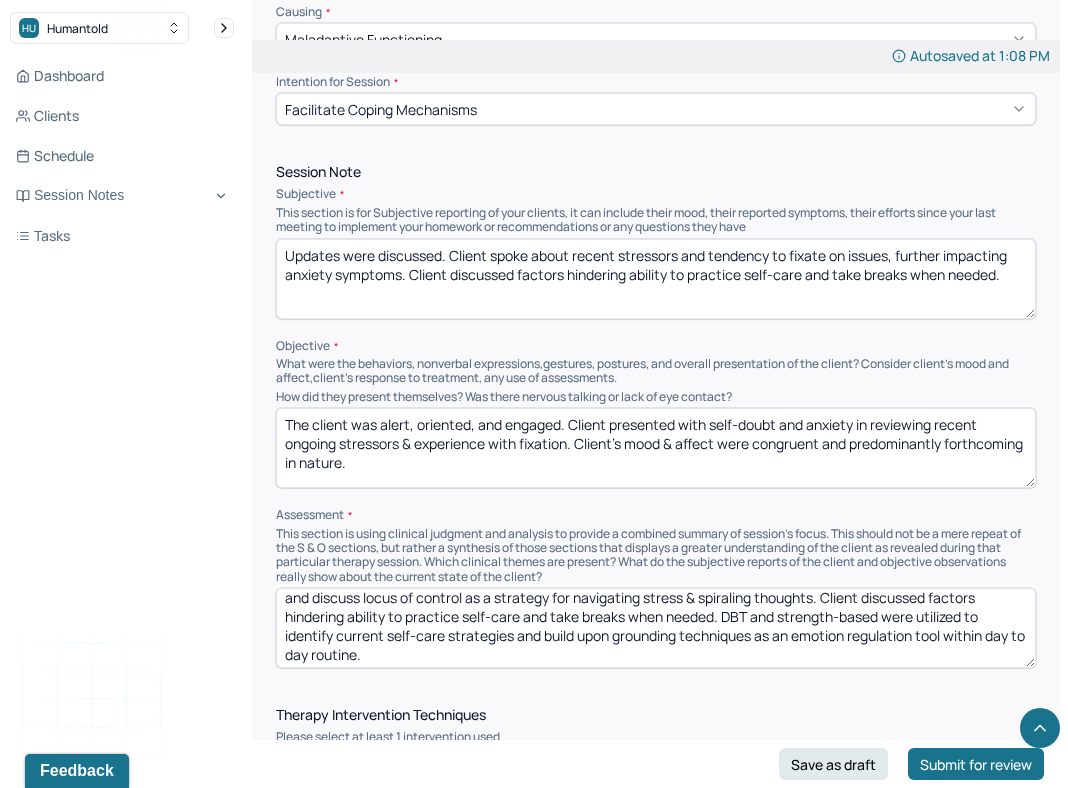 scroll, scrollTop: 85, scrollLeft: 0, axis: vertical 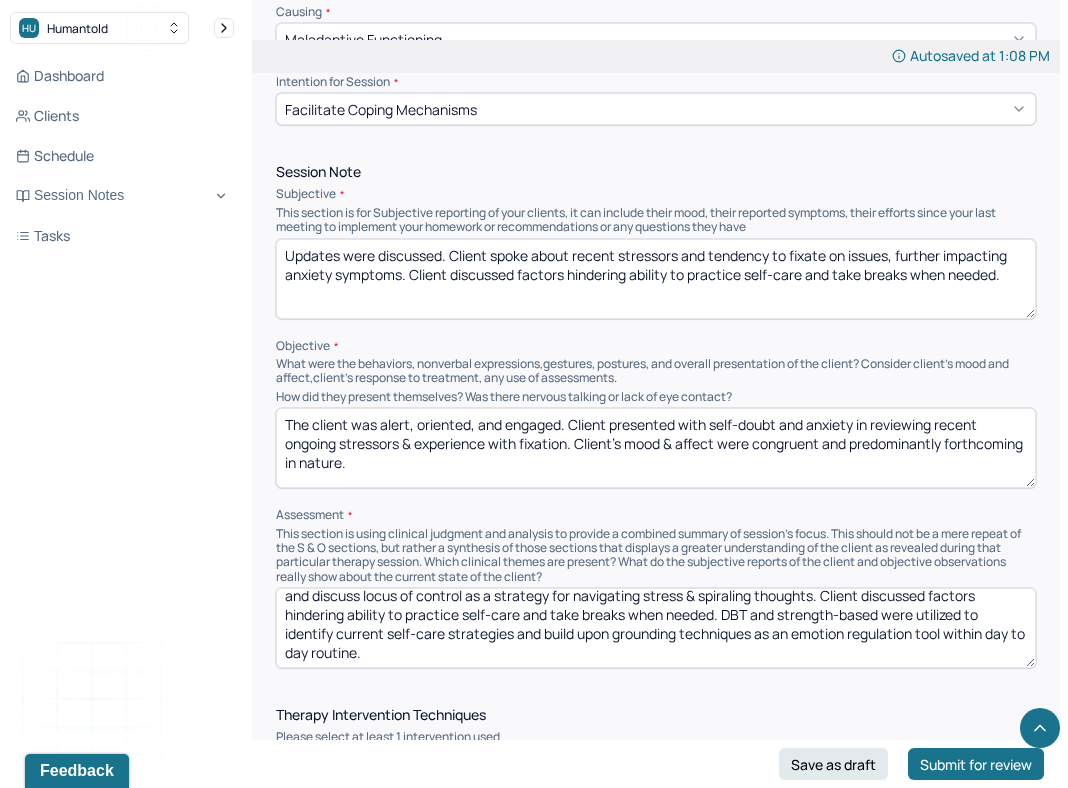 click on "Client will benefit from development of supportive coping strategies and application of relevant grounding techniques. Lack of coping mechanisms and grounding strategies can increase client's difficulty managing stress & symptoms of anxiety. Client spoke about recent stressors and tendency to fixate on issues, further impacting anxiety symptoms. CBT and humanism were utilized to explore triggers of anxiety symptoms, review role of stress, and discuss locus of control as a strategy for navigating stress & spiraling thoughts. Client discussed factors hindering ability to practice self-care and take breaks when needed. DBT and strength-based were utilized to identify current self-care strategies and build upon grounding techniques as an emotion regulation tool within day to day routine." at bounding box center [656, 628] 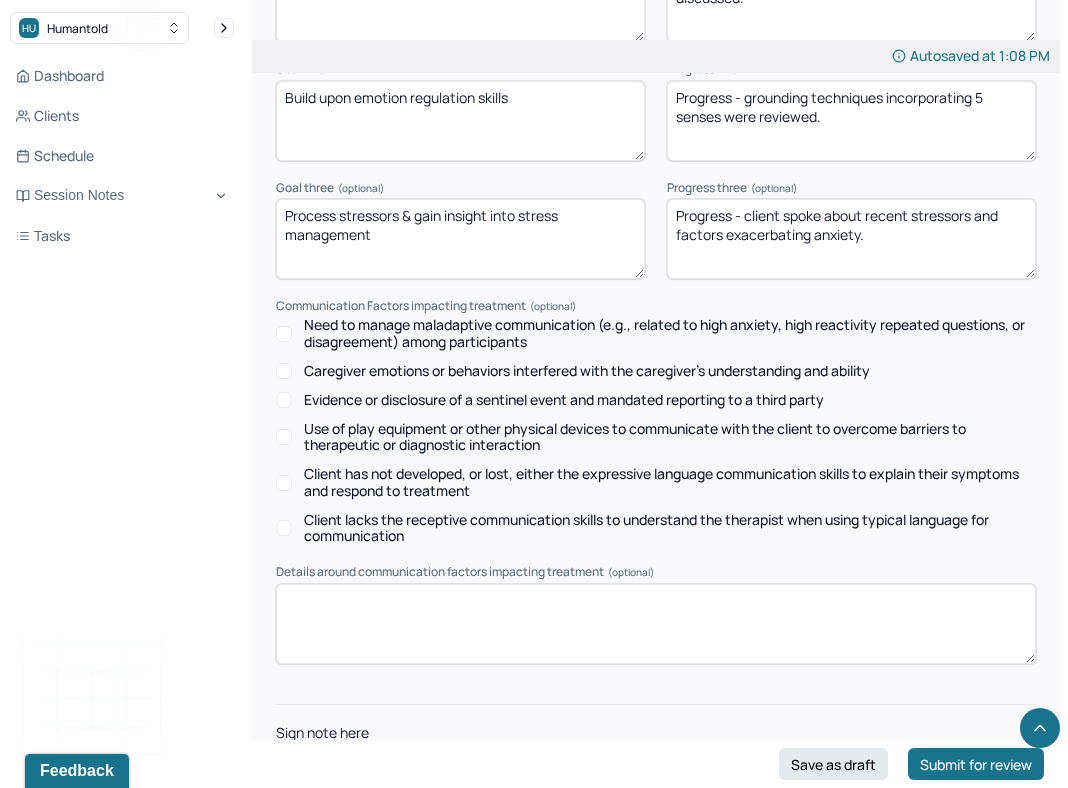 scroll, scrollTop: 3016, scrollLeft: 0, axis: vertical 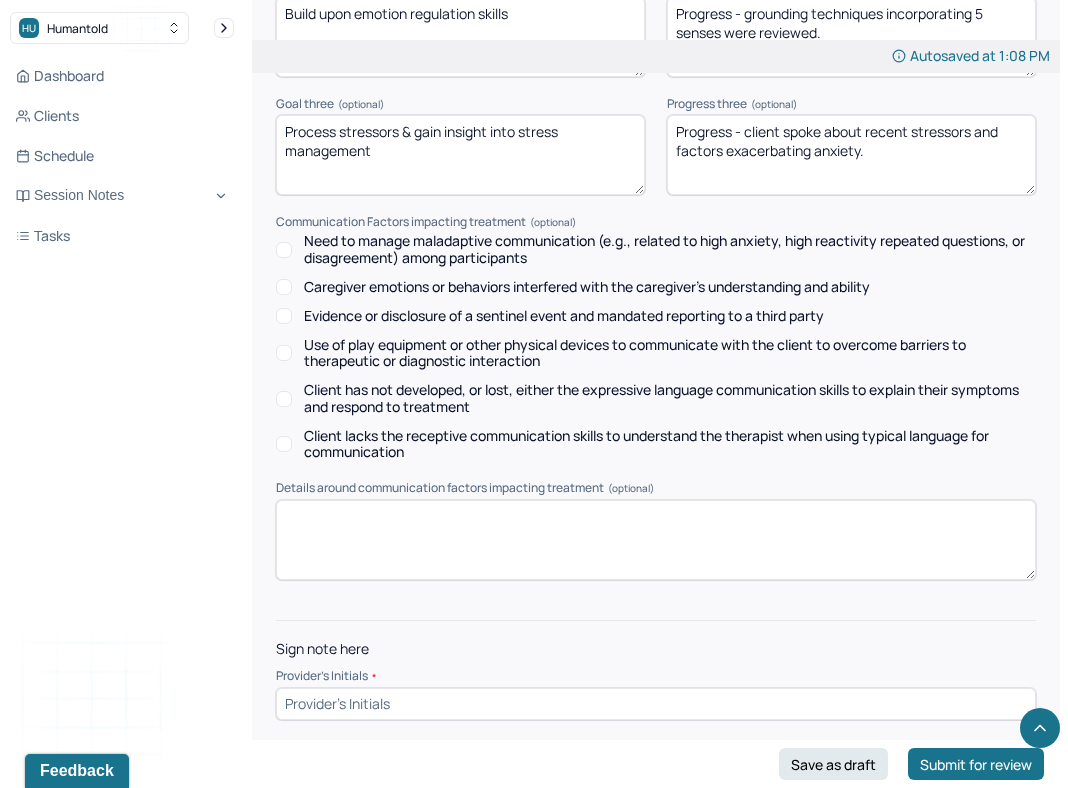 click at bounding box center [656, 704] 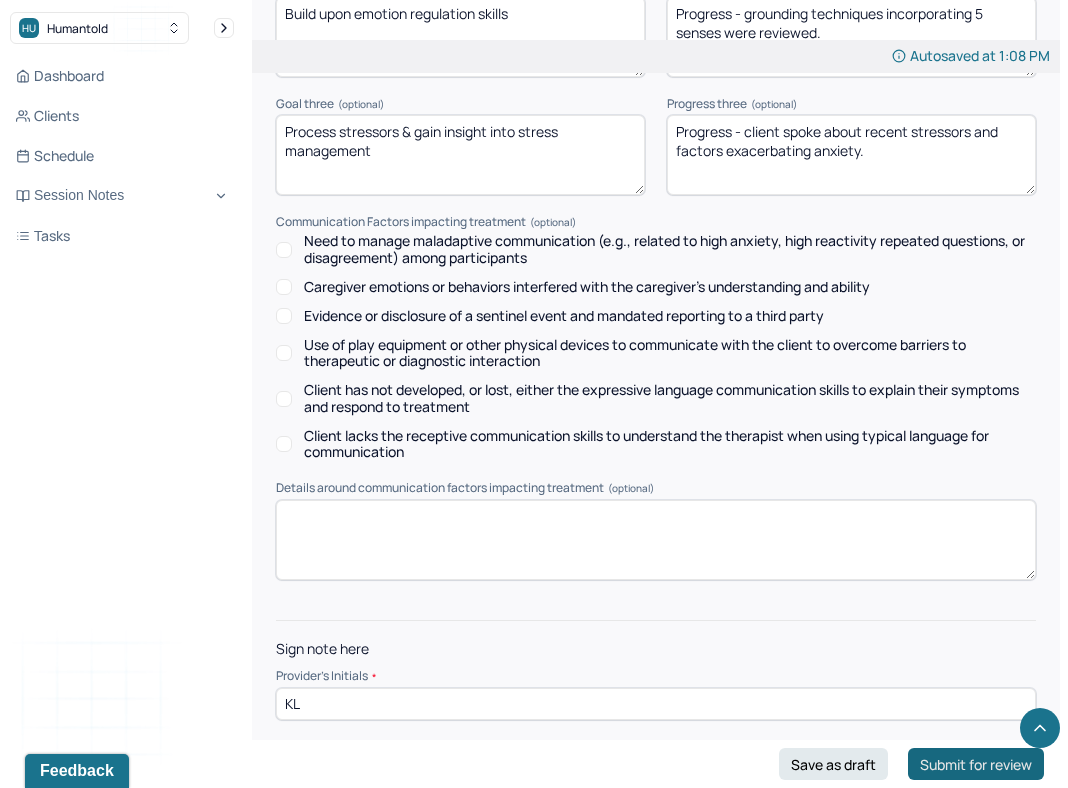 type on "KL" 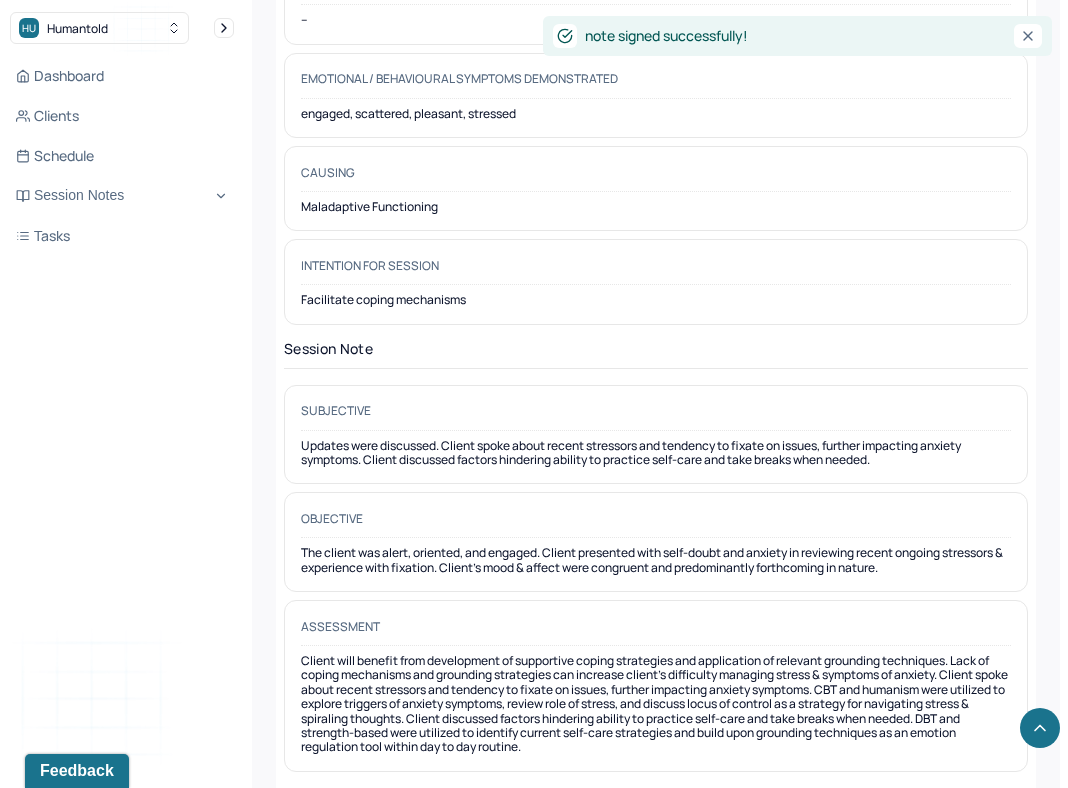 scroll, scrollTop: 442, scrollLeft: 0, axis: vertical 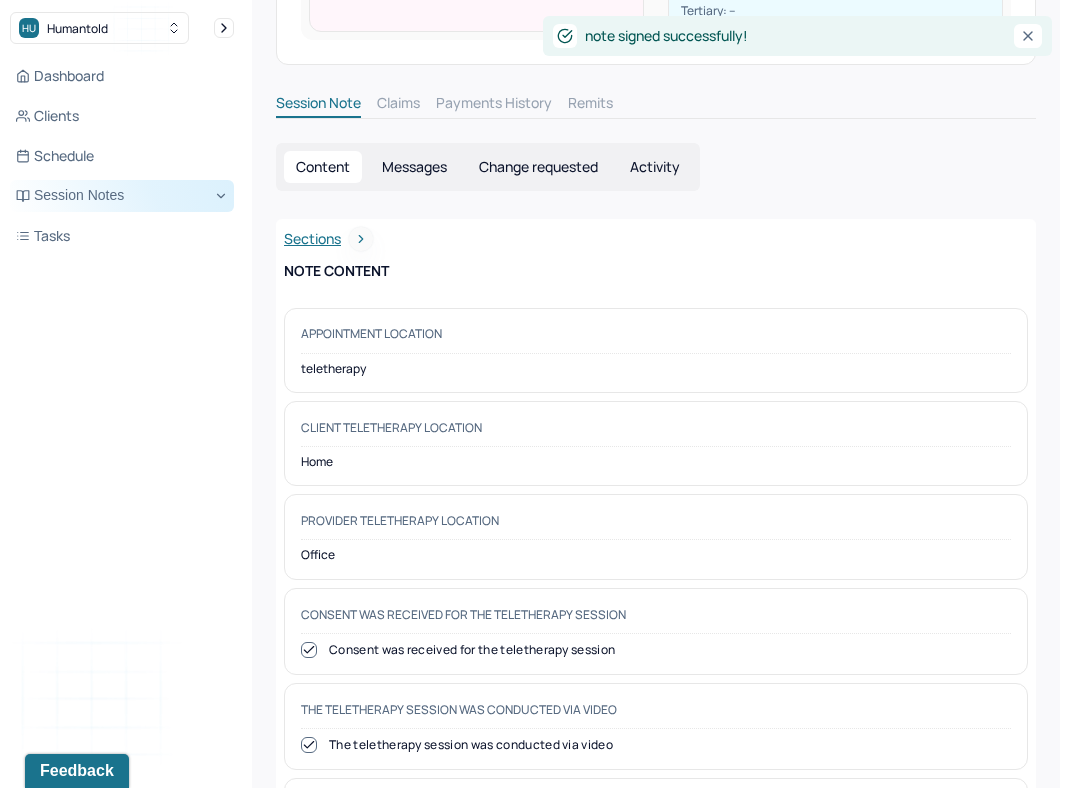 click on "Session Notes" at bounding box center (122, 196) 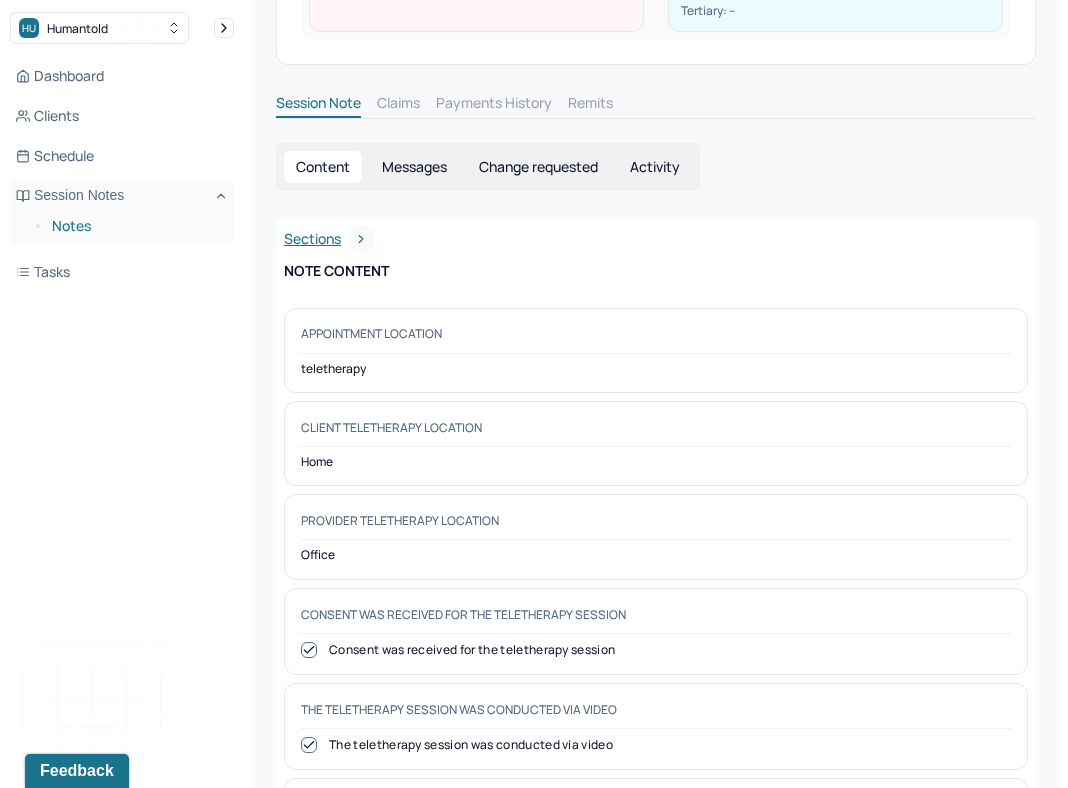click on "Notes" at bounding box center (135, 226) 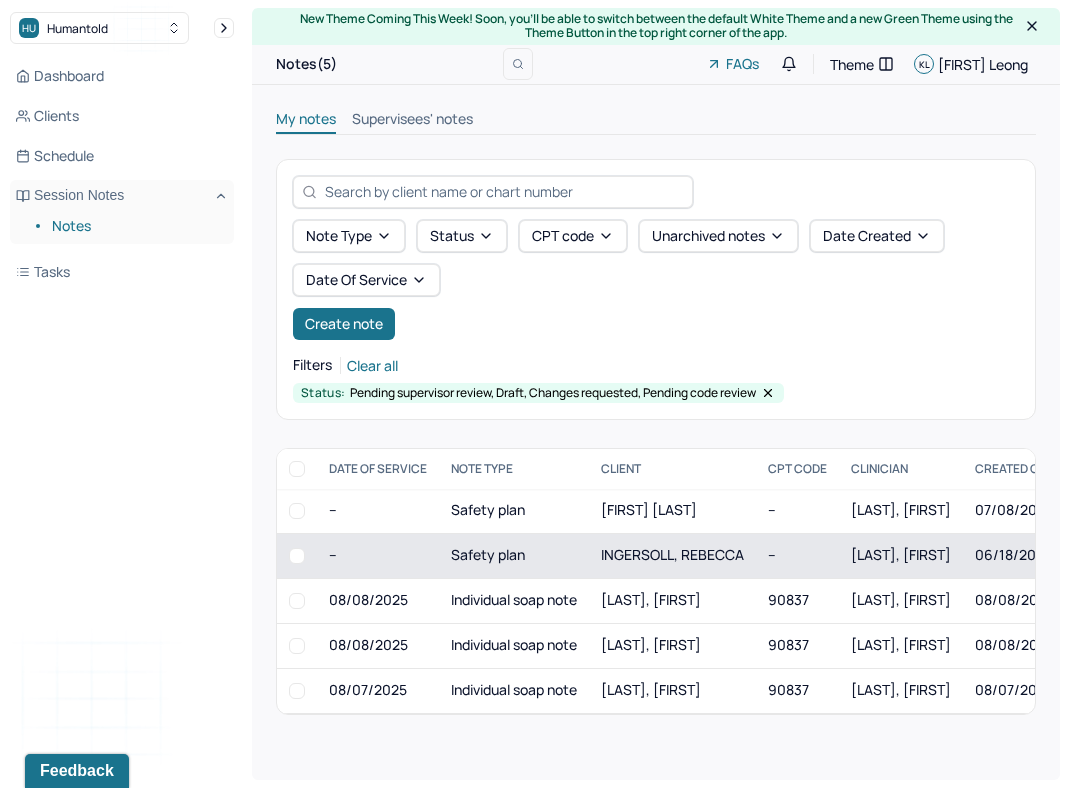 scroll, scrollTop: 0, scrollLeft: 414, axis: horizontal 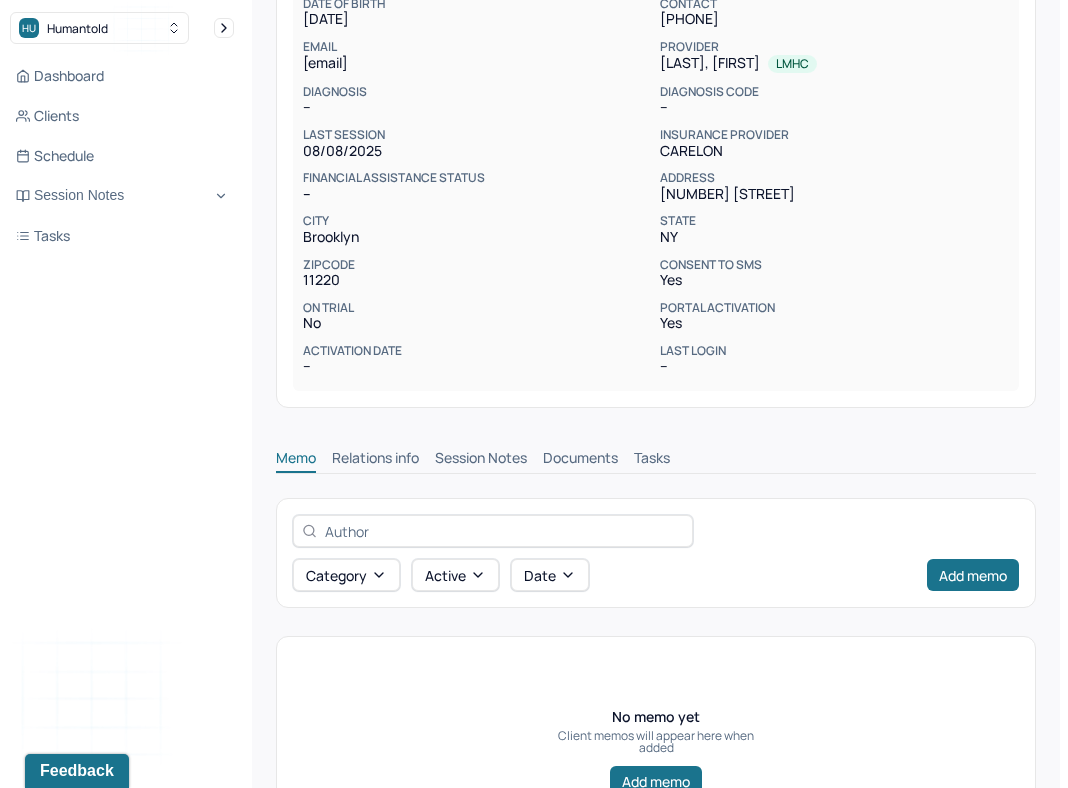 click on "Session Notes" at bounding box center [481, 460] 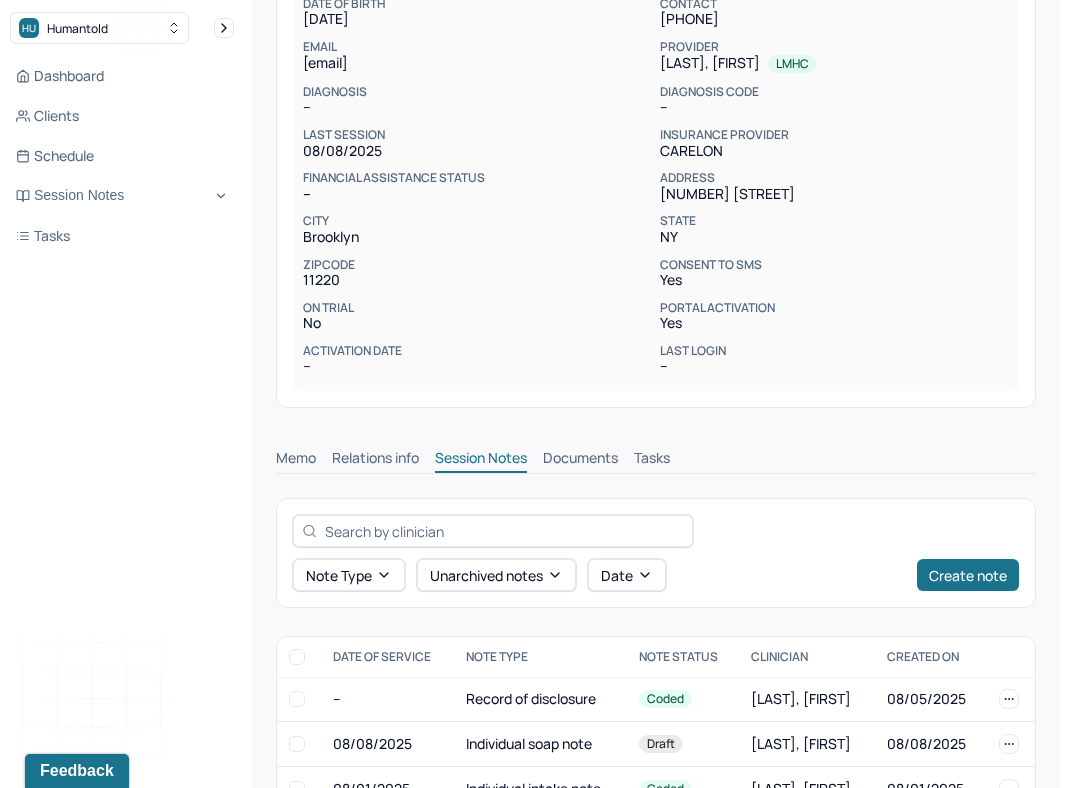 click on "Session Notes" at bounding box center [481, 460] 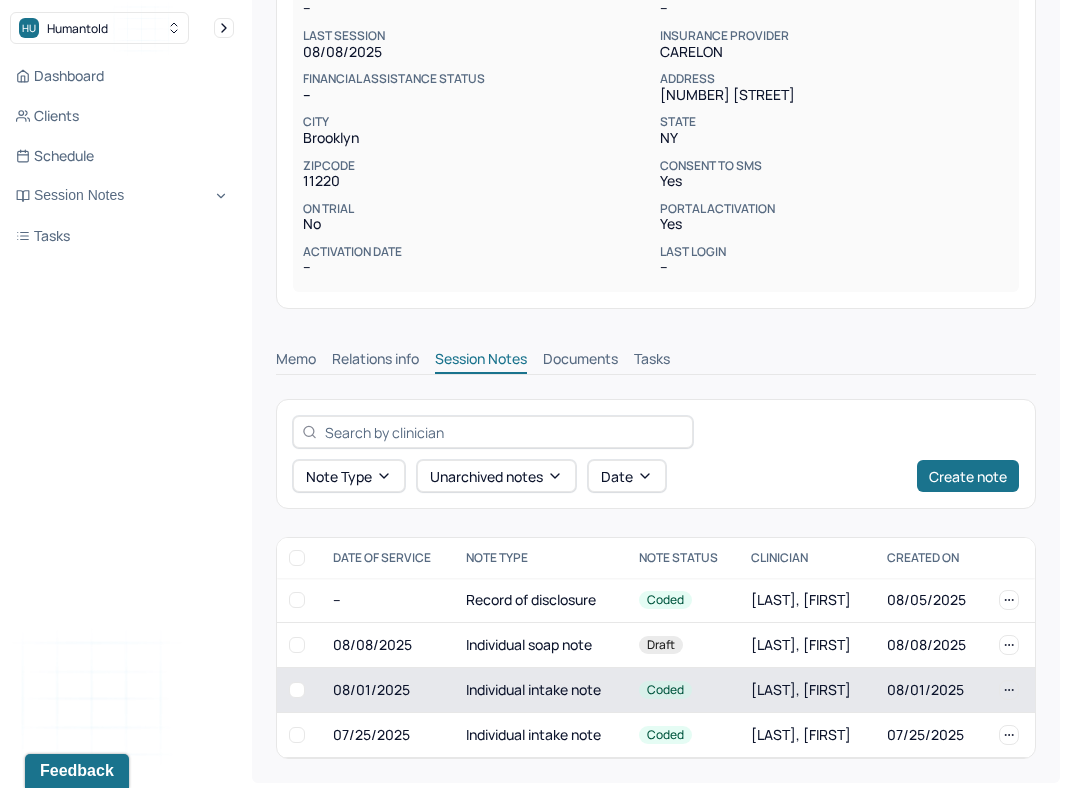 click on "Individual intake note" at bounding box center (540, 690) 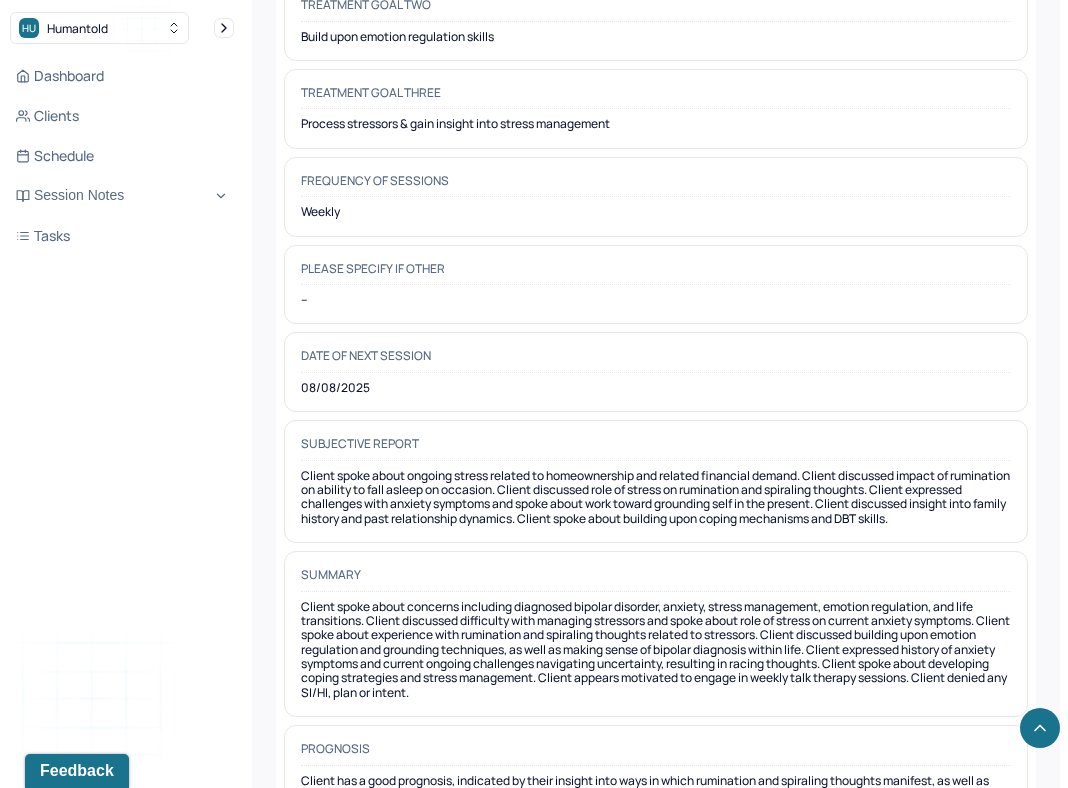 scroll, scrollTop: 10302, scrollLeft: 0, axis: vertical 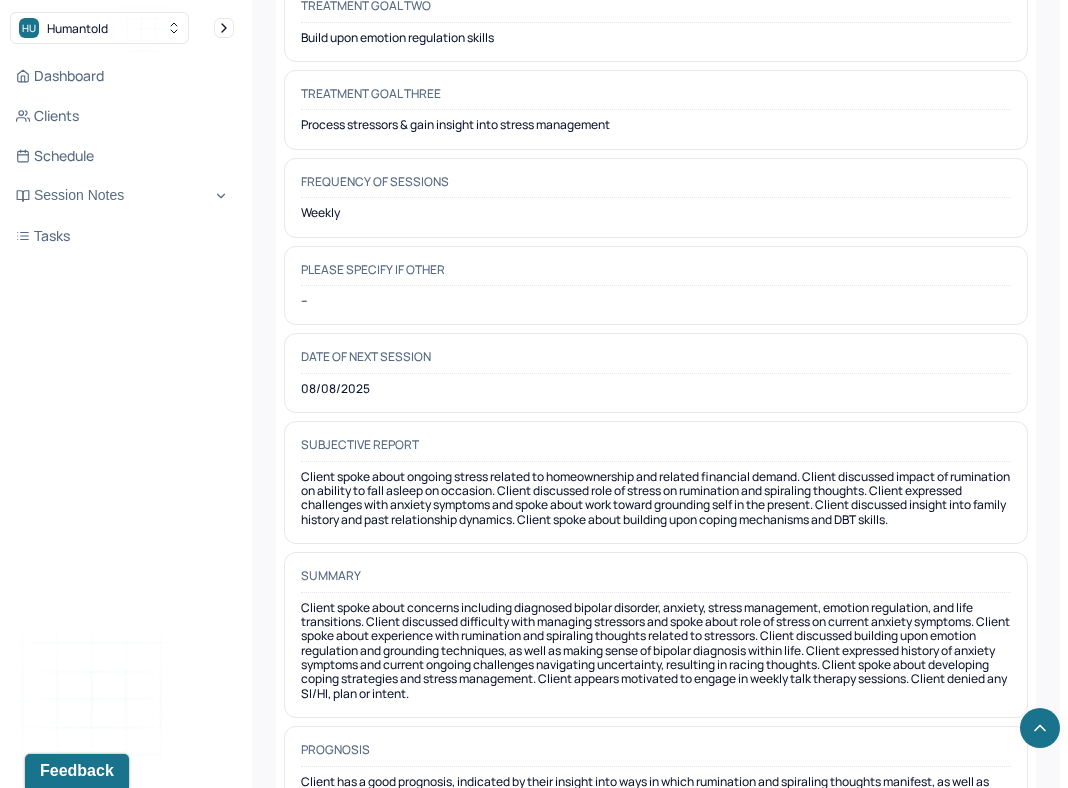 click on "Client has a good prognosis, indicated by their insight into ways in which rumination and spiraling thoughts manifest, as well as understanding of related triggers. Client will likely benefit from development of supportive coping strategies and stress management skills." at bounding box center [656, 796] 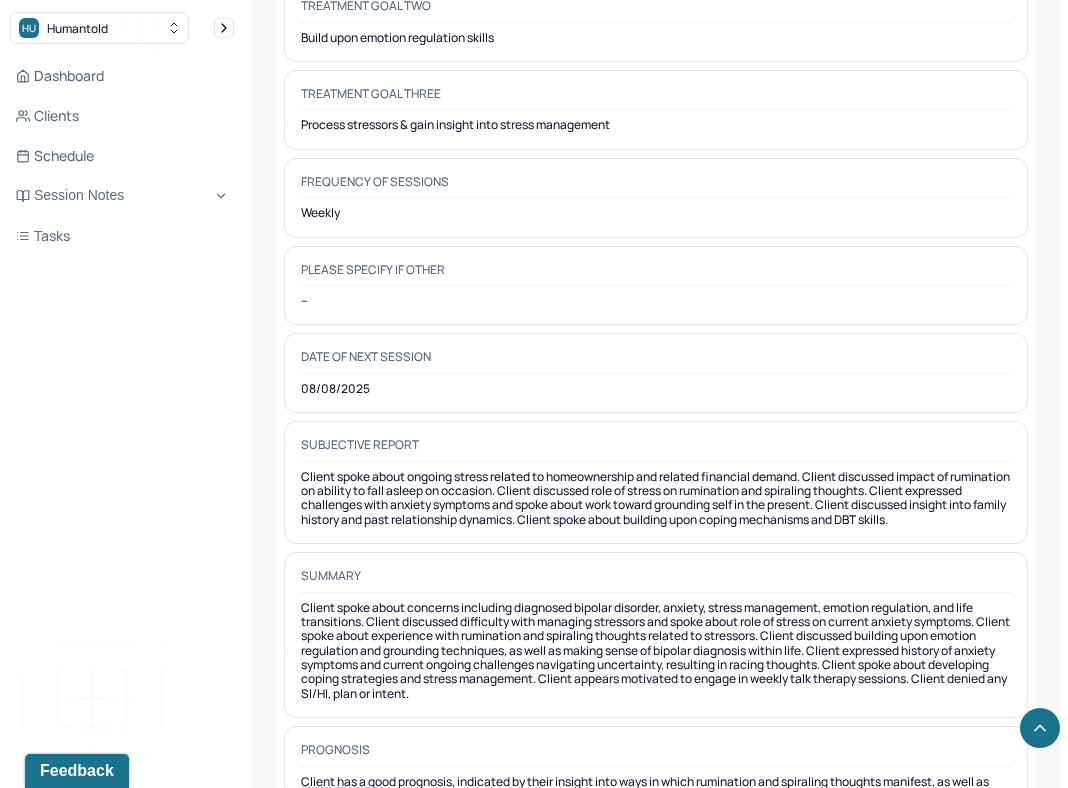 click on "Client has a good prognosis, indicated by their insight into ways in which rumination and spiraling thoughts manifest, as well as understanding of related triggers. Client will likely benefit from development of supportive coping strategies and stress management skills." at bounding box center (656, 796) 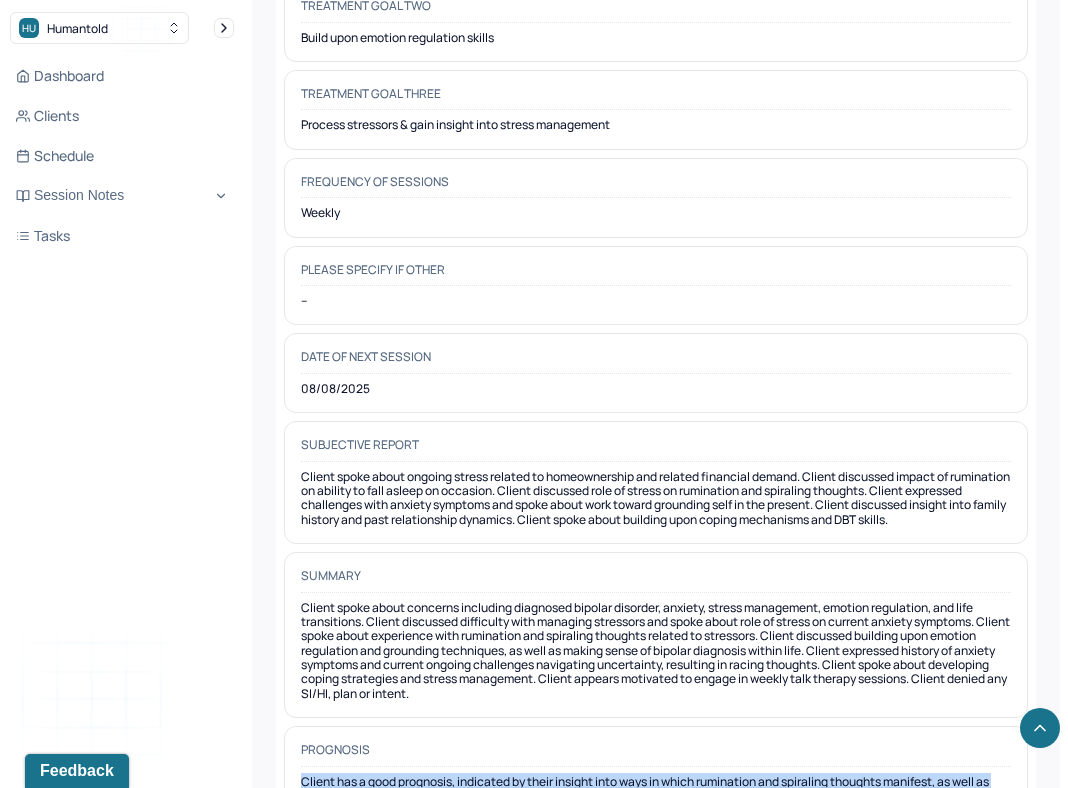 copy on "Client has a good prognosis, indicated by their insight into ways in which rumination and spiraling thoughts manifest, as well as understanding of related triggers. Client will likely benefit from development of supportive coping strategies and stress management skills." 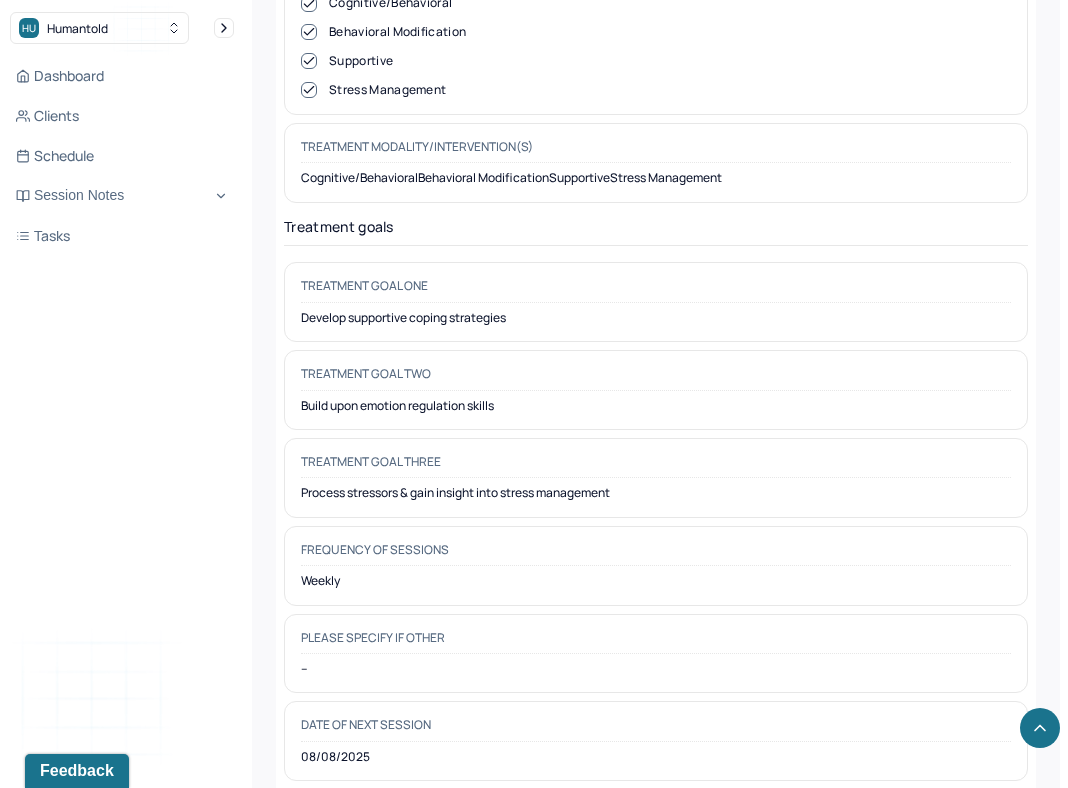 scroll, scrollTop: 9930, scrollLeft: 0, axis: vertical 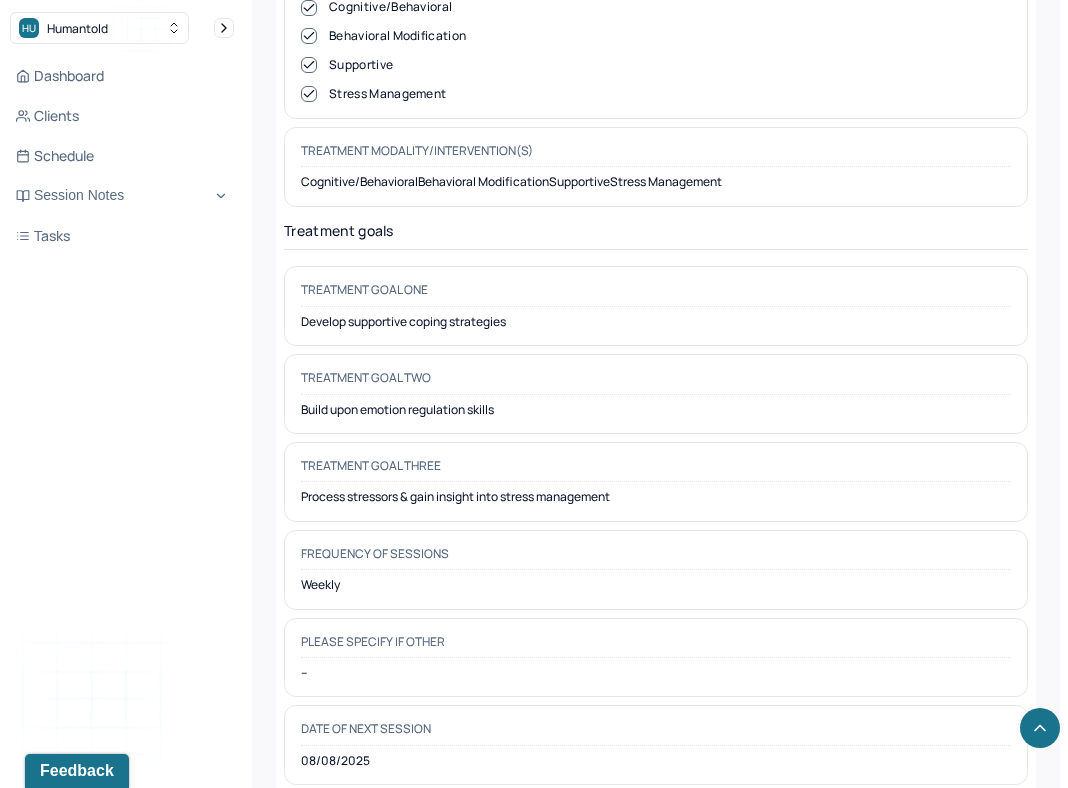 click on "Develop supportive coping strategies" at bounding box center [656, 322] 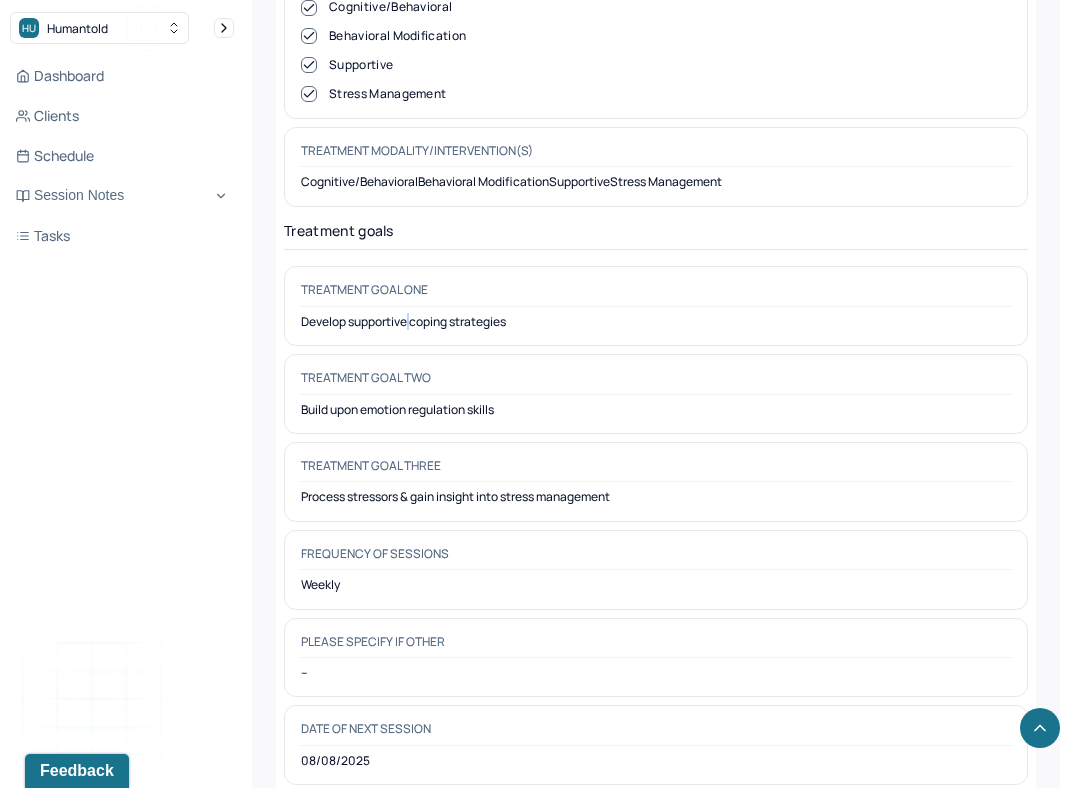 click on "Develop supportive coping strategies" at bounding box center [656, 322] 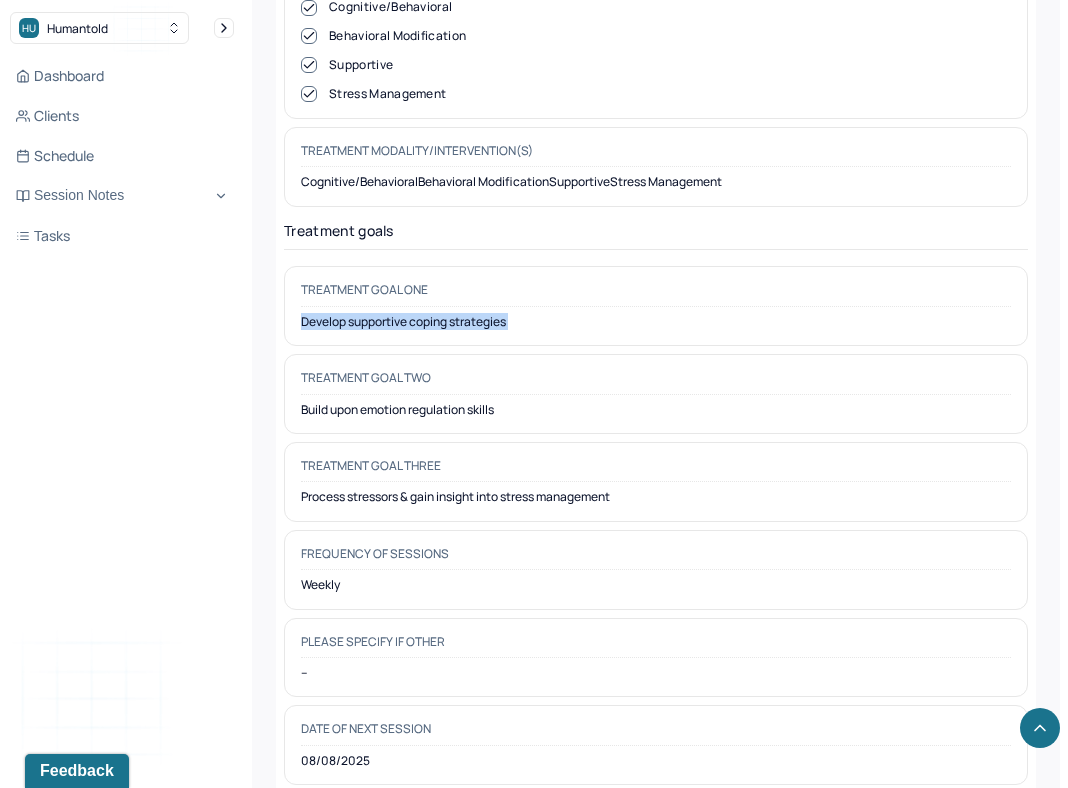 copy on "Develop supportive coping strategies" 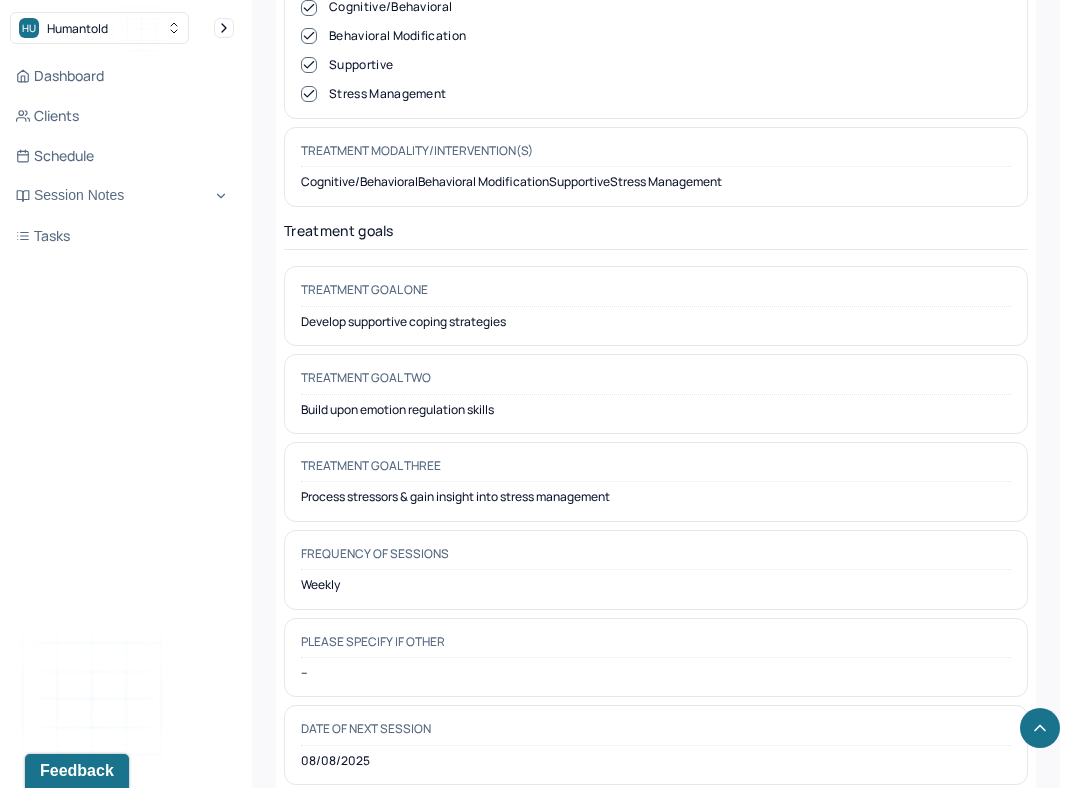 click on "Build upon emotion regulation skills" at bounding box center [656, 410] 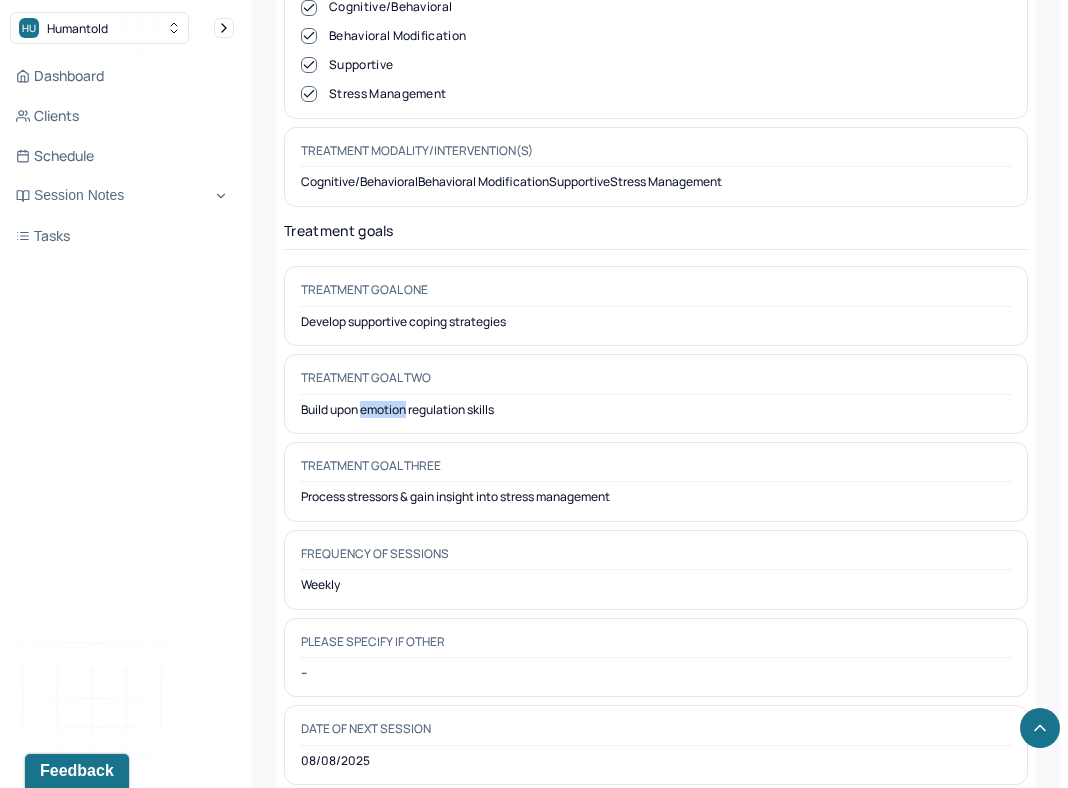 click on "Build upon emotion regulation skills" at bounding box center [656, 410] 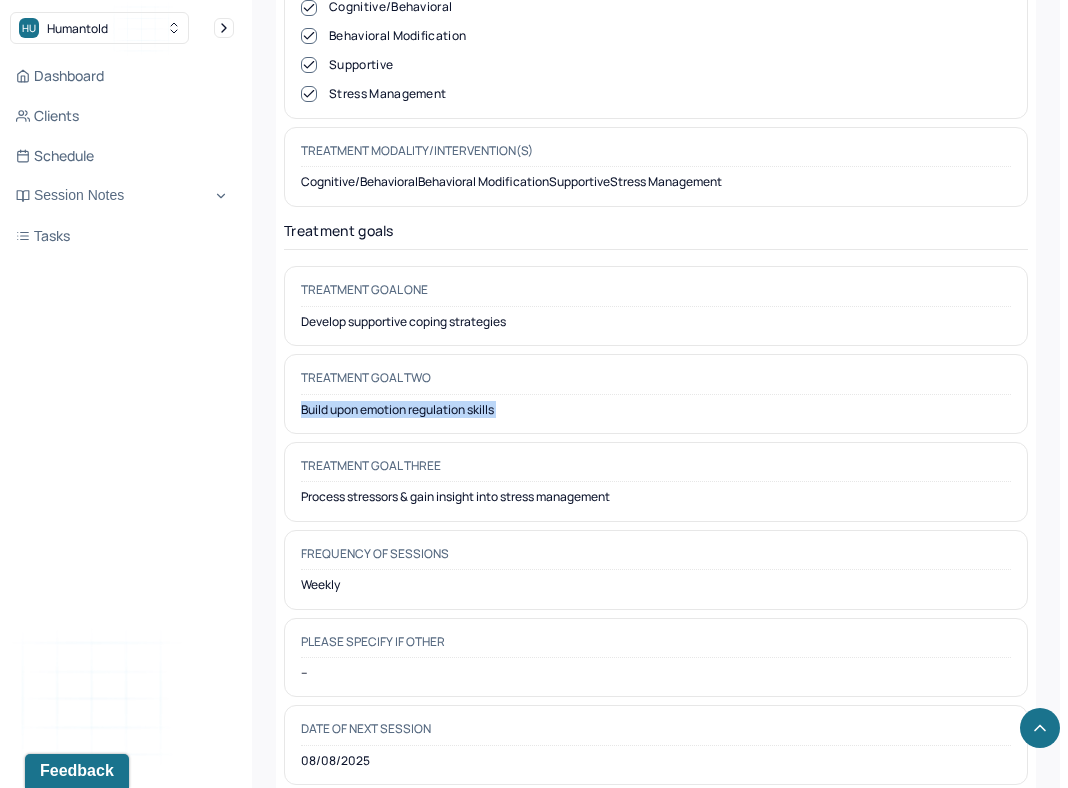 copy on "Build upon emotion regulation skills" 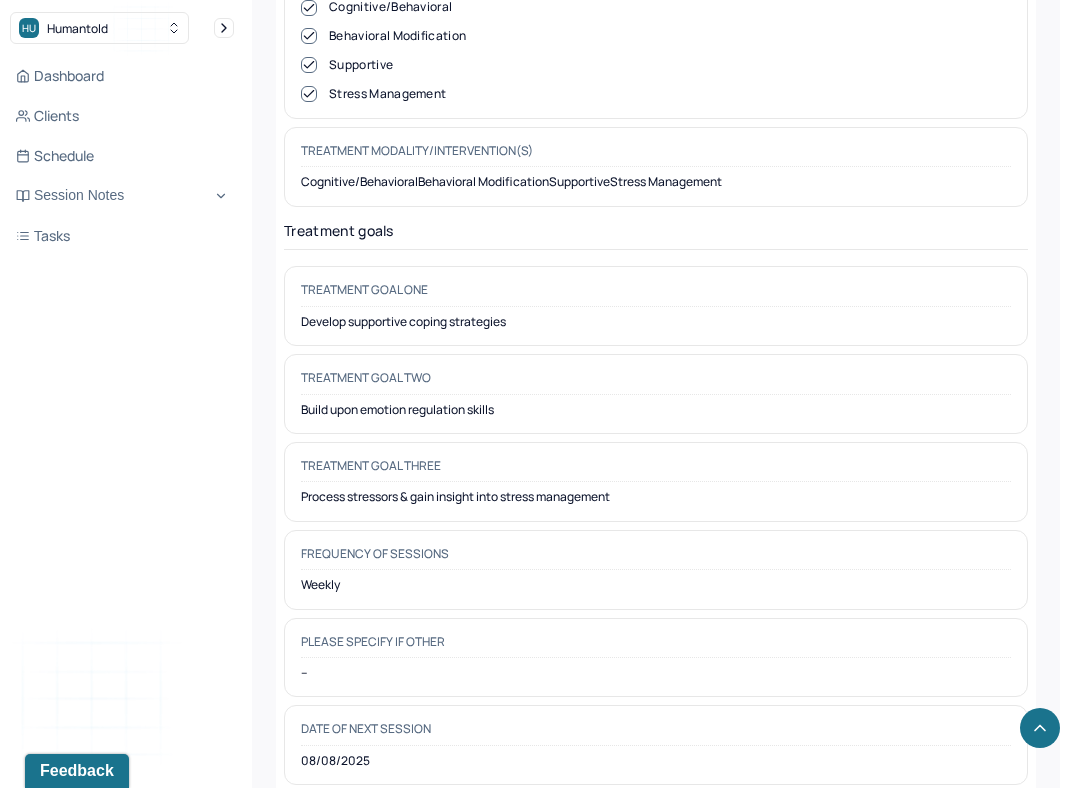 click on "Process stressors & gain insight into stress management" at bounding box center (656, 497) 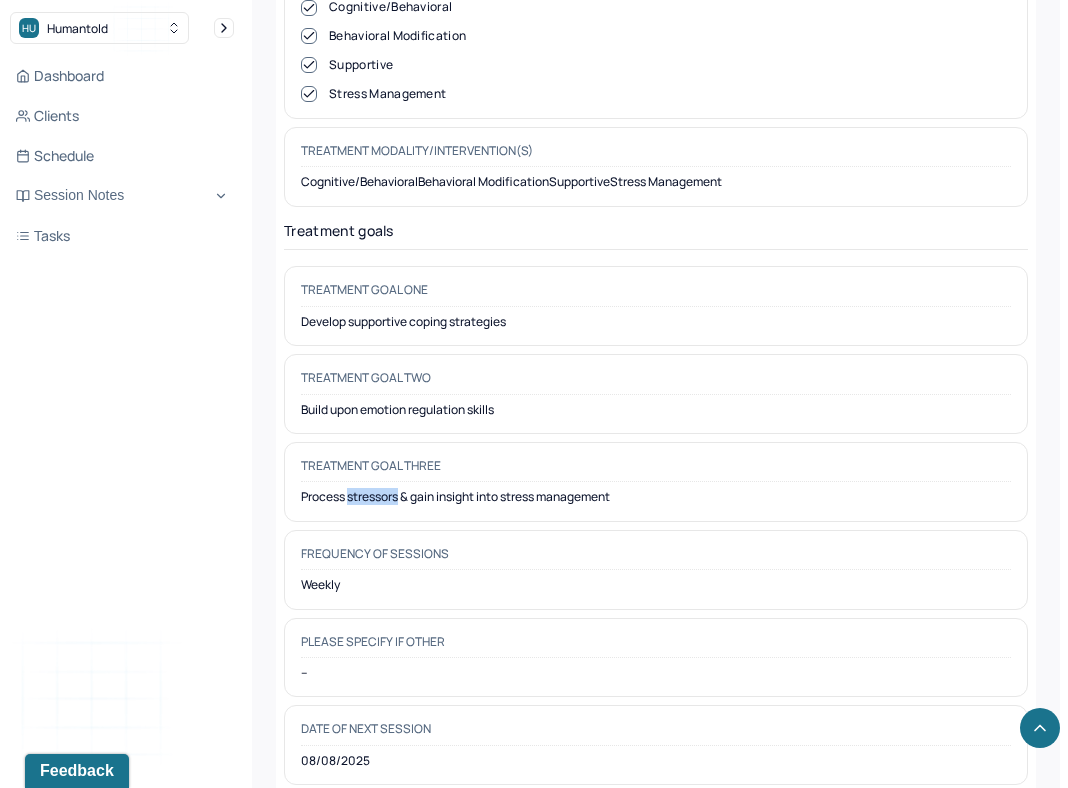 click on "Process stressors & gain insight into stress management" at bounding box center [656, 497] 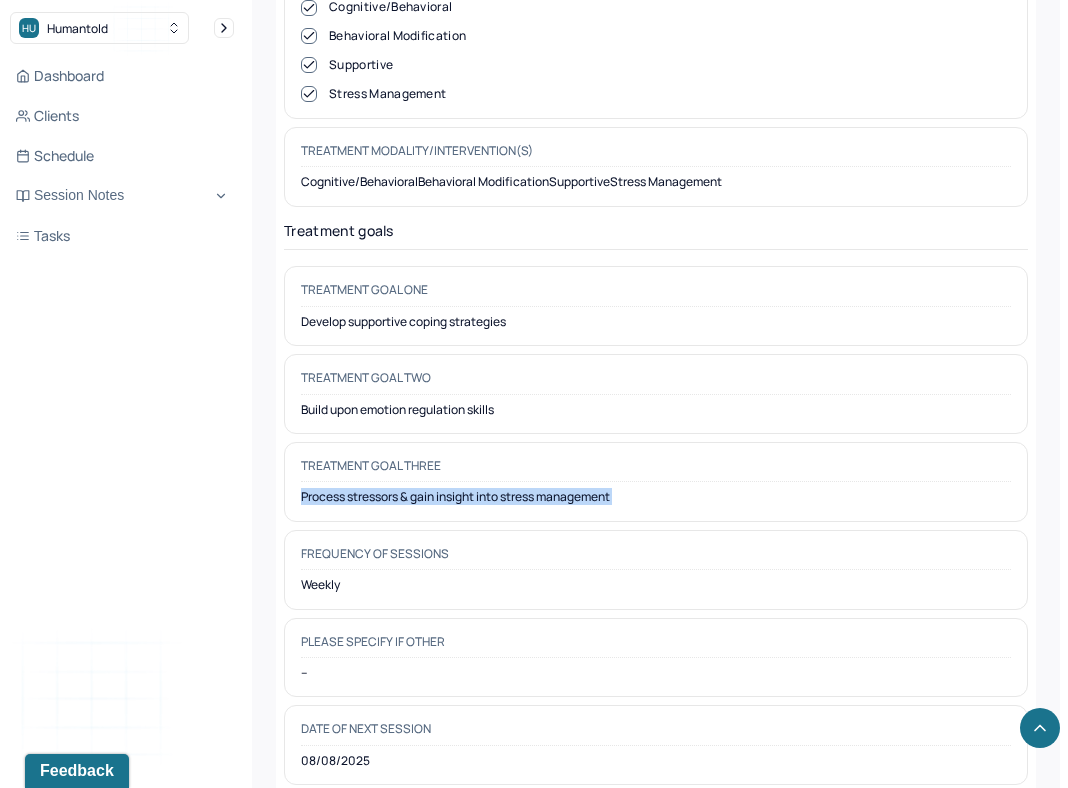 copy on "Process stressors & gain insight into stress management" 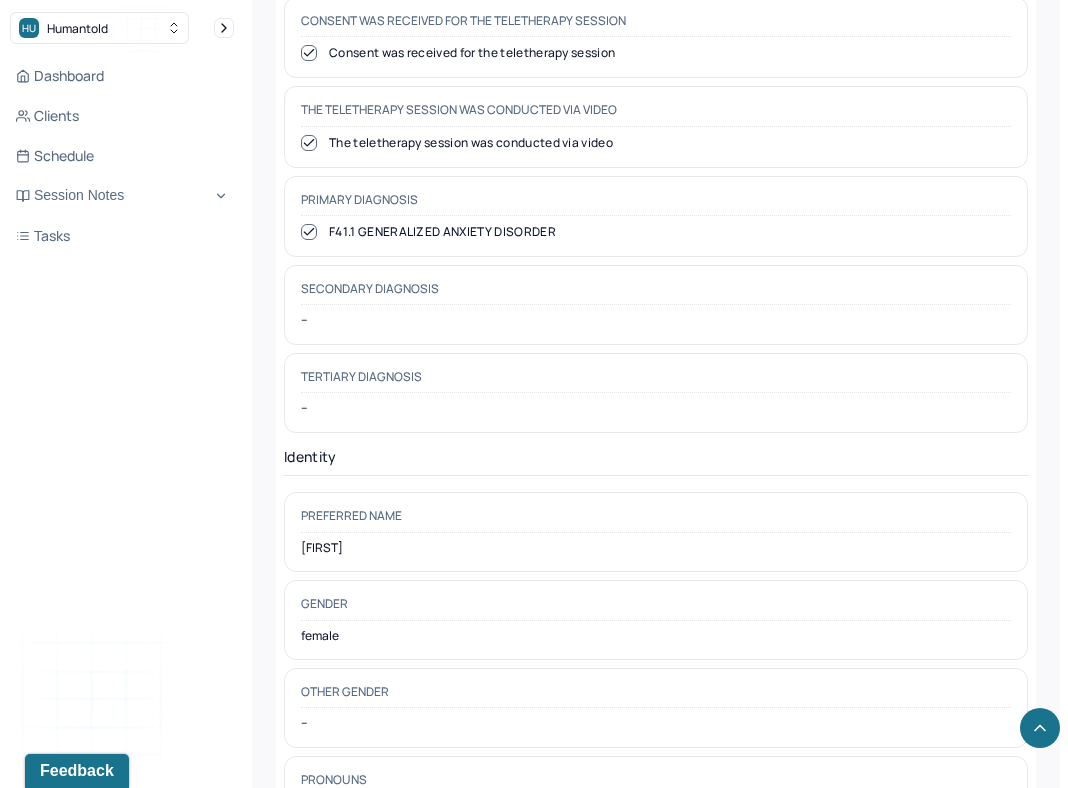 scroll, scrollTop: 1103, scrollLeft: 0, axis: vertical 